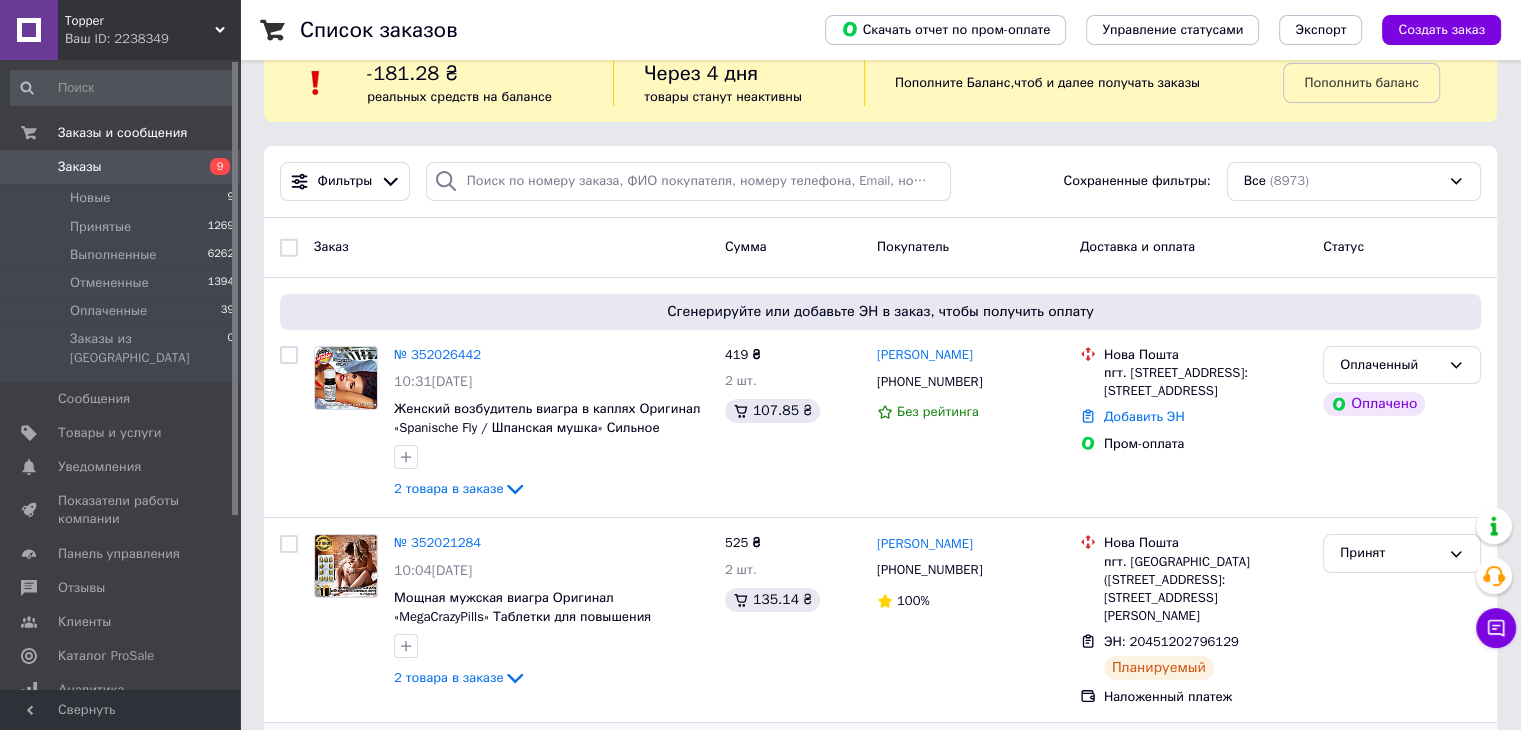 scroll, scrollTop: 0, scrollLeft: 0, axis: both 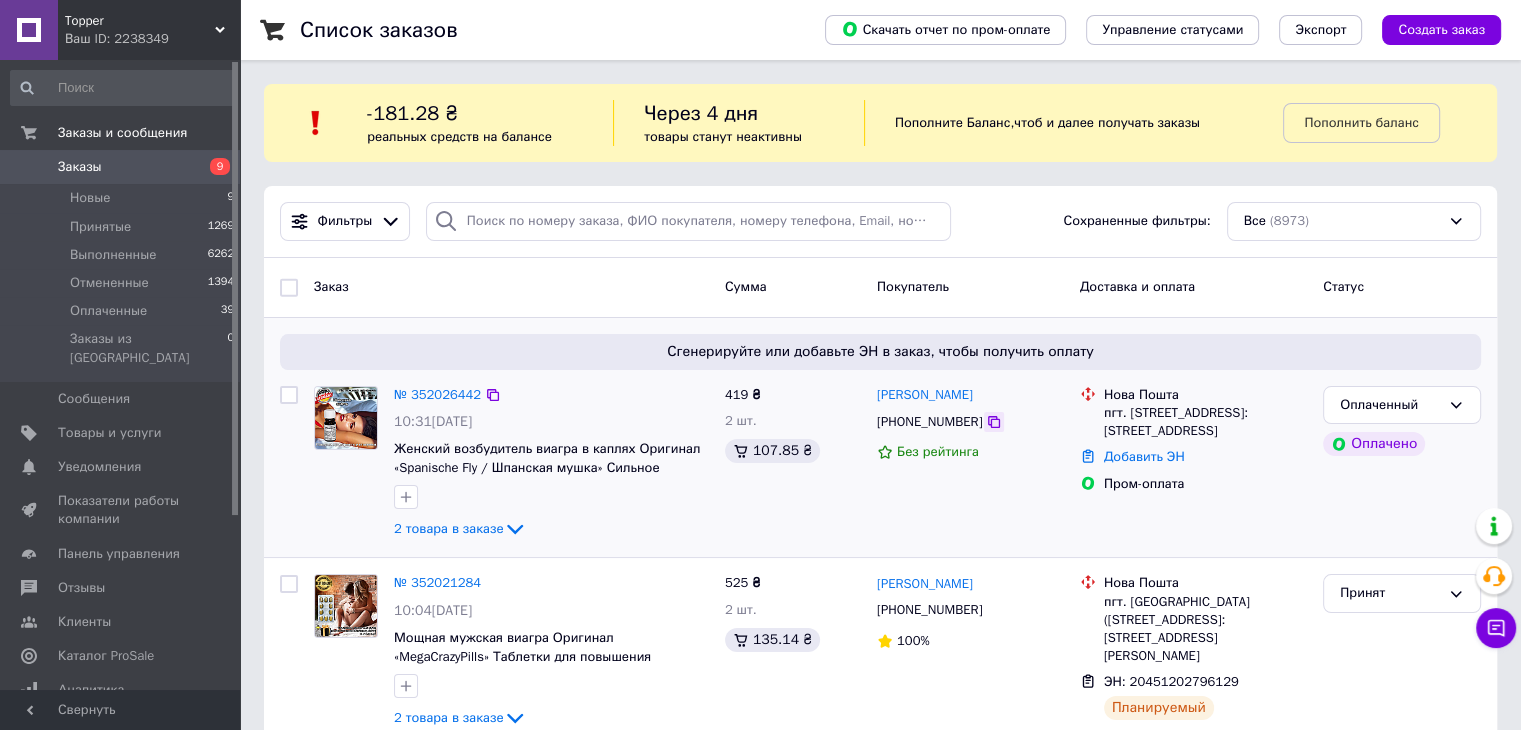 click at bounding box center (994, 422) 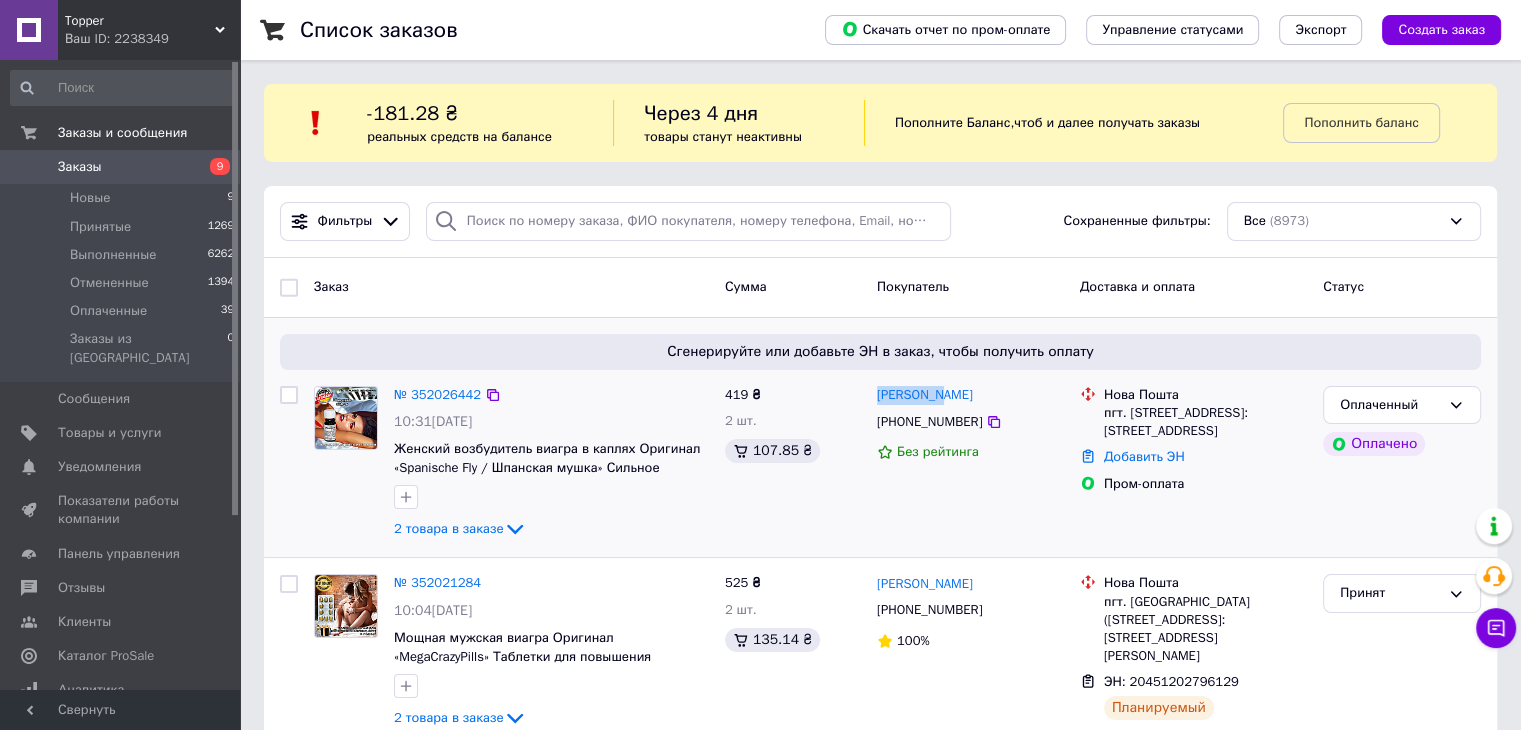 drag, startPoint x: 918, startPoint y: 393, endPoint x: 876, endPoint y: 385, distance: 42.755116 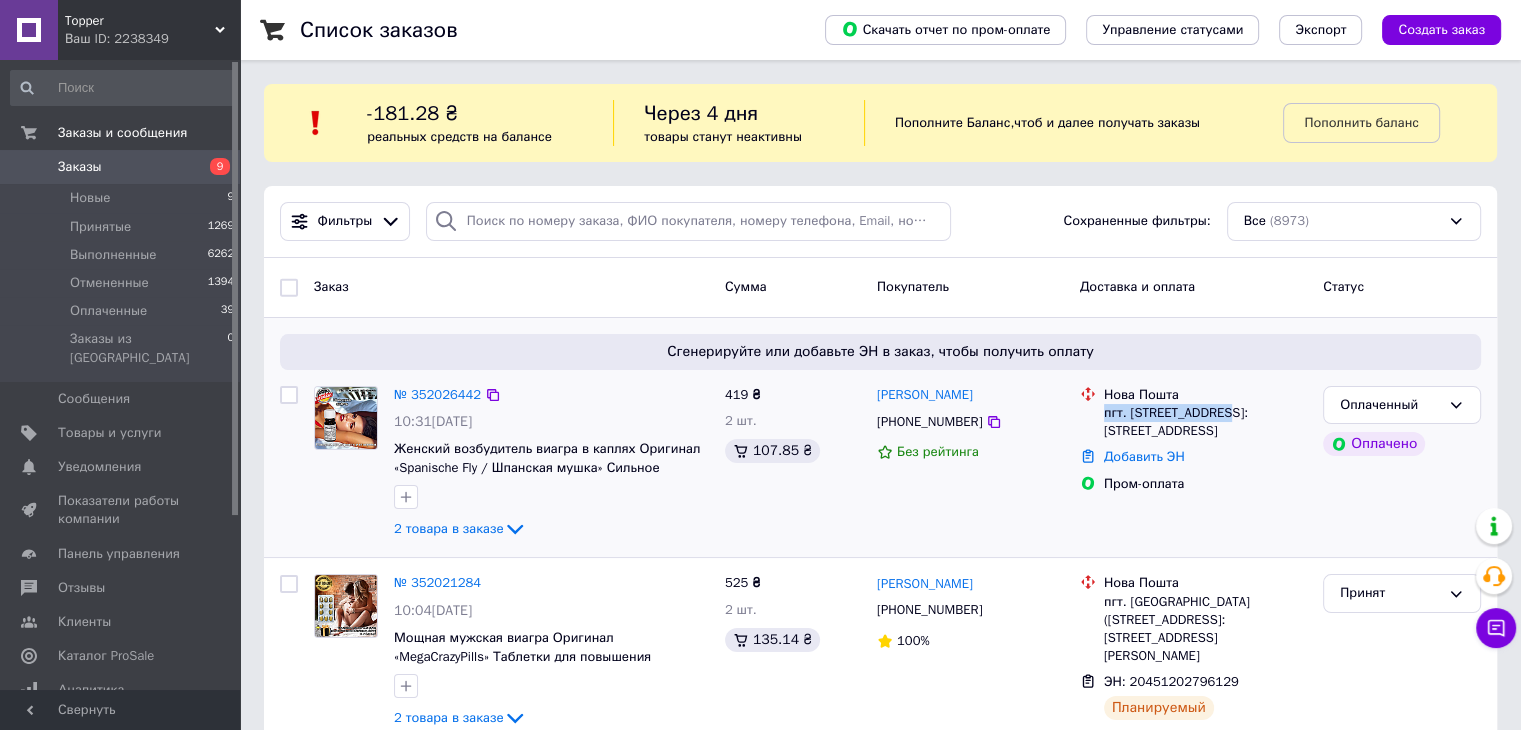 drag, startPoint x: 1102, startPoint y: 410, endPoint x: 1228, endPoint y: 419, distance: 126.32102 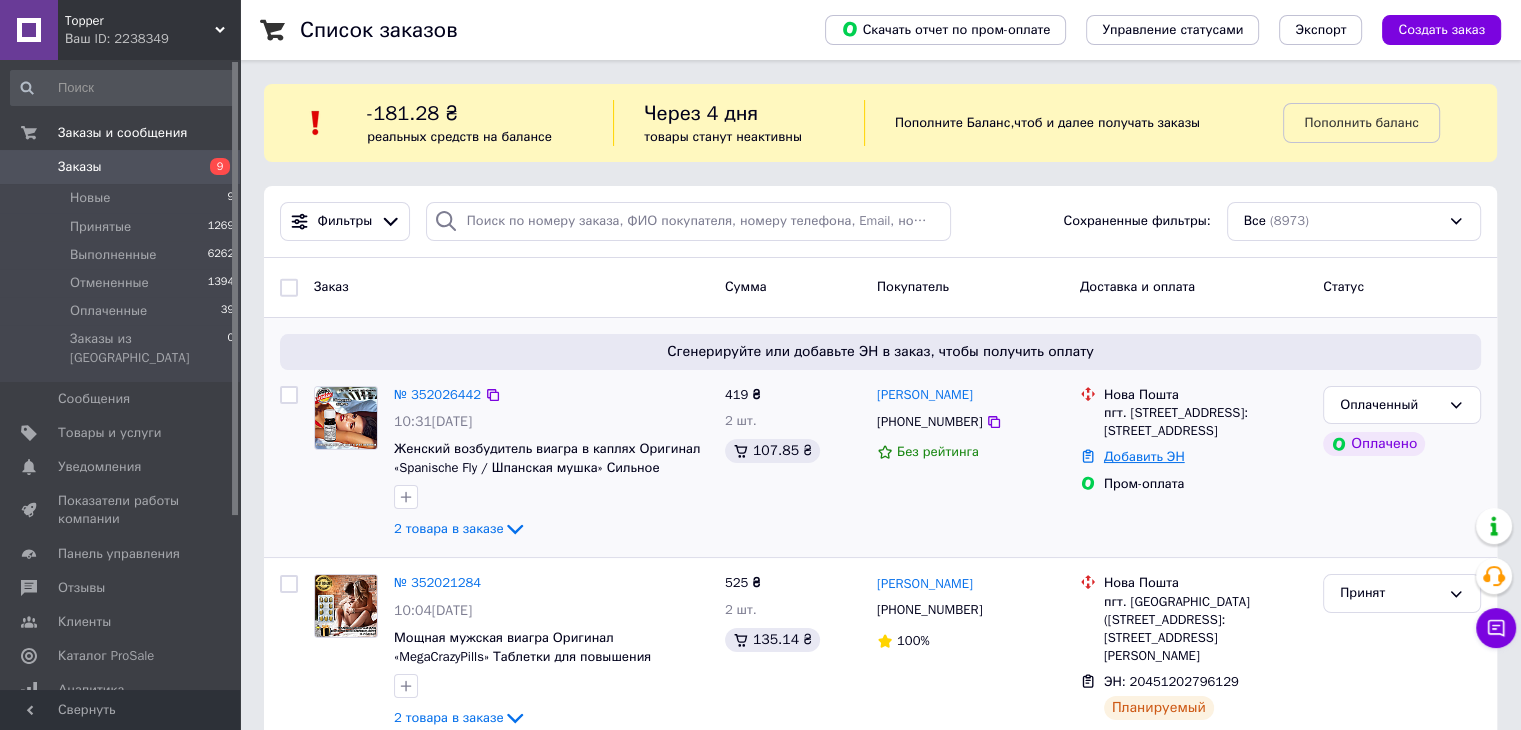 click on "Добавить ЭН" at bounding box center [1144, 456] 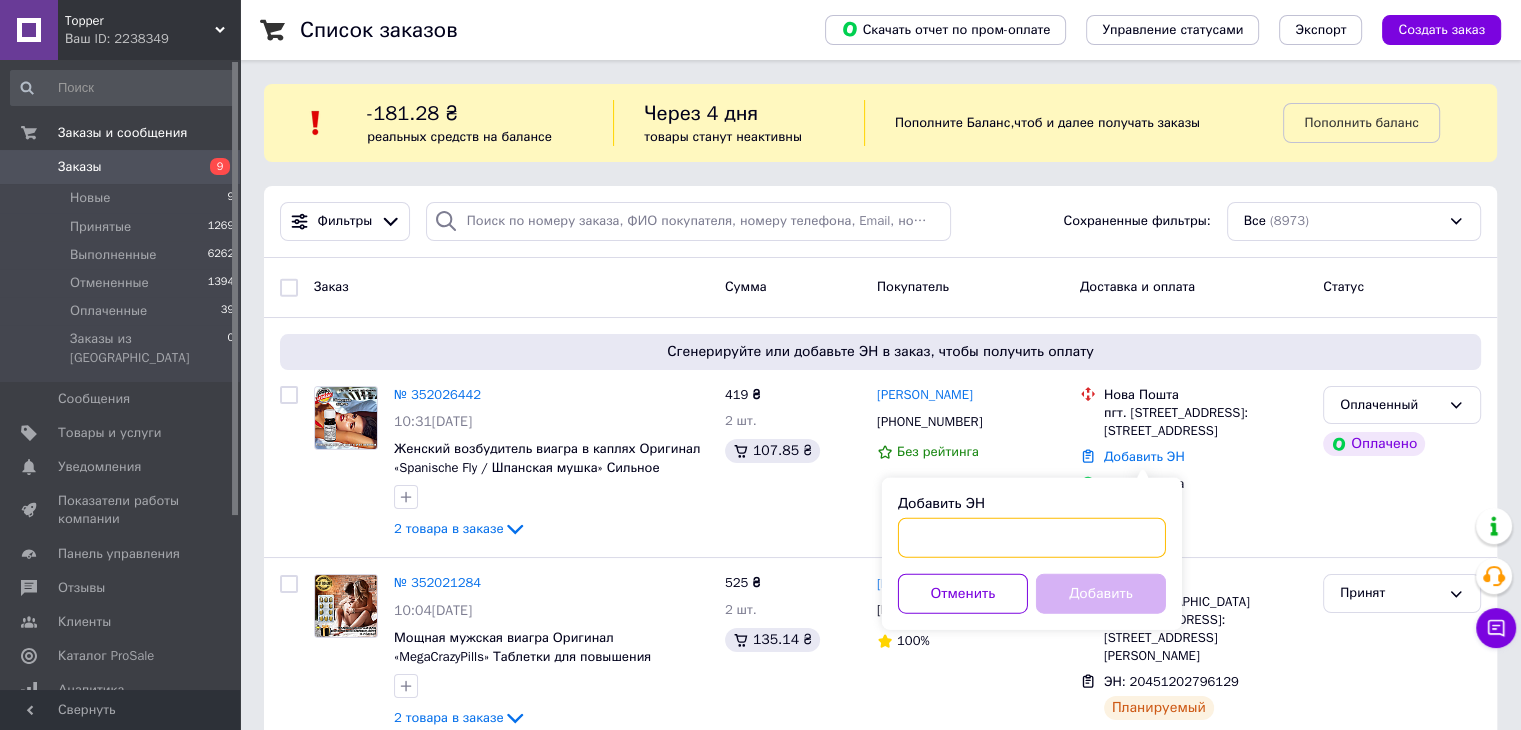 click on "Добавить ЭН" at bounding box center [1032, 538] 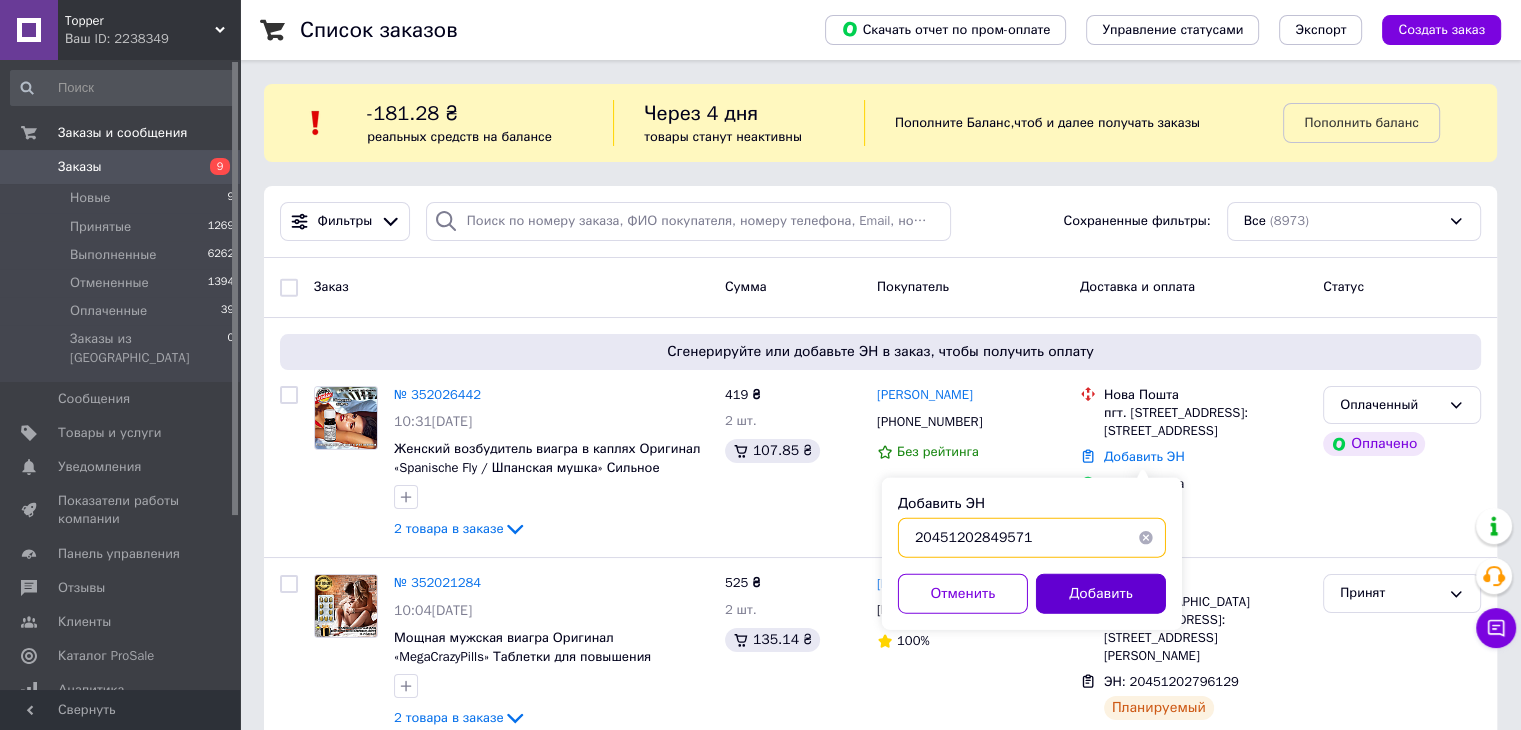 type on "20451202849571" 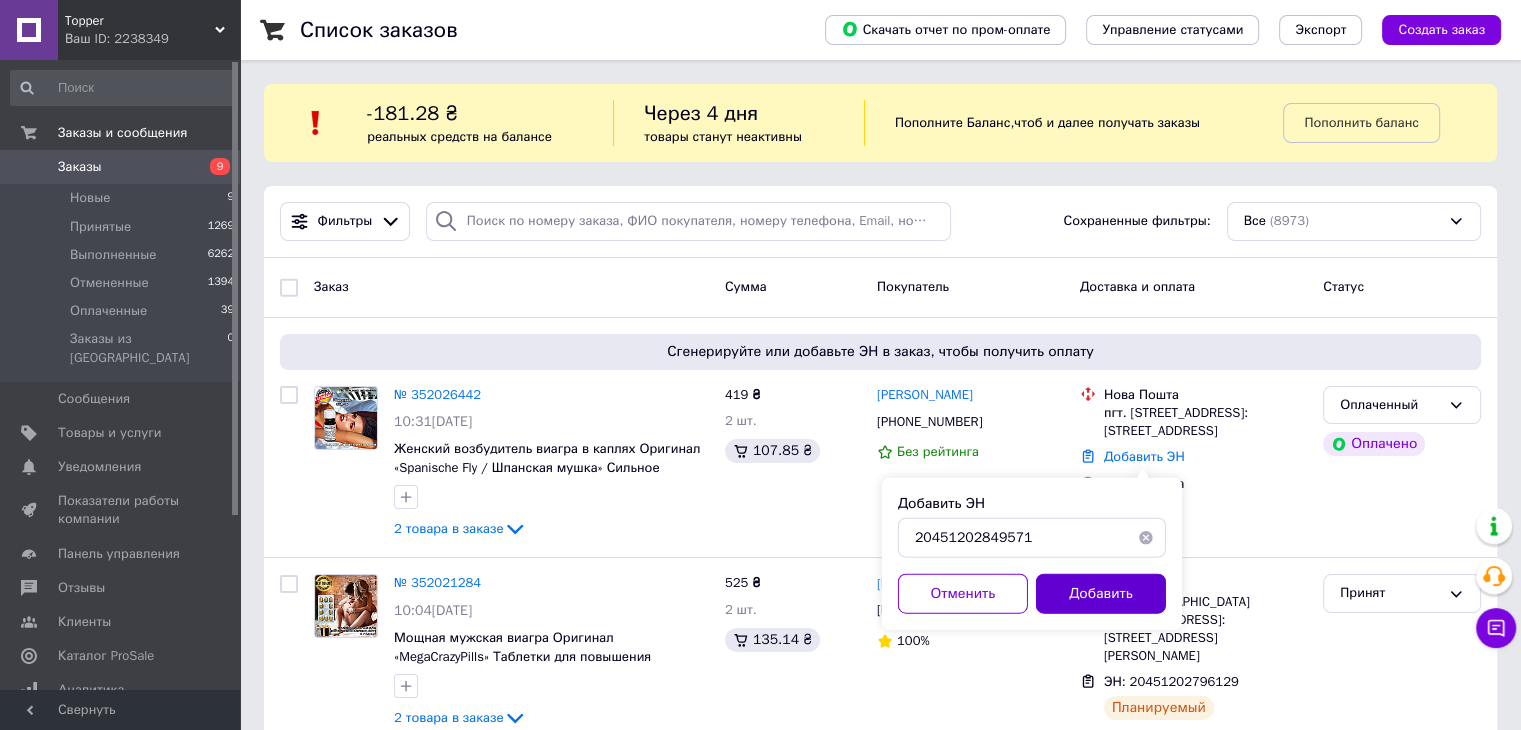 click on "Добавить" at bounding box center [1101, 594] 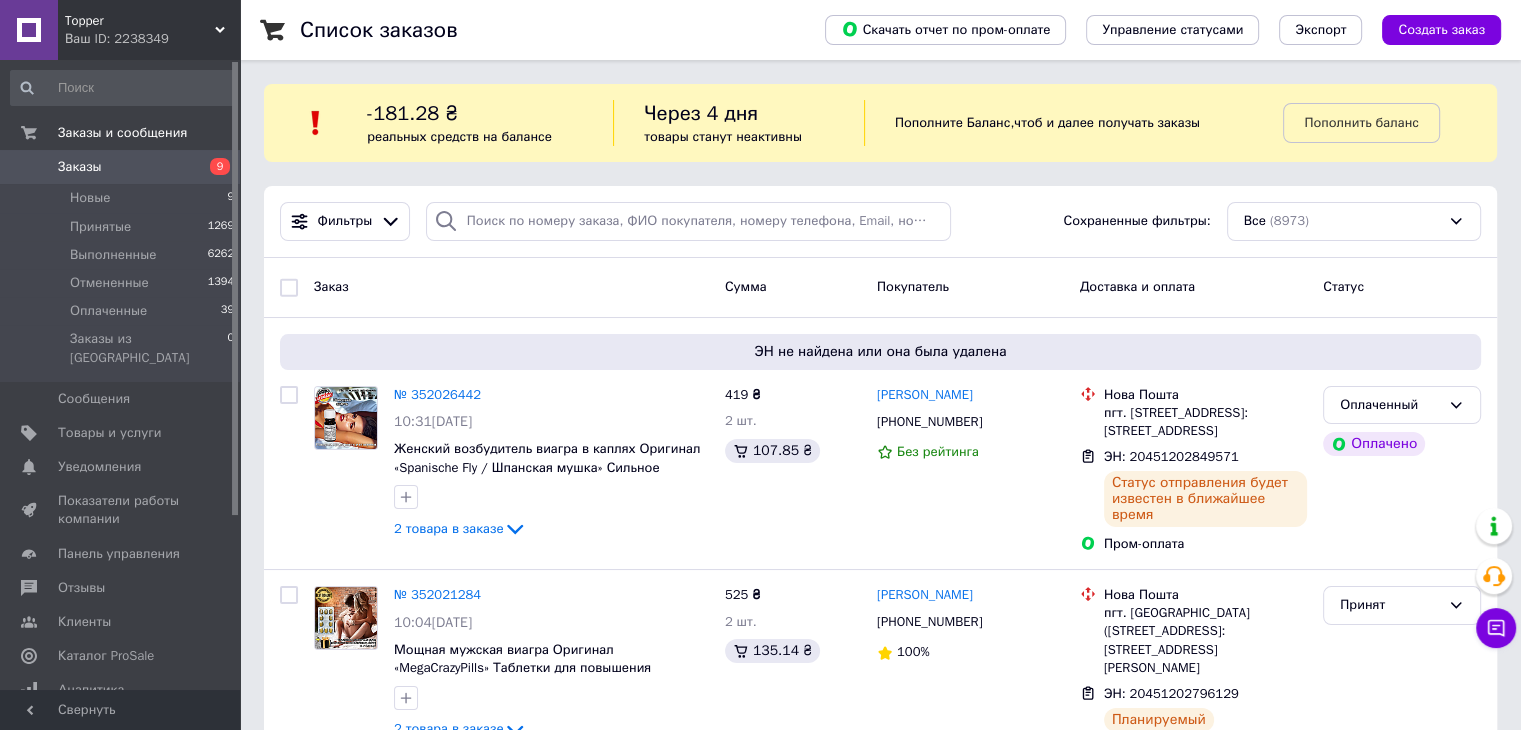 click on "Заказы" at bounding box center (121, 167) 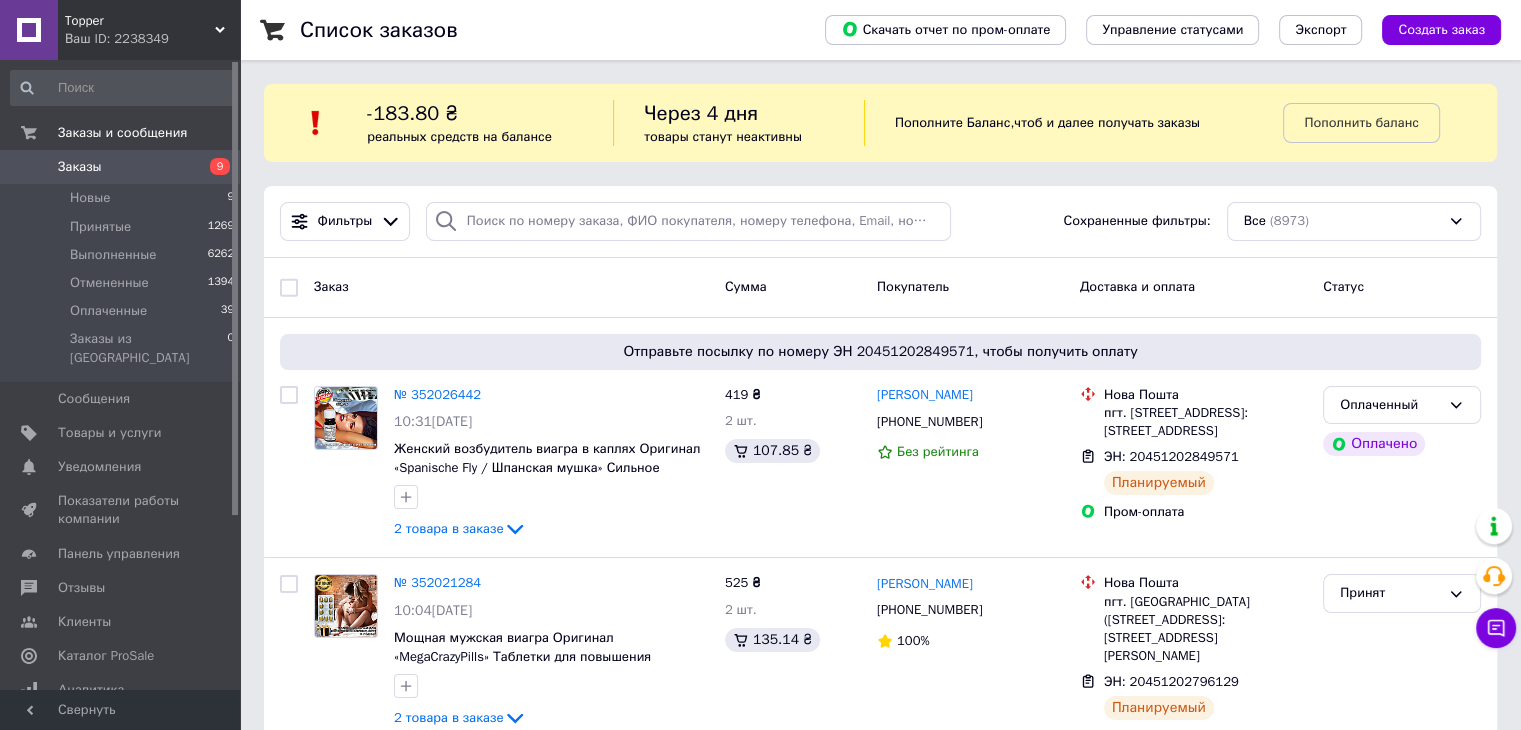 click on "Topper" at bounding box center (140, 21) 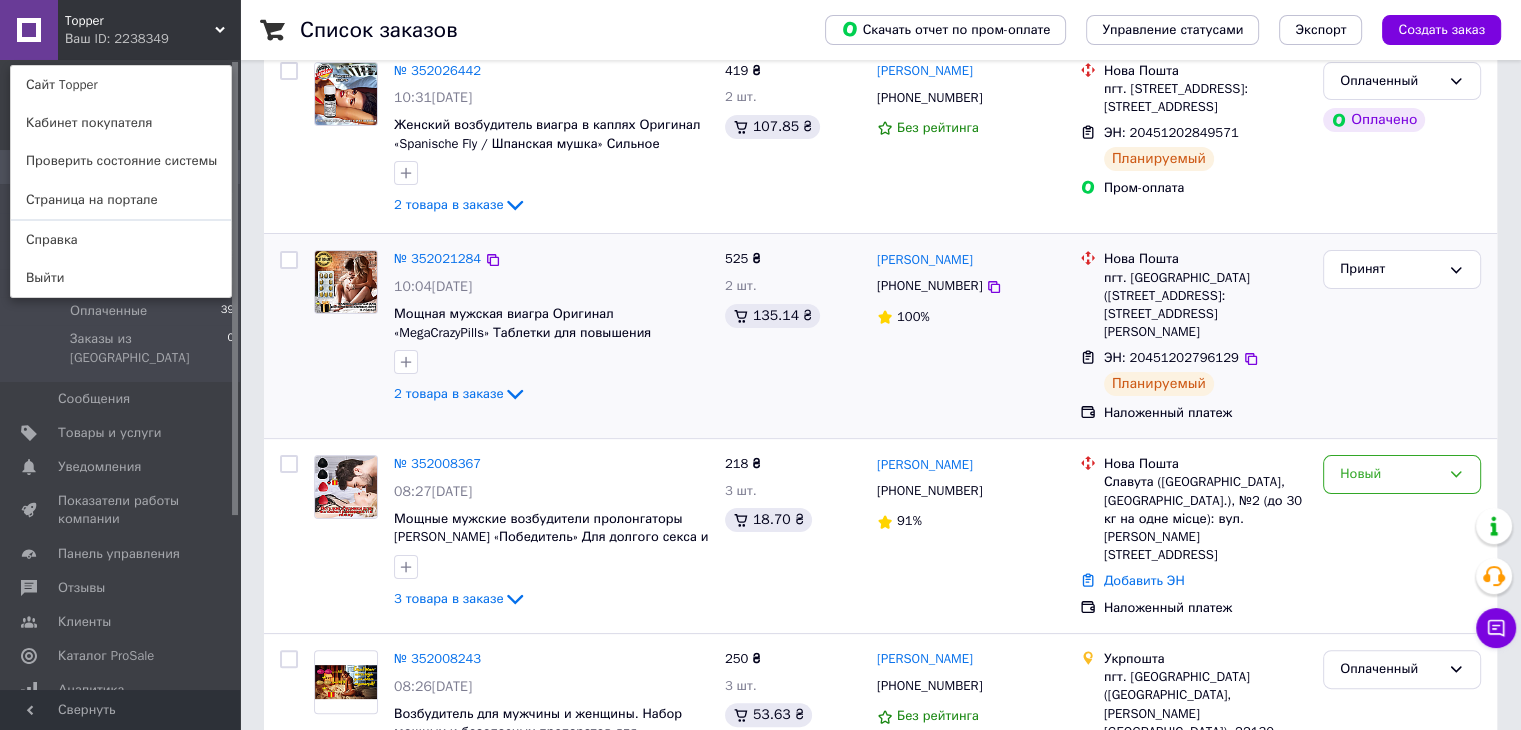 scroll, scrollTop: 400, scrollLeft: 0, axis: vertical 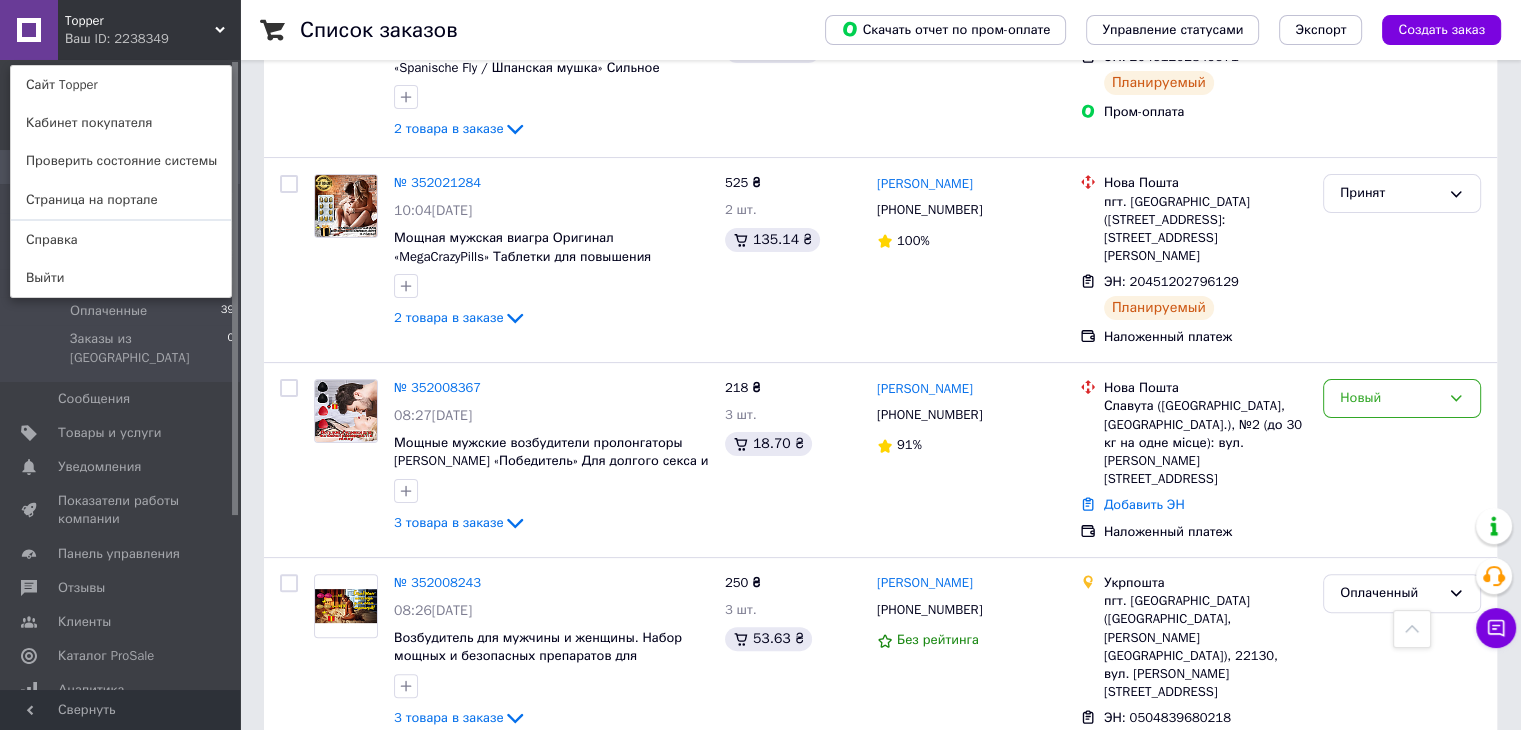 click on "Список заказов   Скачать отчет по пром-оплате Управление статусами Экспорт Создать заказ" at bounding box center [880, 30] 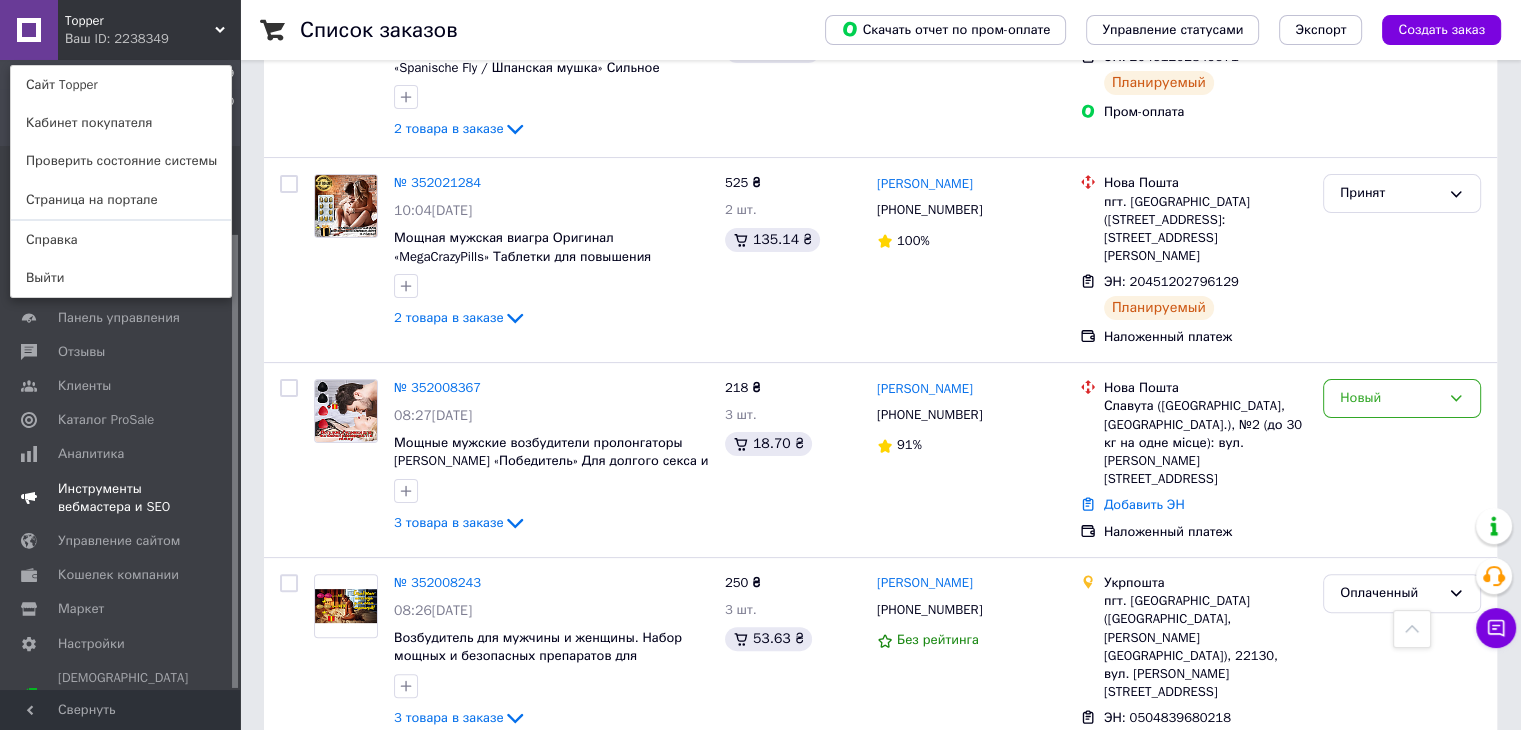 scroll, scrollTop: 240, scrollLeft: 0, axis: vertical 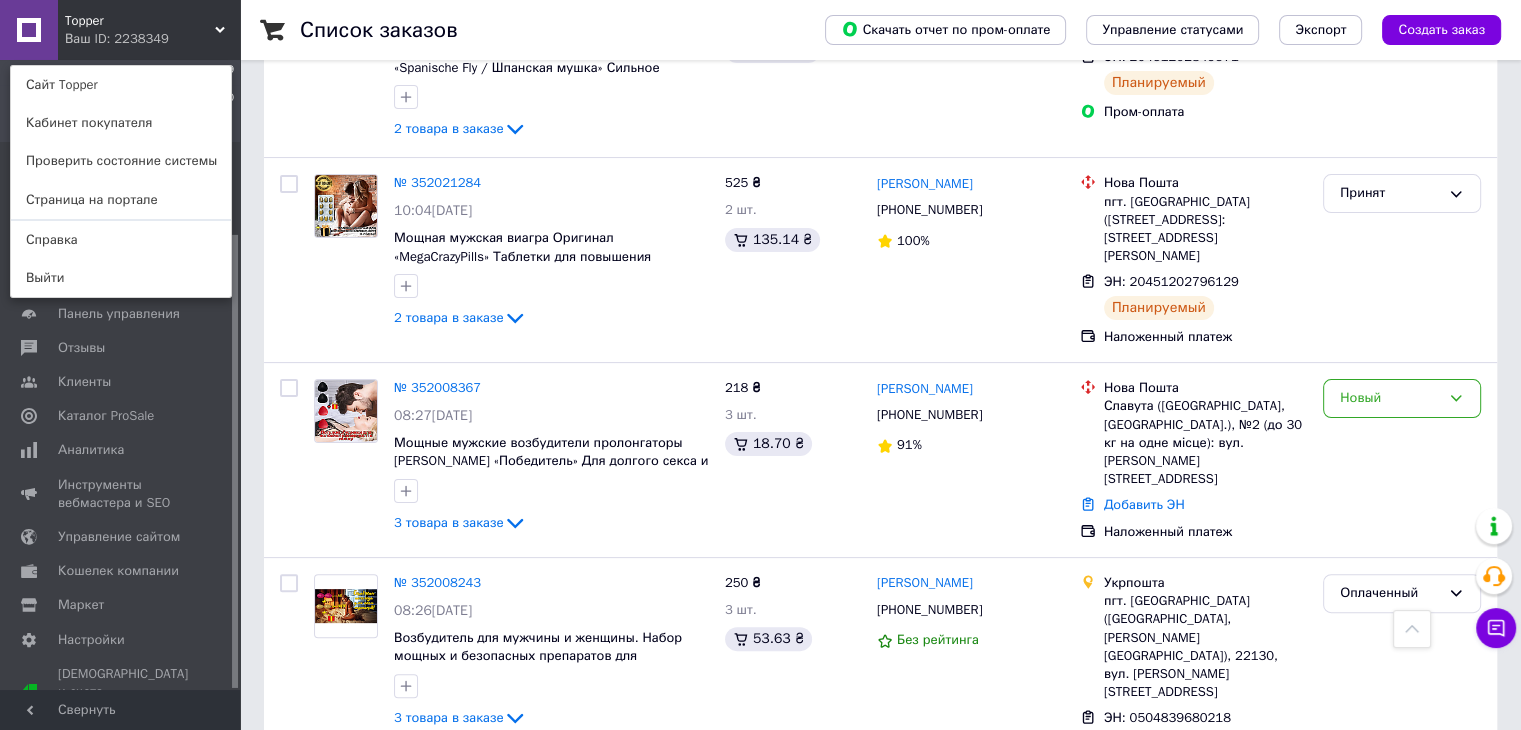 click on "Topper Ваш ID: 2238349 Сайт Topper Кабинет покупателя Проверить состояние системы Страница на портале Справка Выйти" at bounding box center (120, 30) 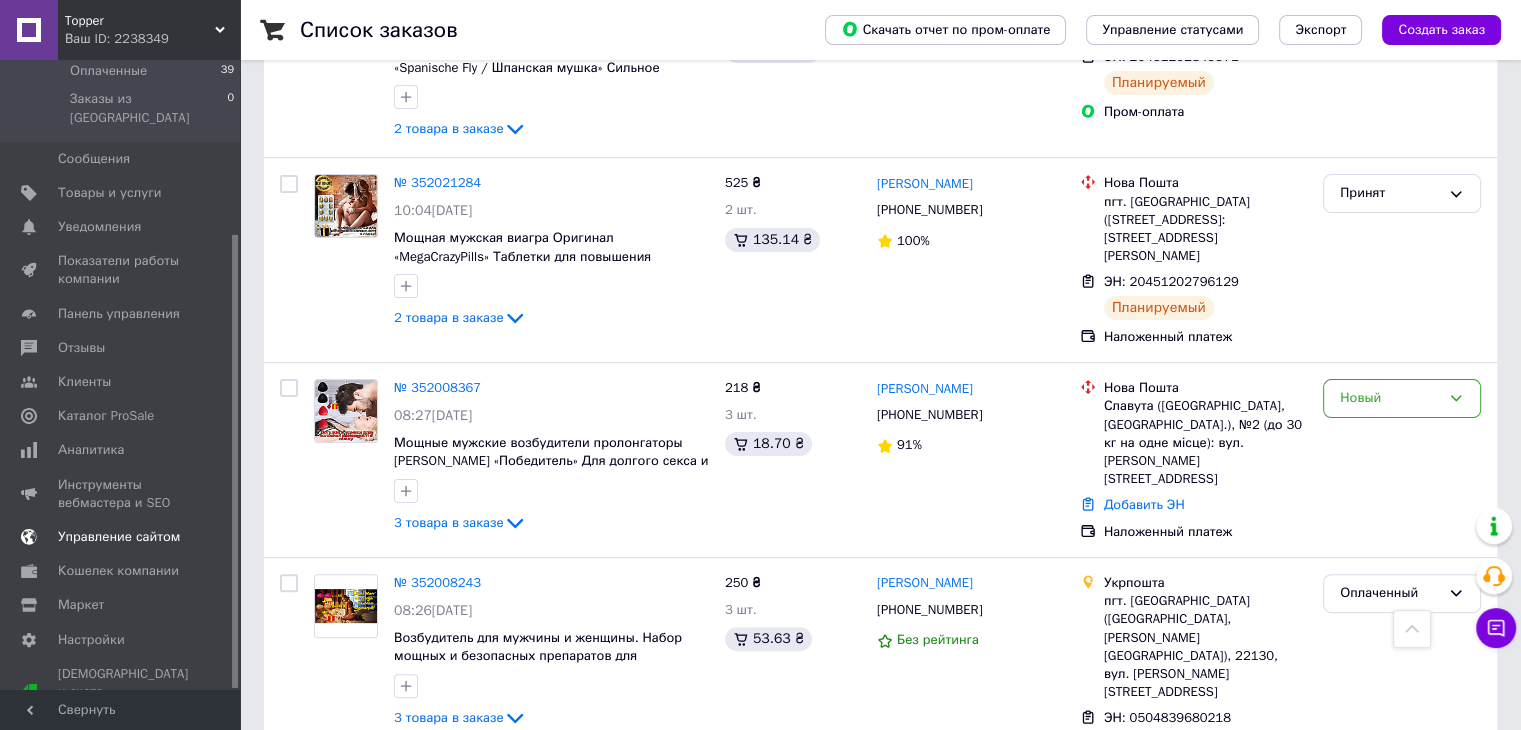 click on "Управление сайтом" at bounding box center [119, 537] 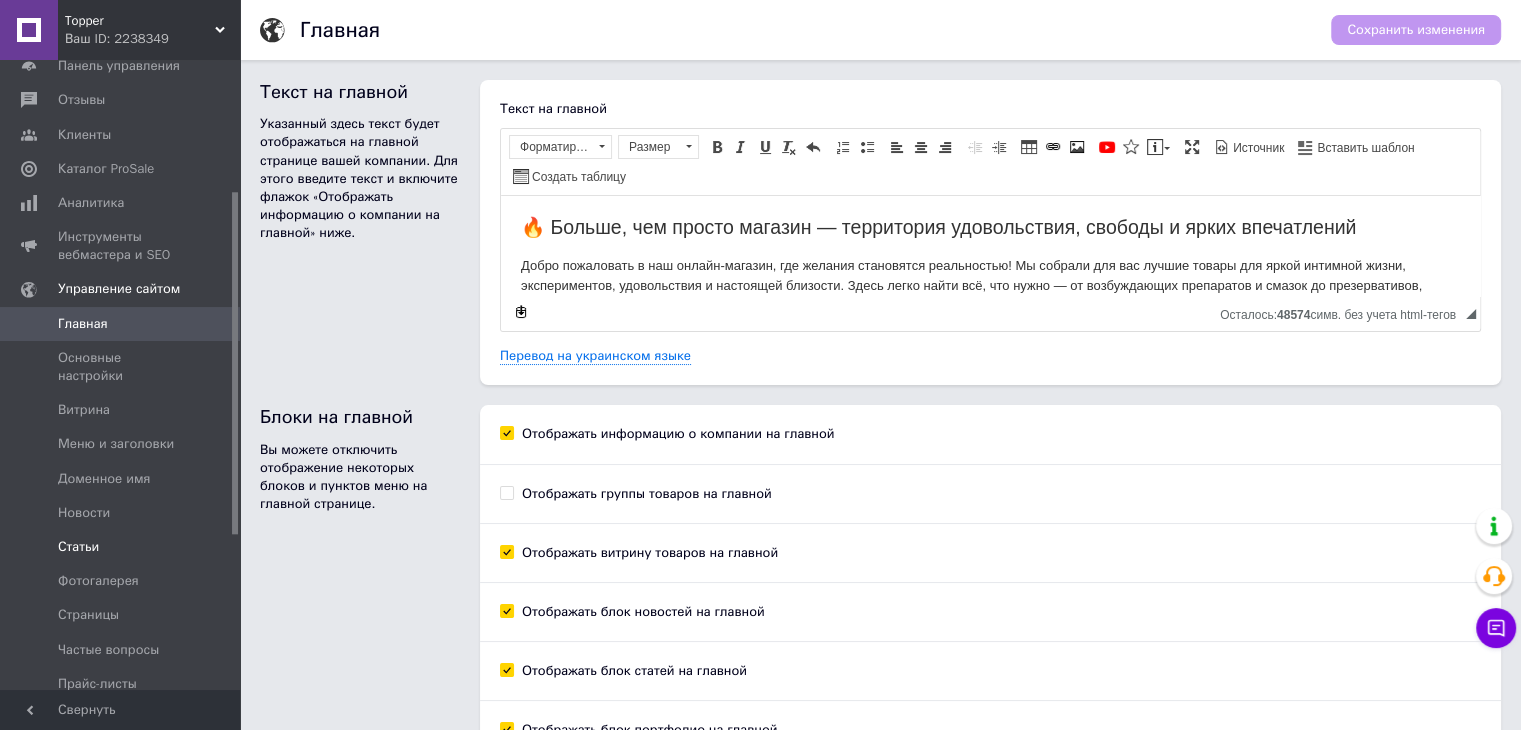 scroll, scrollTop: 0, scrollLeft: 0, axis: both 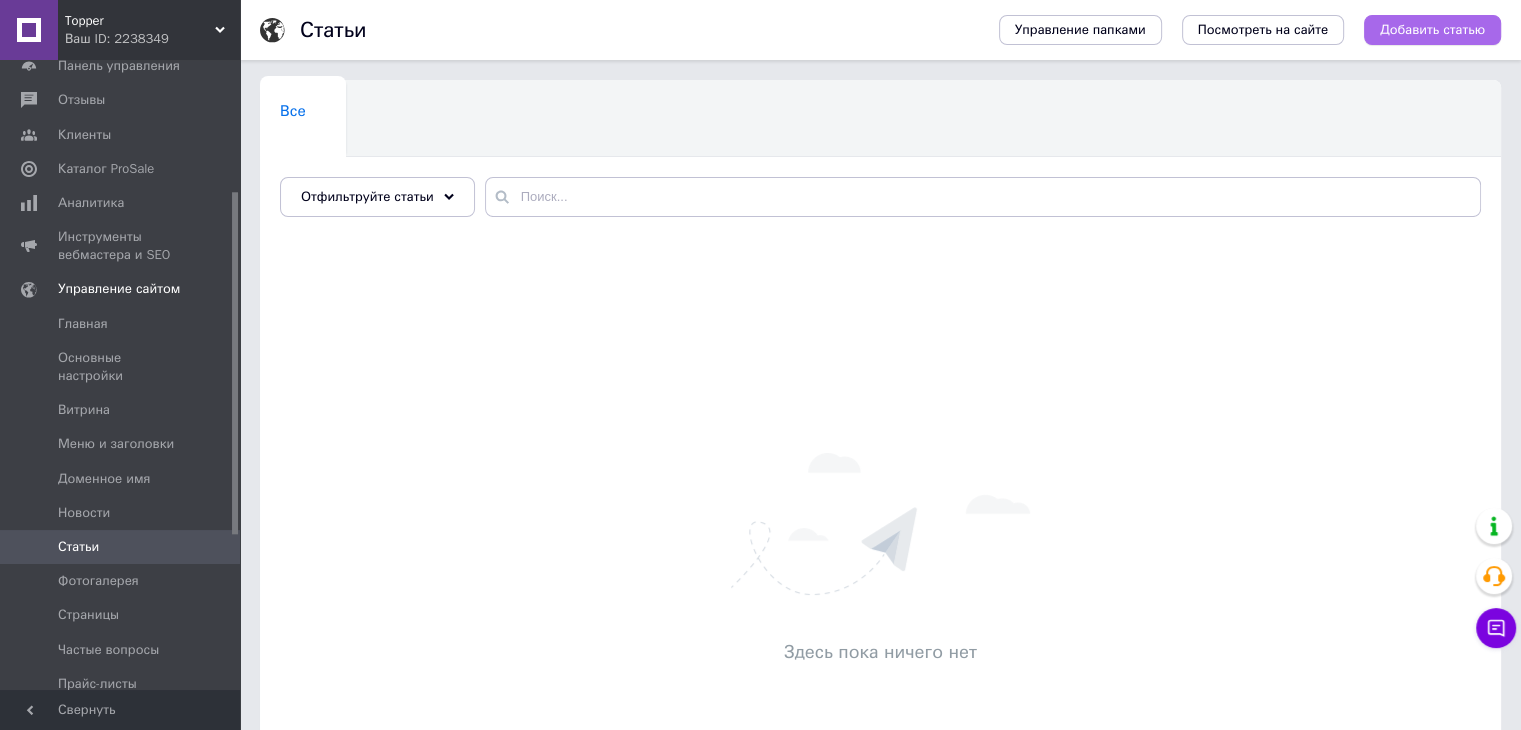click on "Добавить статью" at bounding box center [1432, 30] 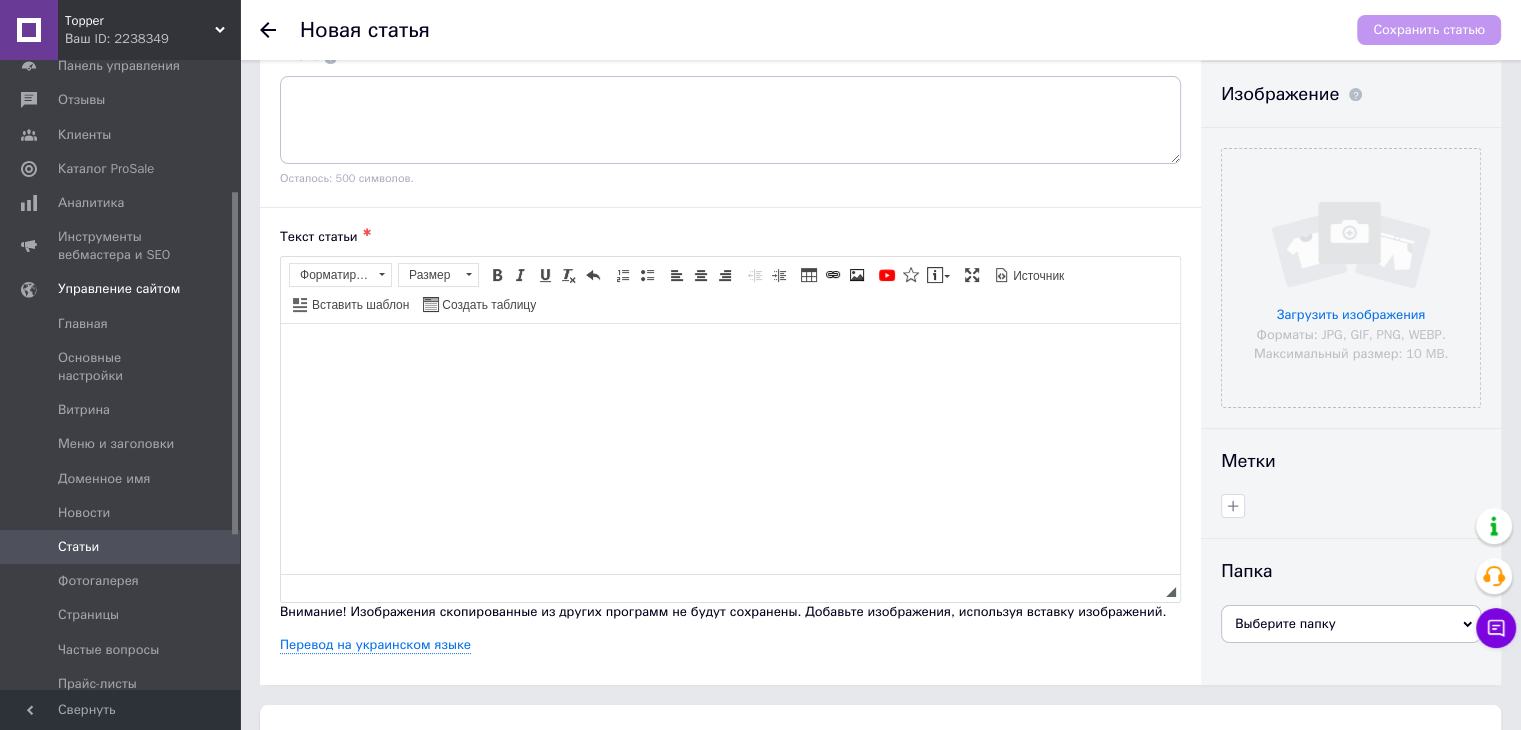scroll, scrollTop: 300, scrollLeft: 0, axis: vertical 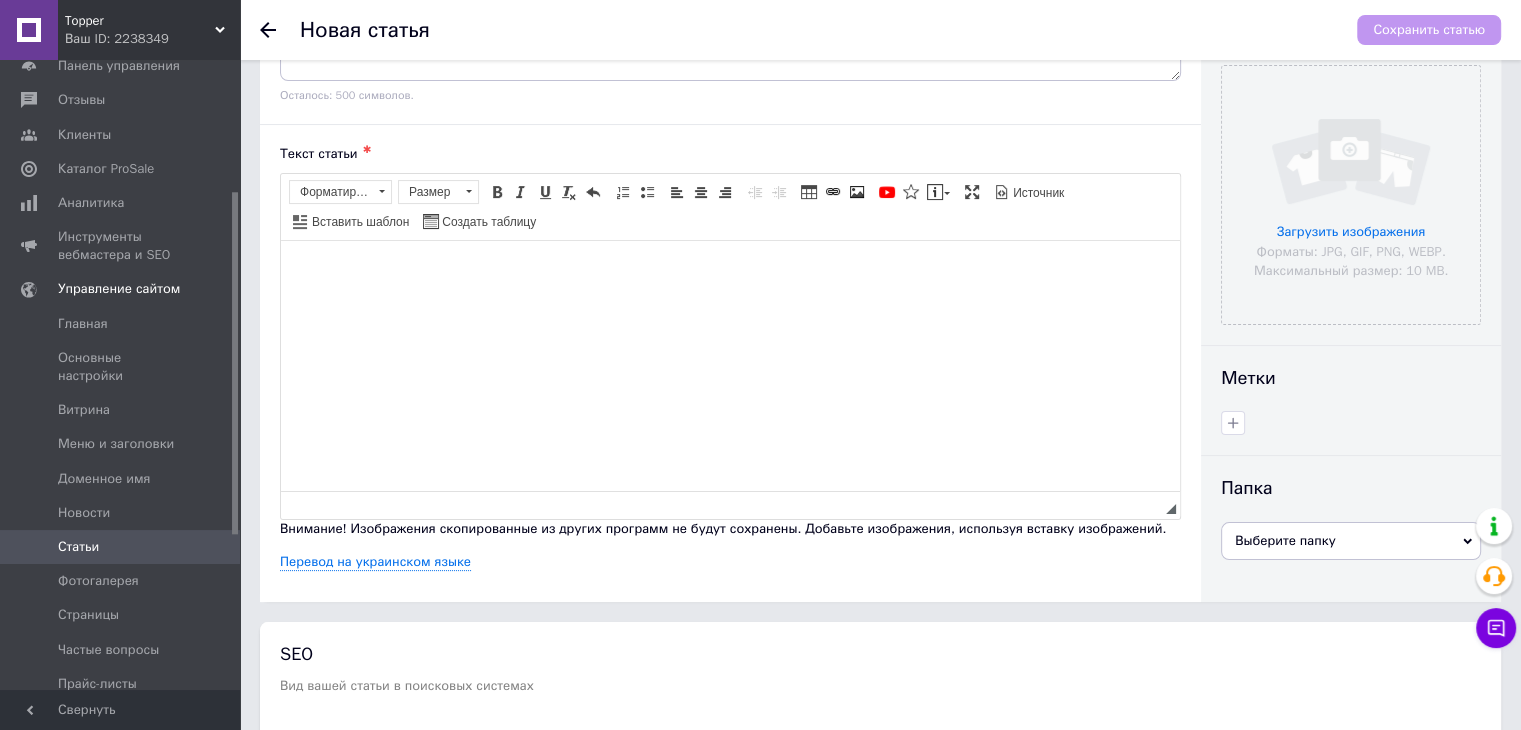 click at bounding box center (730, 271) 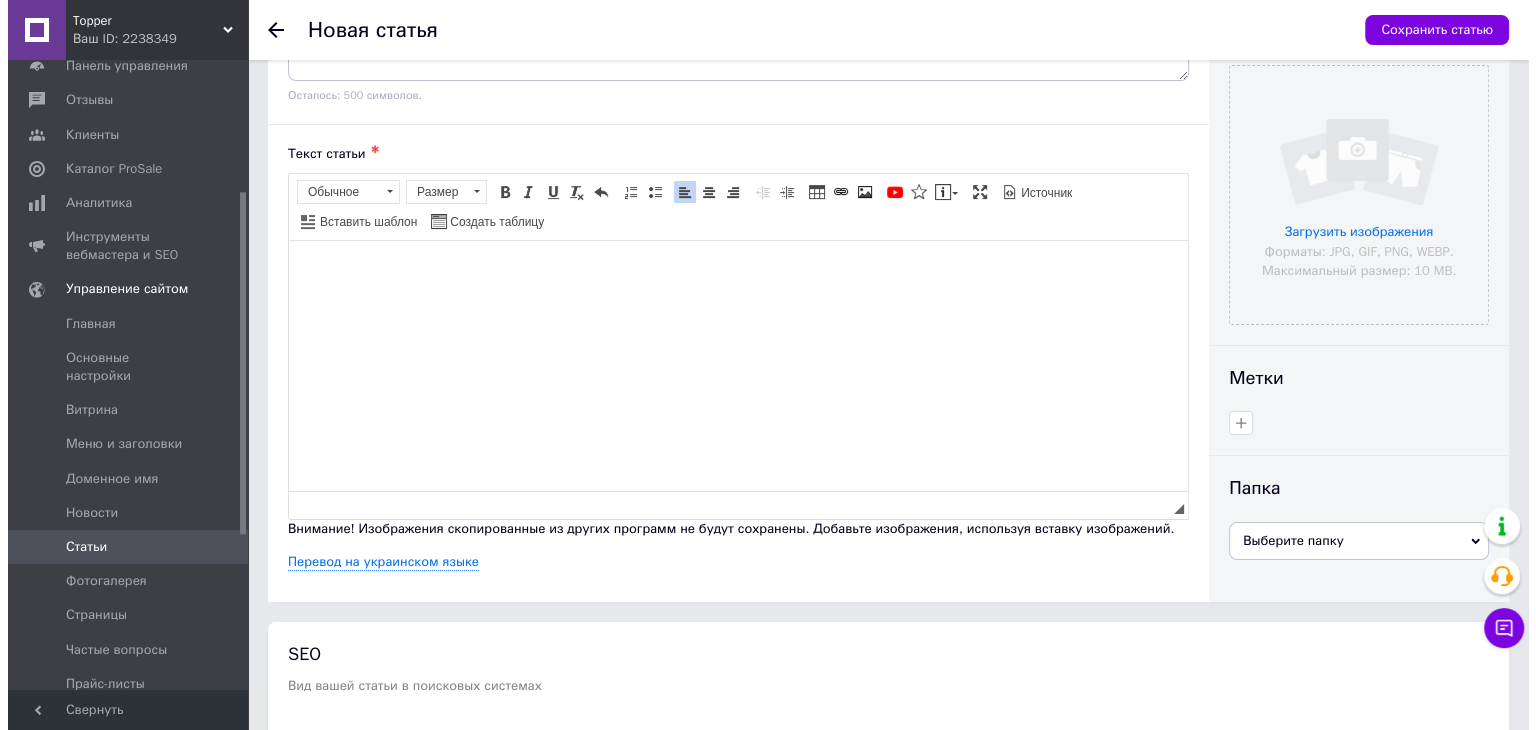 scroll, scrollTop: 489, scrollLeft: 0, axis: vertical 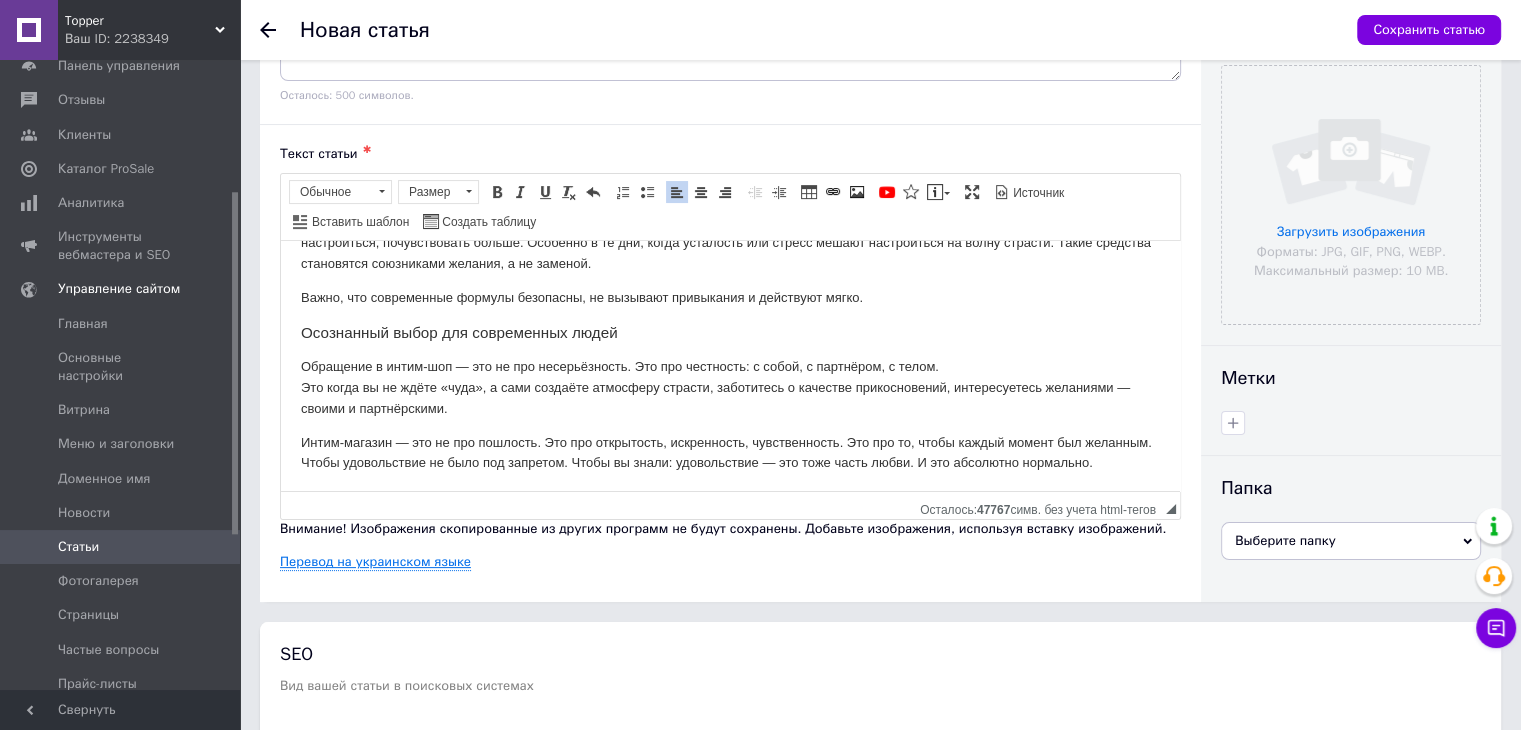 drag, startPoint x: 454, startPoint y: 545, endPoint x: 451, endPoint y: 556, distance: 11.401754 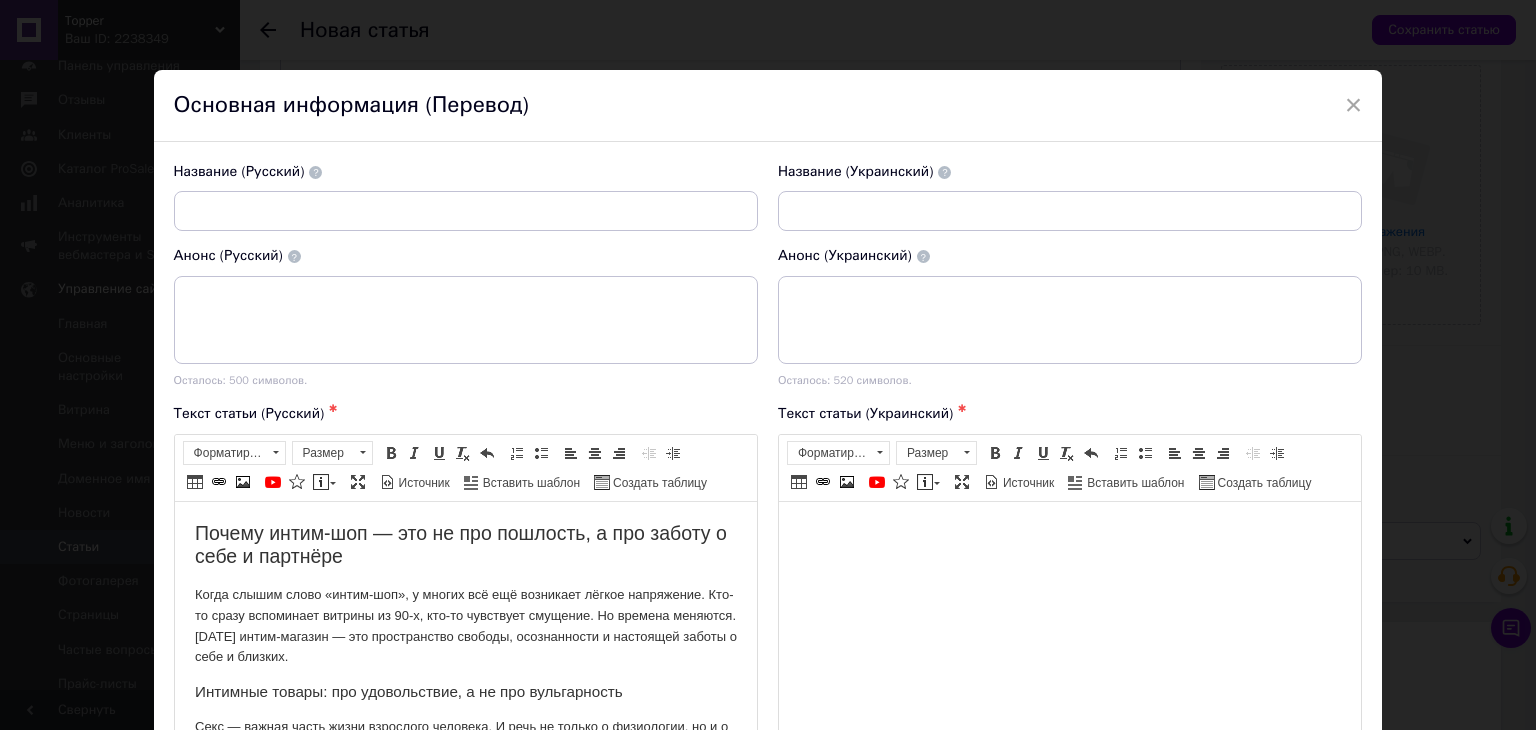 scroll, scrollTop: 0, scrollLeft: 0, axis: both 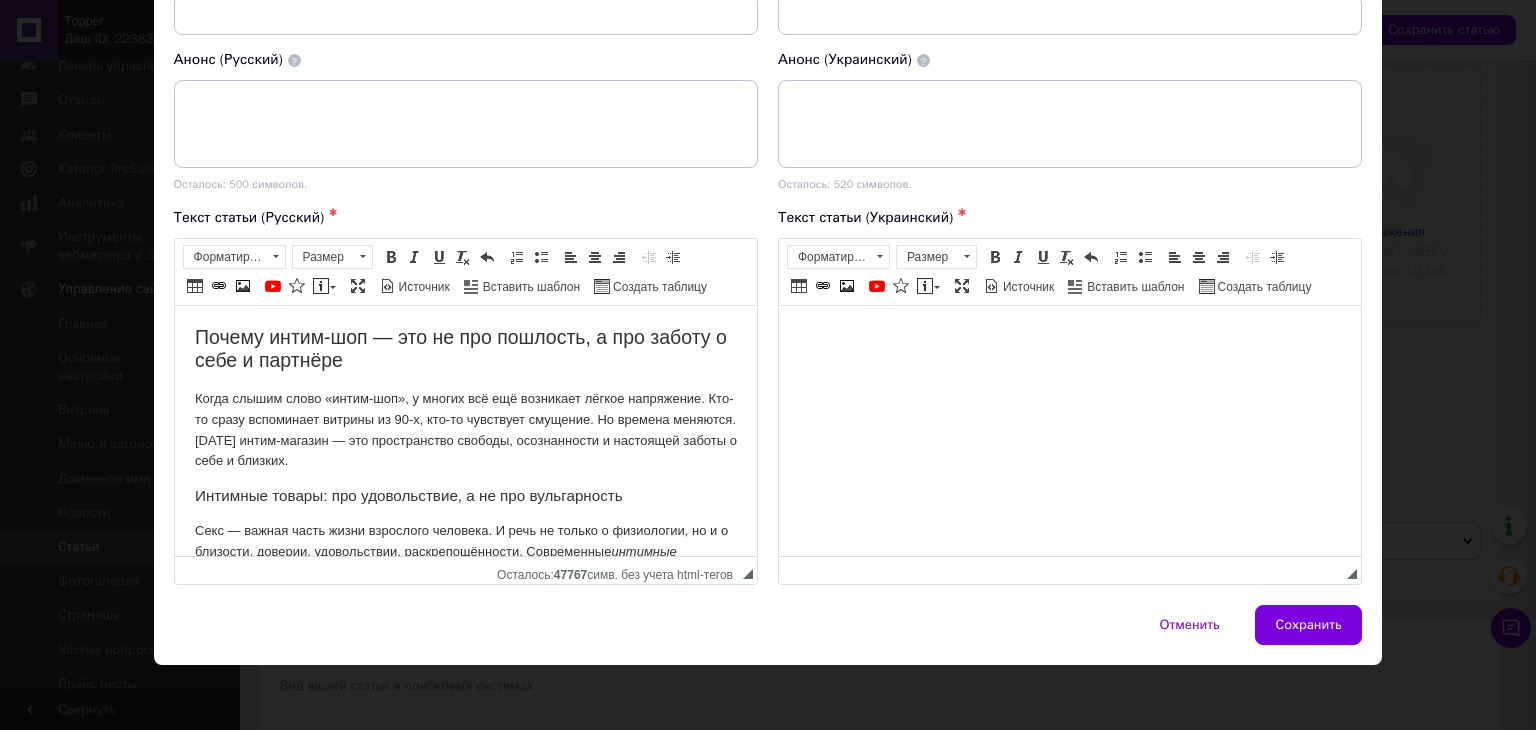 click on "Когда слышим слово «интим-шоп», у многих всё ещё возникает лёгкое напряжение. Кто-то сразу вспоминает витрины из 90-х, кто-то чувствует смущение. Но времена меняются. [DATE] интим-магазин — это пространство свободы, осознанности и настоящей заботы о себе и близких." at bounding box center (465, 429) 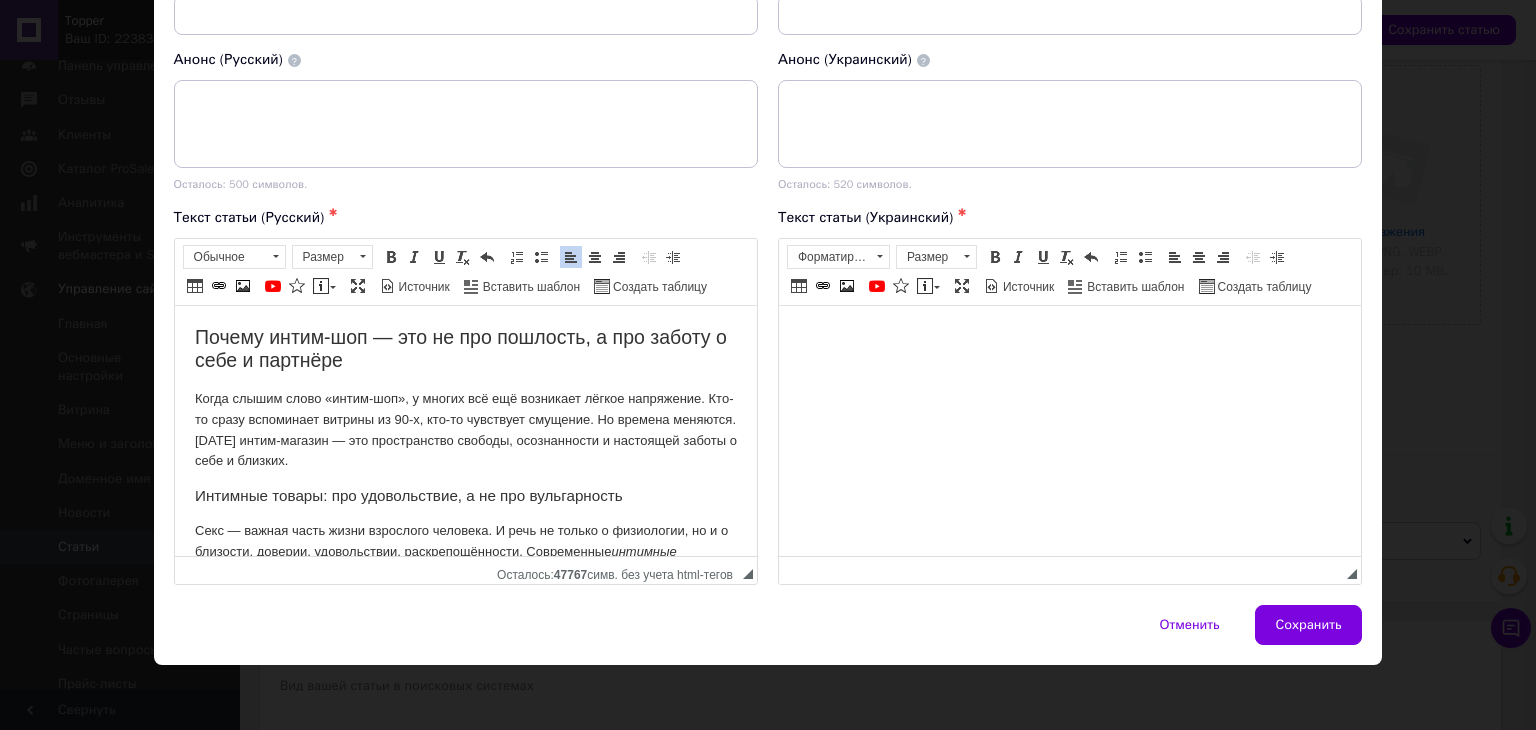 click on "Почему интим-шоп — это не про пошлость, а про заботу о себе и партнёре Когда слышим слово «интим-шоп», у многих всё ещё возникает лёгкое напряжение. Кто-то сразу вспоминает витрины из 90-х, кто-то чувствует смущение. Но времена меняются. [DATE] интим-магазин — это пространство свободы, осознанности и настоящей заботы о себе и близких. Интимные товары: про удовольствие, а не про вульгарность Секс — важная часть жизни взрослого человека. И речь не только о физиологии, но и о близости, доверии, удовольствии, раскрепощённости. Современные  интимные товары  или" at bounding box center (465, 802) 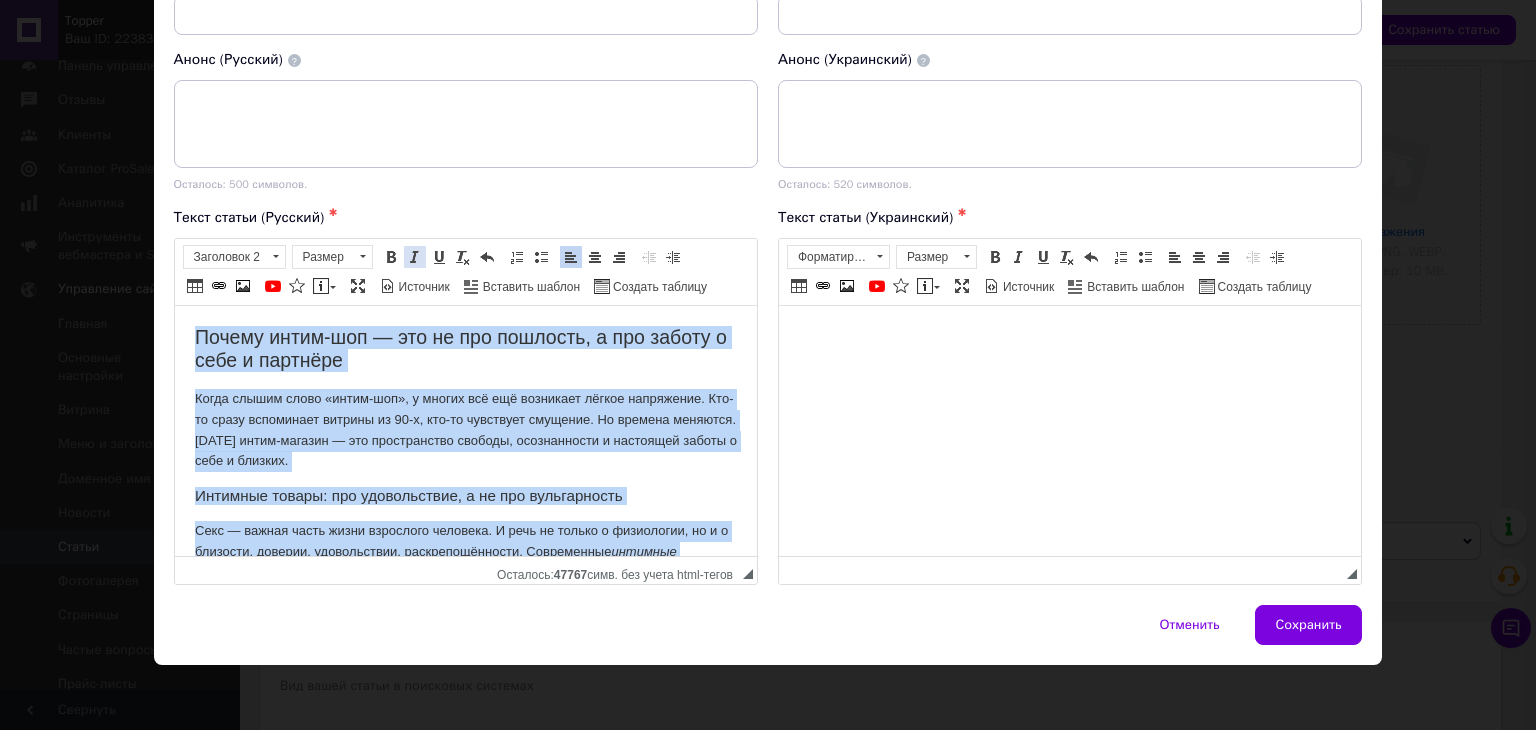 click at bounding box center [415, 257] 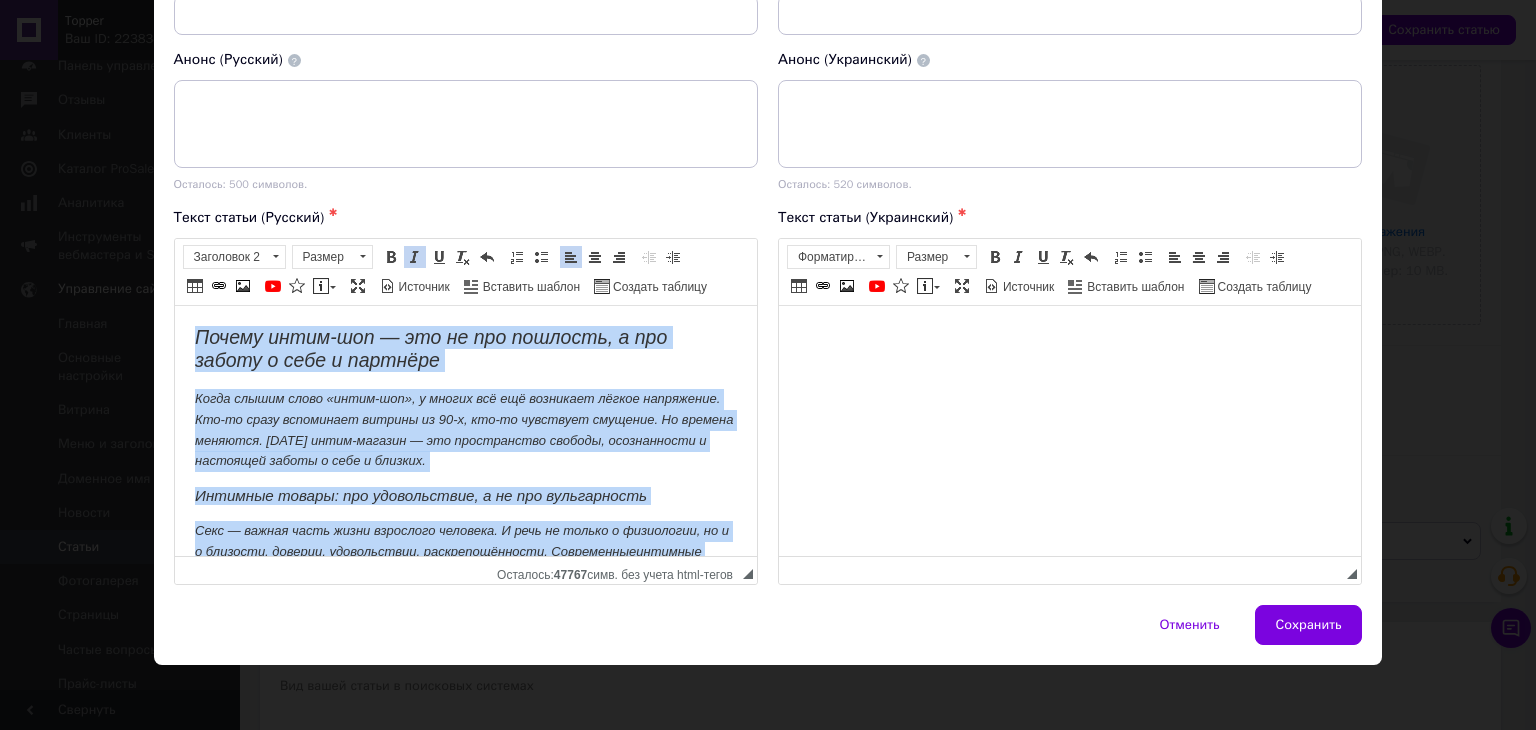 click at bounding box center [415, 257] 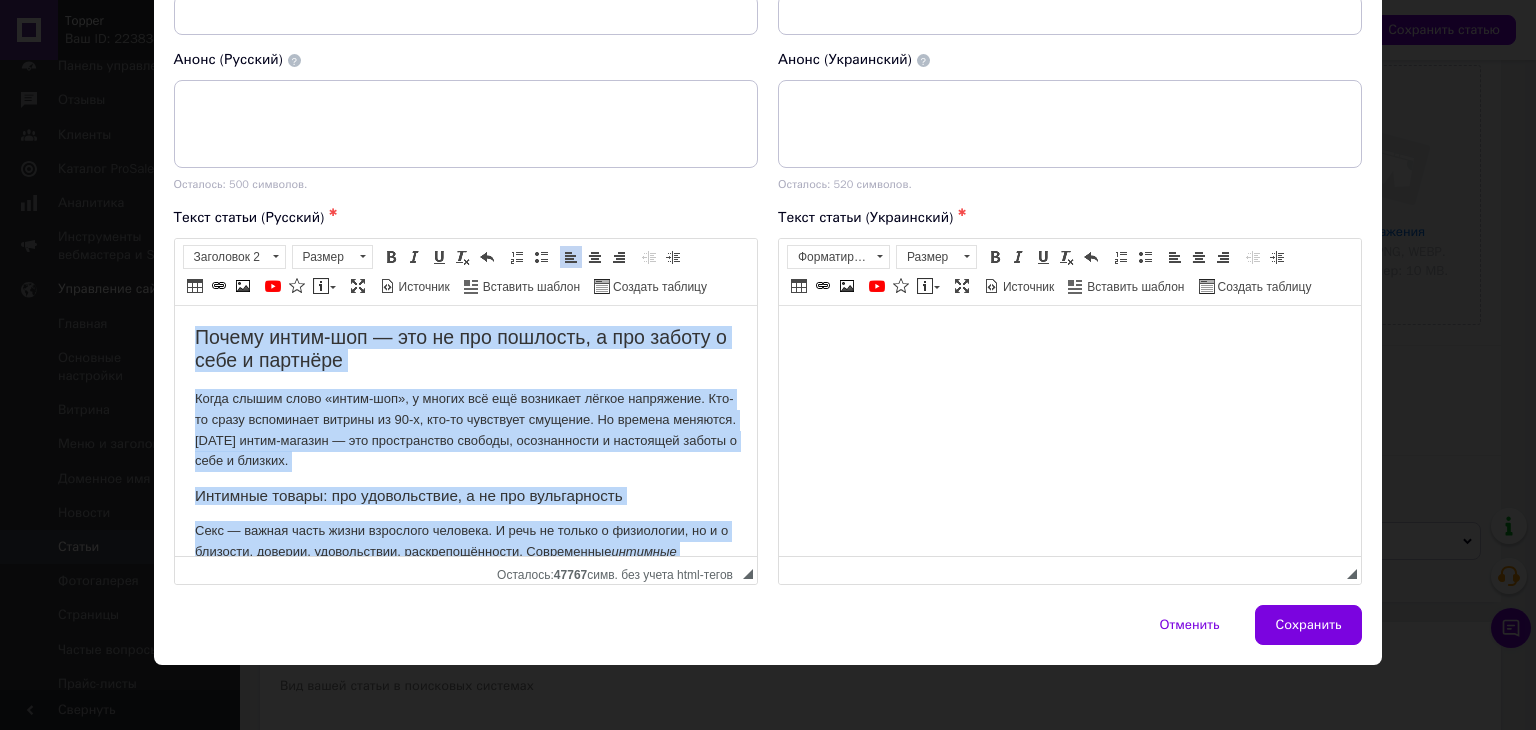 click on "Когда слышим слово «интим-шоп», у многих всё ещё возникает лёгкое напряжение. Кто-то сразу вспоминает витрины из 90-х, кто-то чувствует смущение. Но времена меняются. [DATE] интим-магазин — это пространство свободы, осознанности и настоящей заботы о себе и близких." at bounding box center (465, 429) 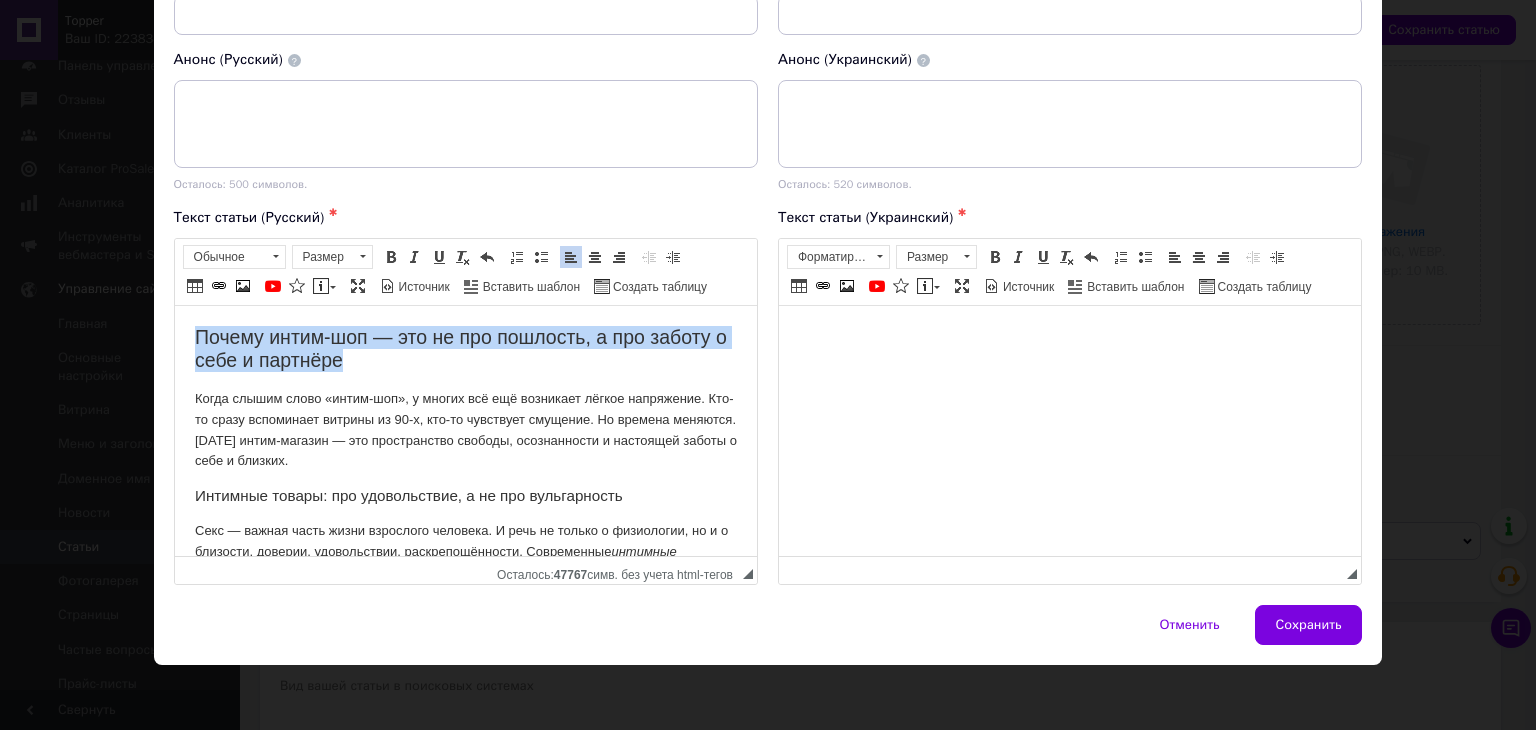 drag, startPoint x: 391, startPoint y: 367, endPoint x: 190, endPoint y: 328, distance: 204.74863 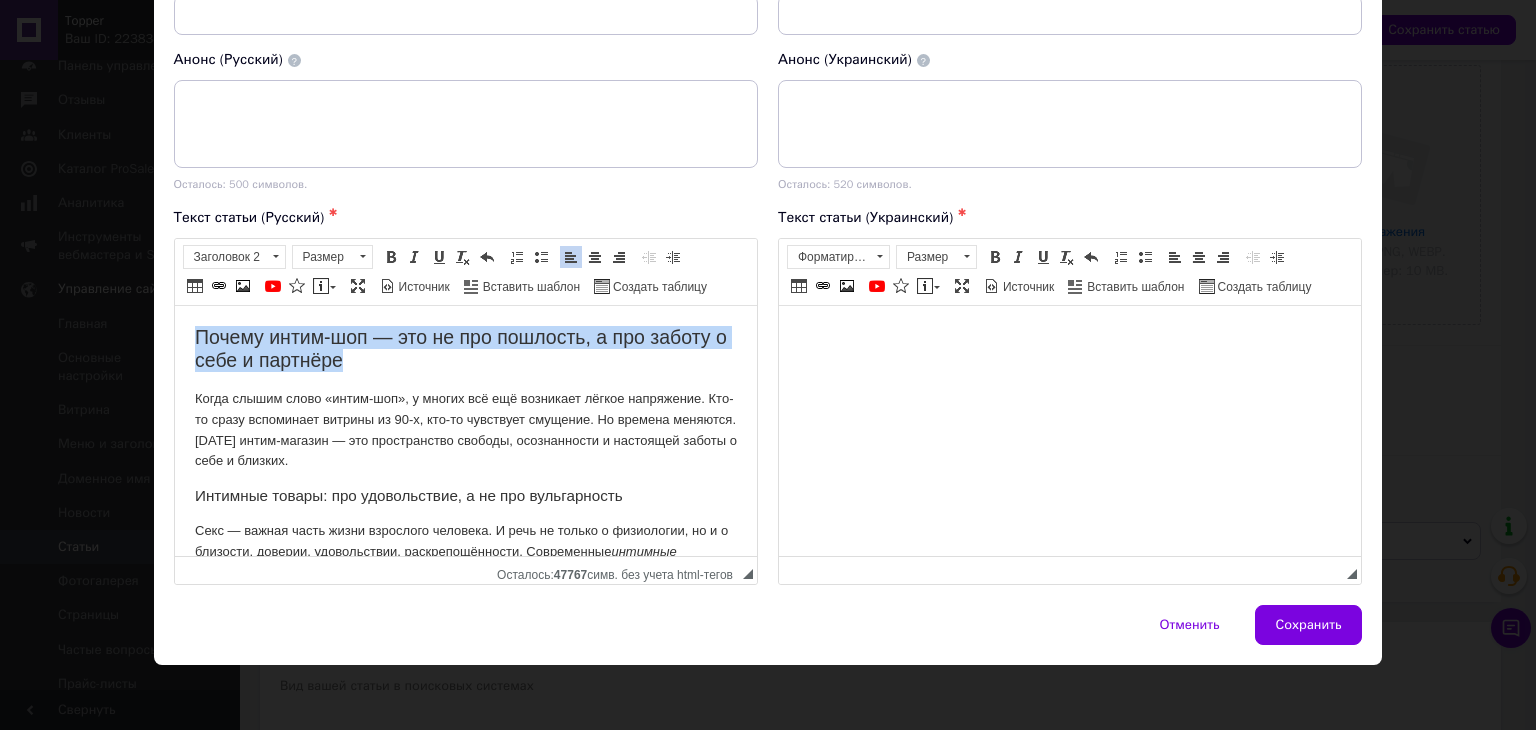 copy on "Почему интим-шоп — это не про пошлость, а про заботу о себе и партнёре" 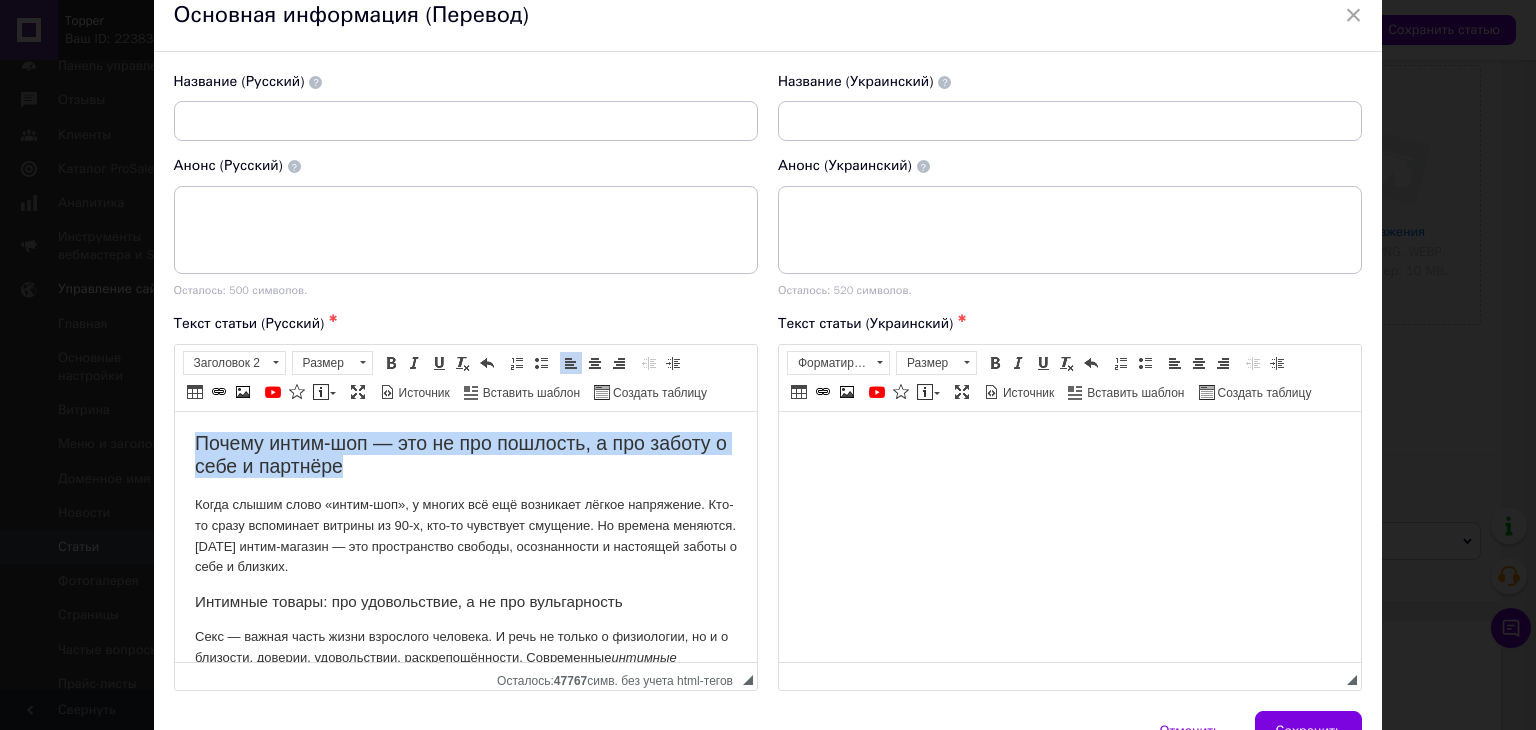 scroll, scrollTop: 0, scrollLeft: 0, axis: both 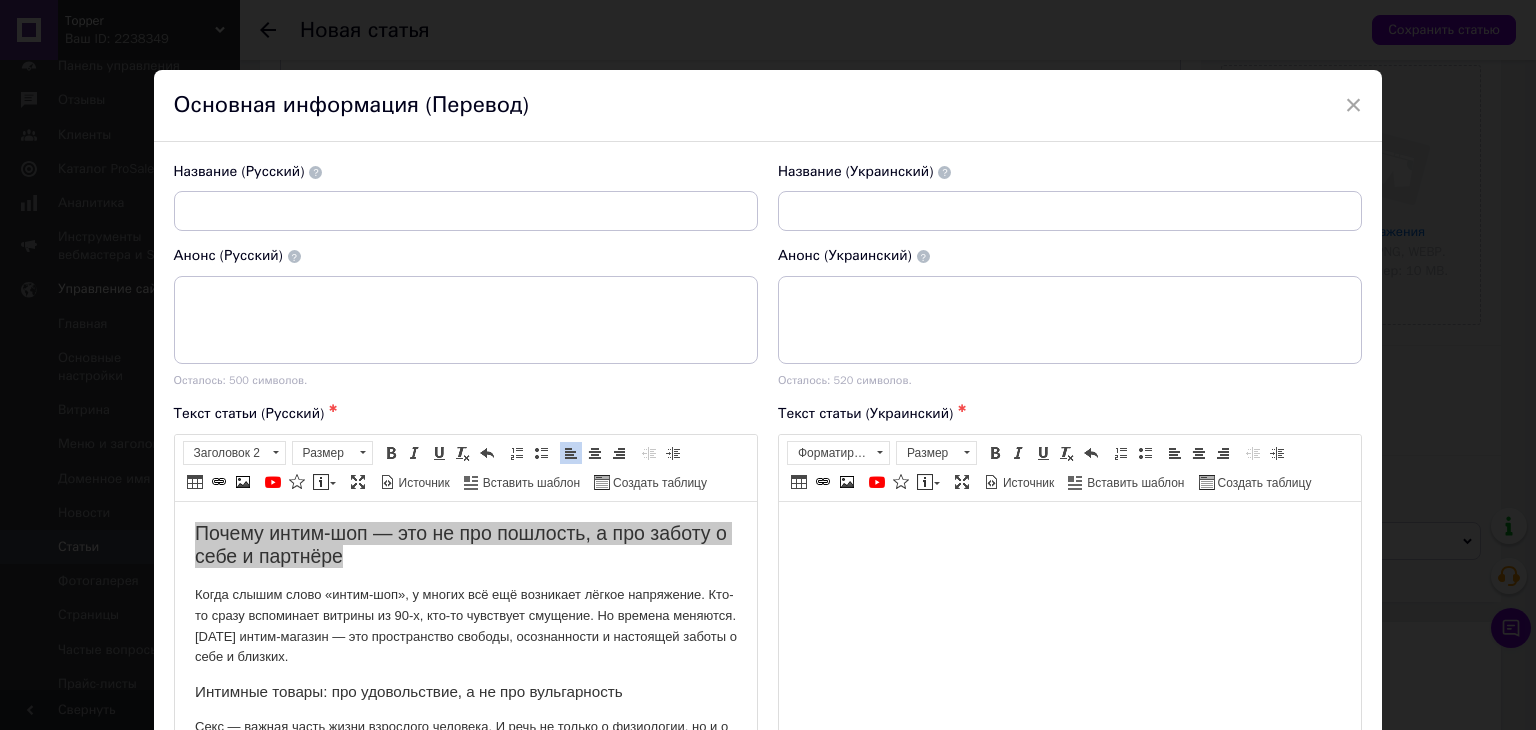 click at bounding box center [466, 211] 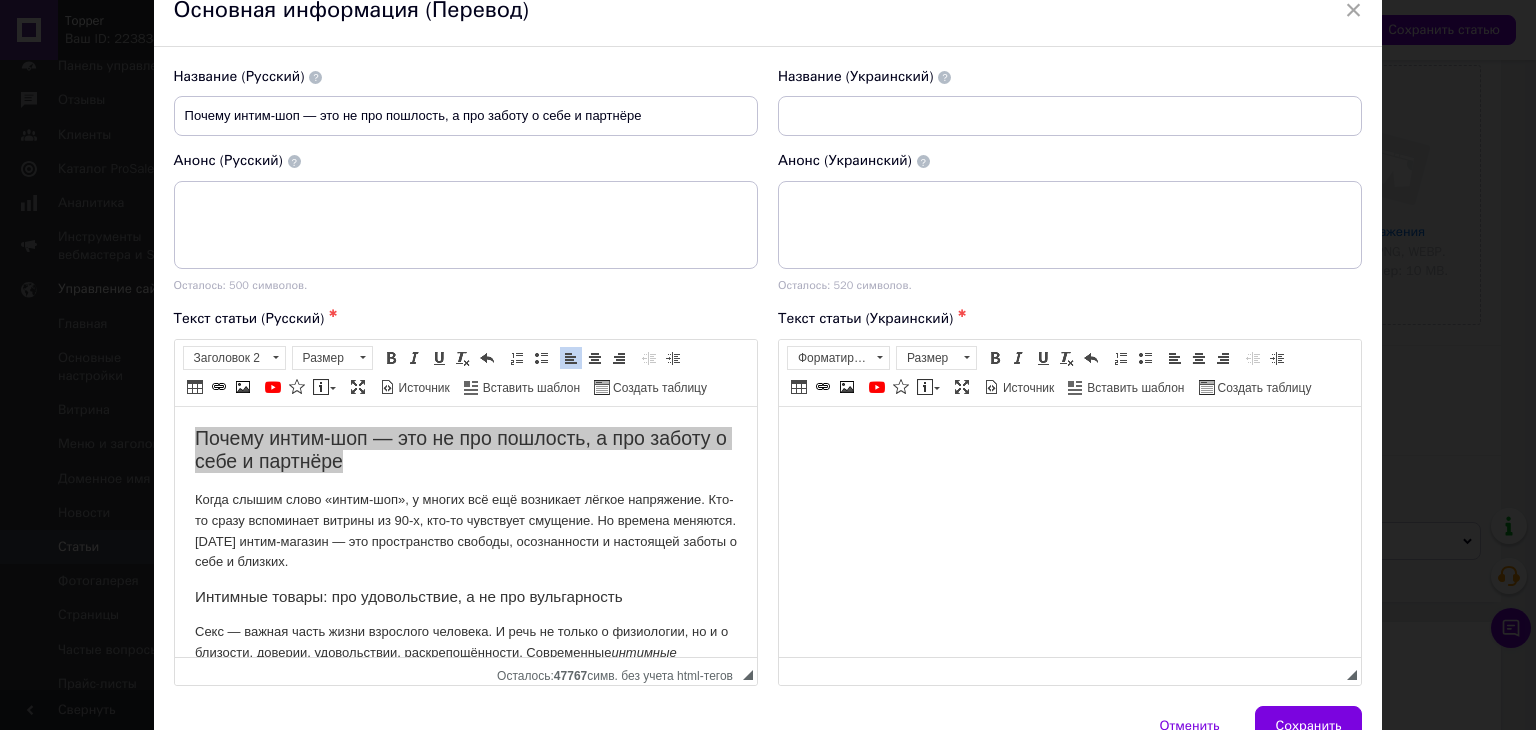 scroll, scrollTop: 100, scrollLeft: 0, axis: vertical 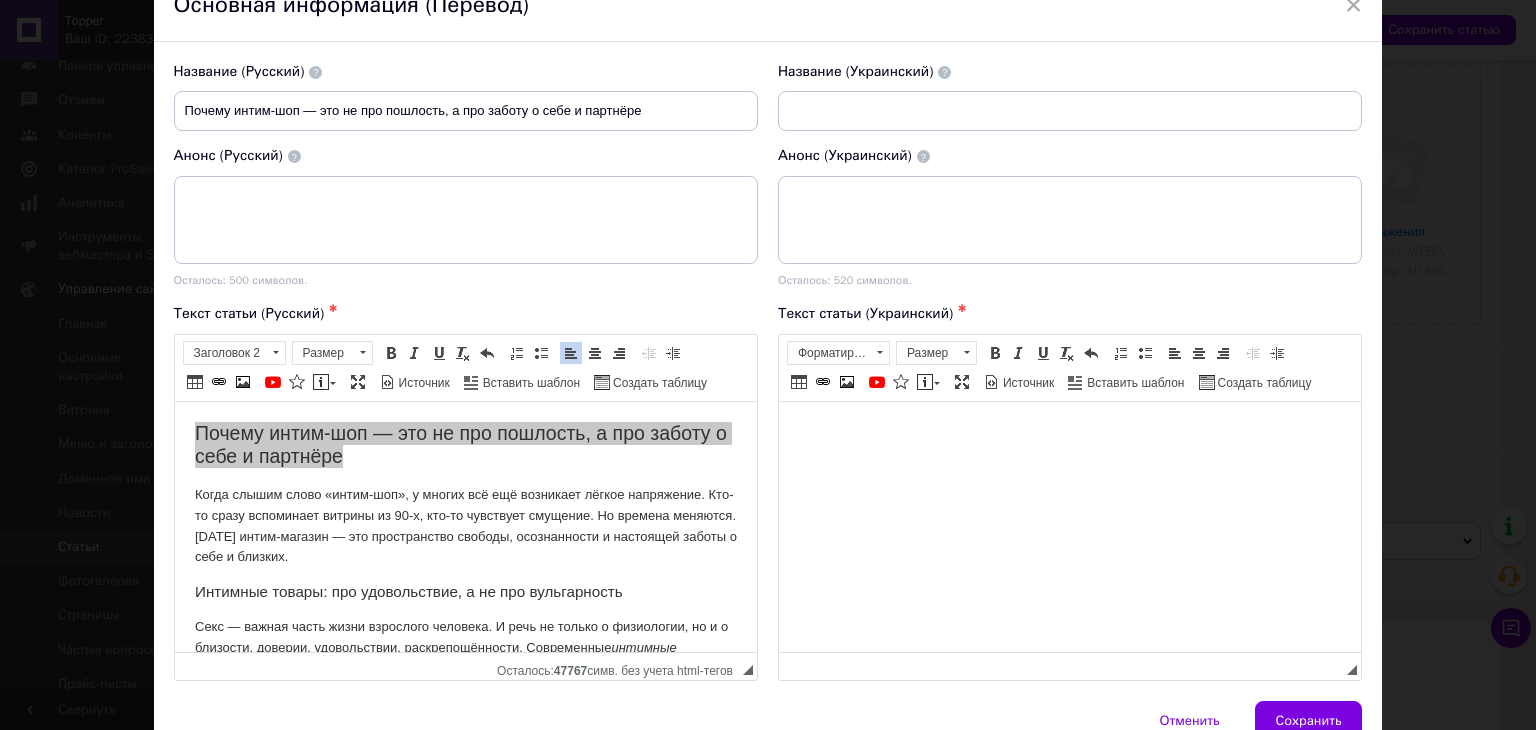 type on "Почему интим-шоп — это не про пошлость, а про заботу о себе и партнёре" 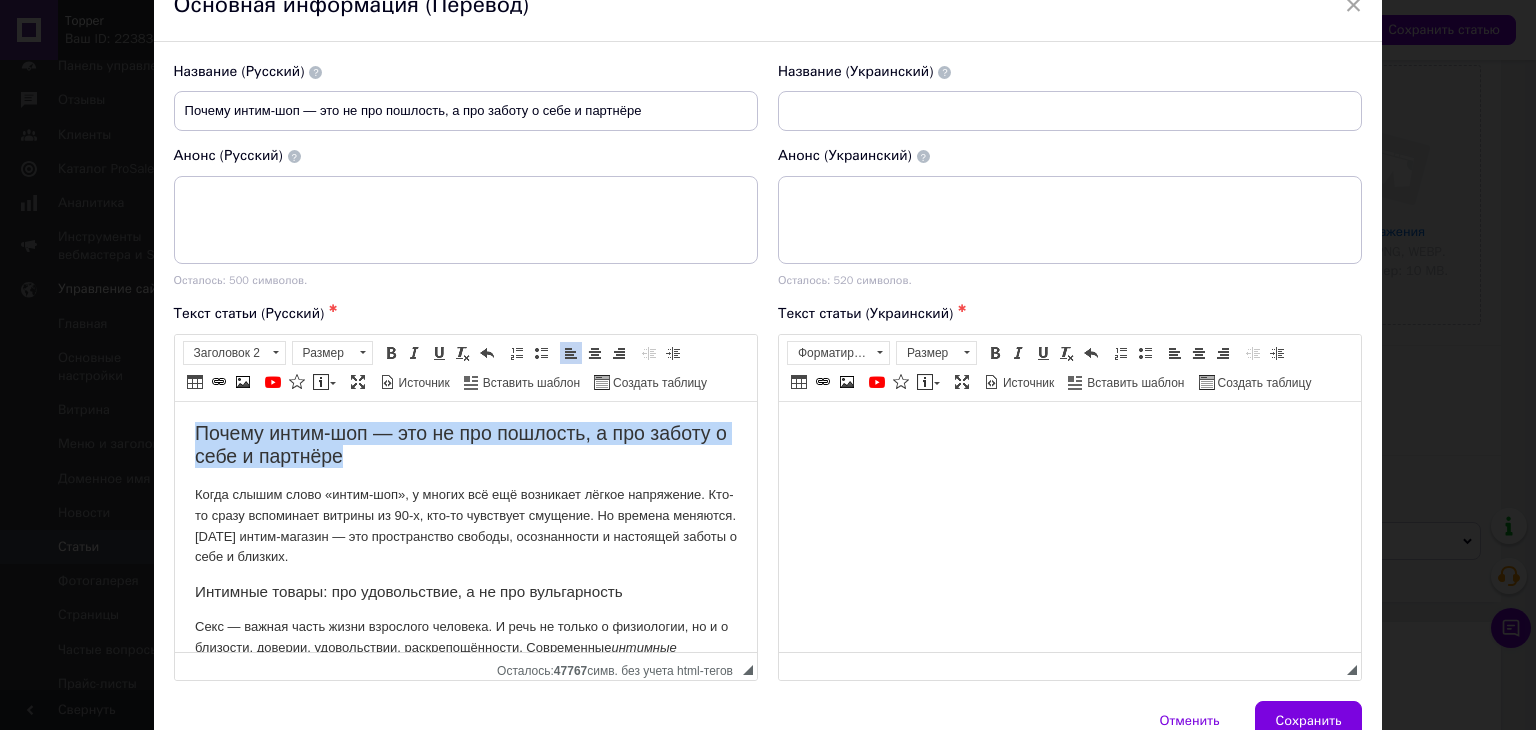 drag, startPoint x: 433, startPoint y: 551, endPoint x: 191, endPoint y: 485, distance: 250.8386 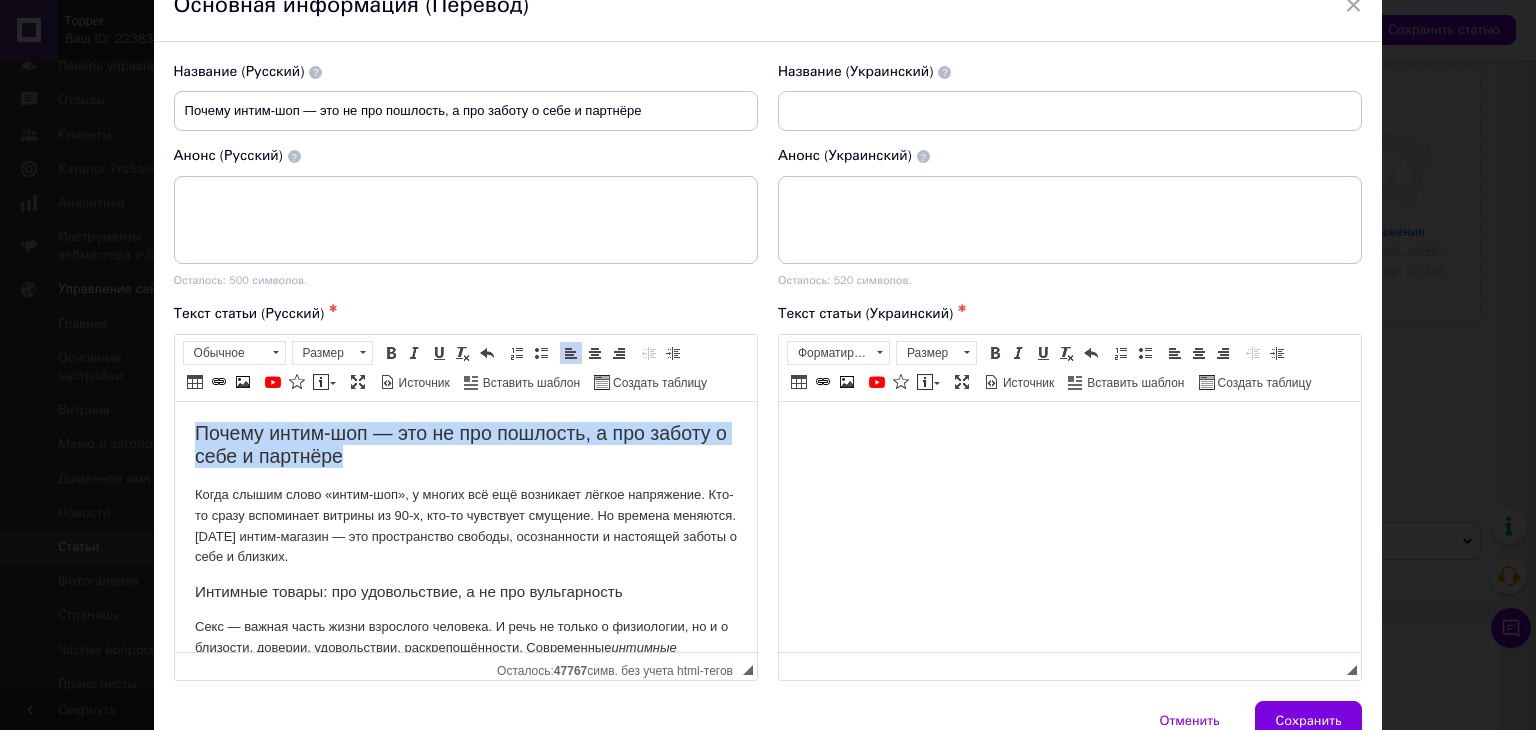 copy on "Когда слышим слово «интим-шоп», у многих всё ещё возникает лёгкое напряжение. Кто-то сразу вспоминает витрины из 90-х, кто-то чувствует смущение. Но времена меняются. [DATE] интим-магазин — это пространство свободы, осознанности и настоящей заботы о себе и близких." 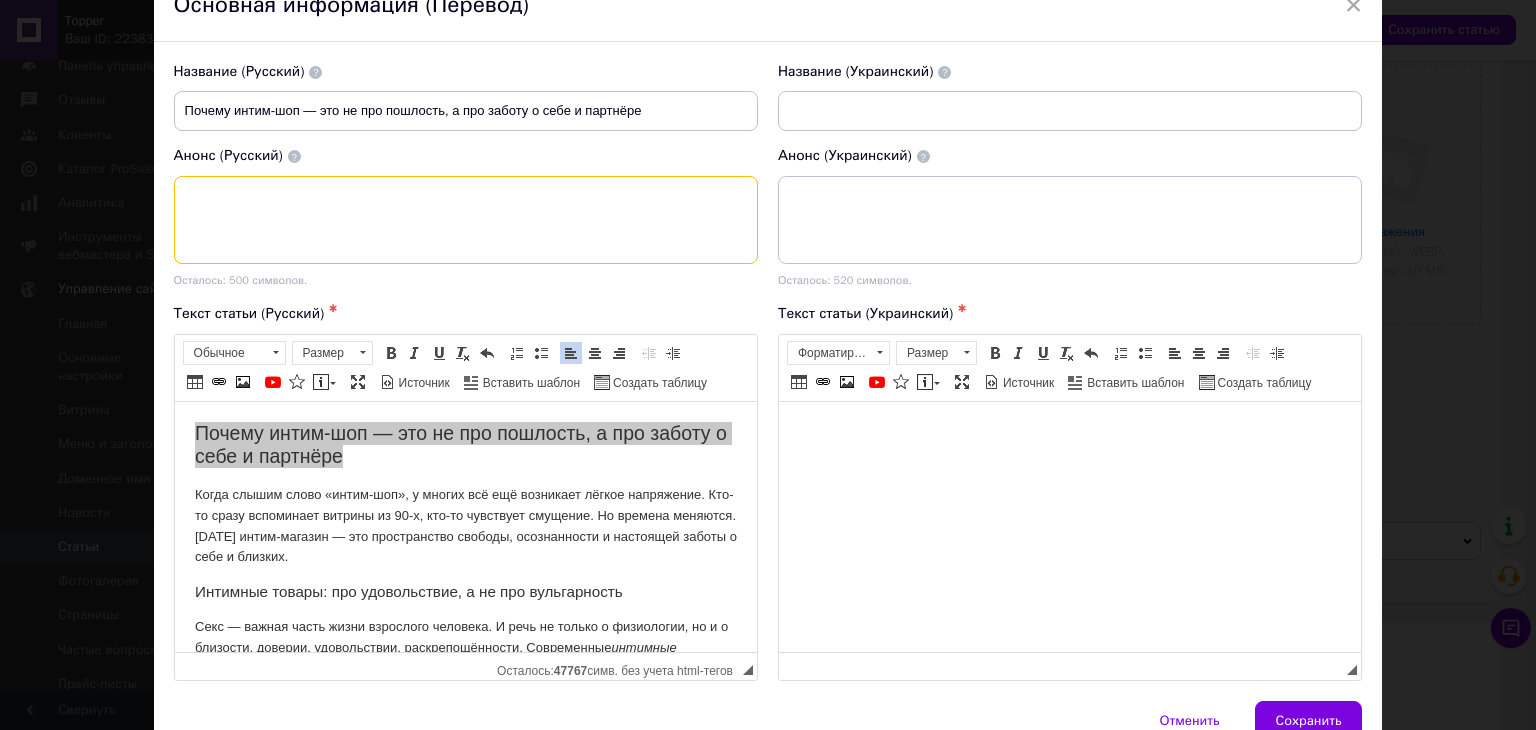 click at bounding box center [466, 220] 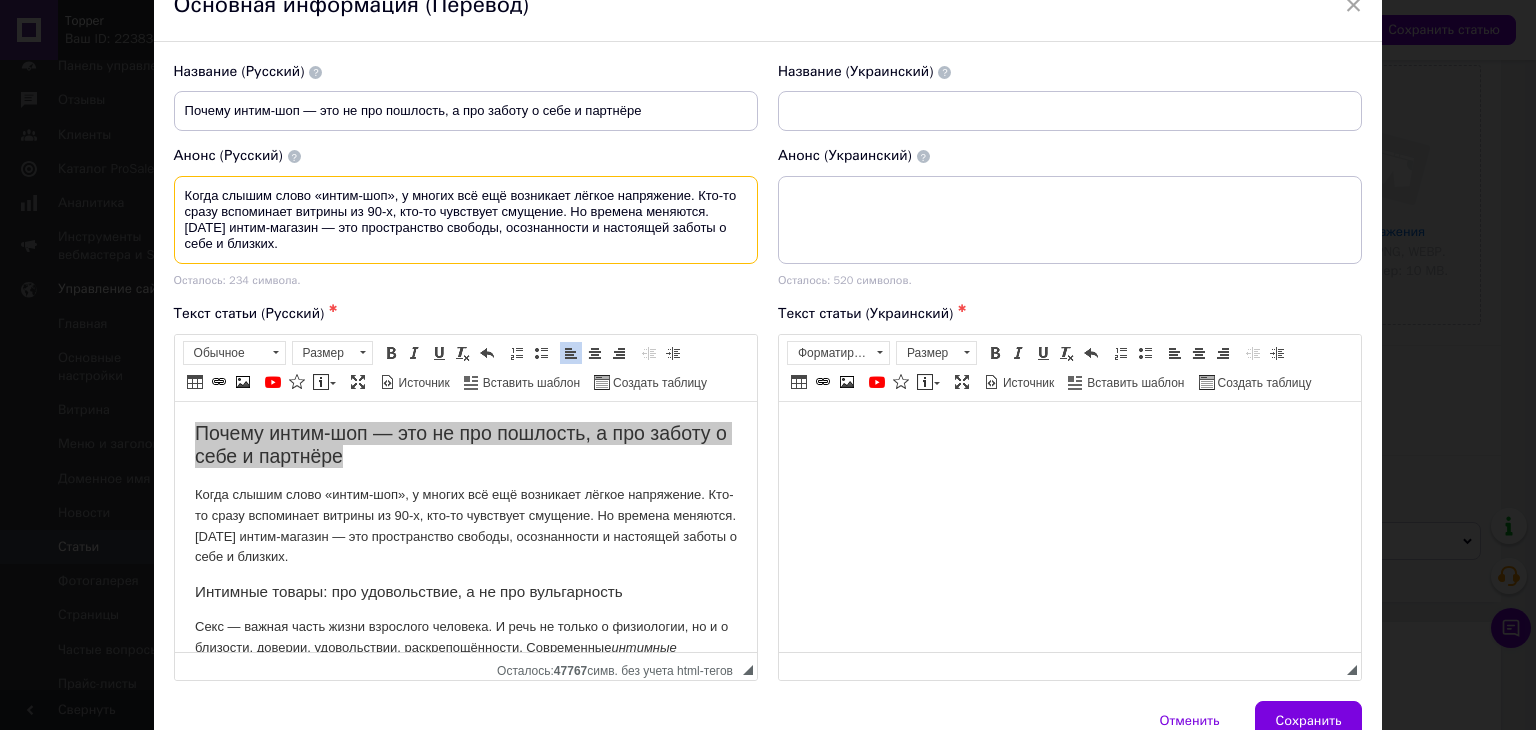 drag, startPoint x: 322, startPoint y: 189, endPoint x: 356, endPoint y: 193, distance: 34.234486 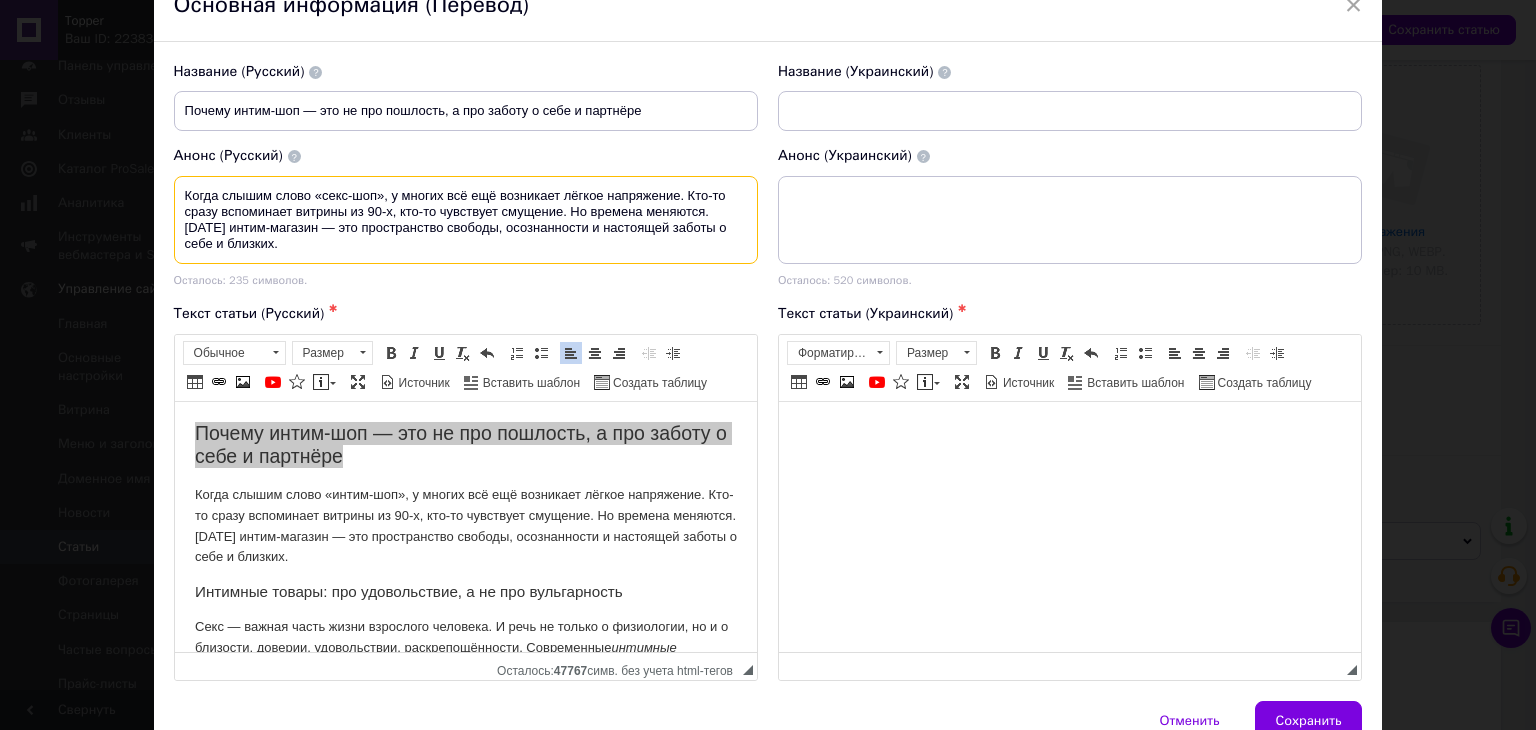 type on "Когда слышим слово «секс-шоп», у многих всё ещё возникает лёгкое напряжение. Кто-то сразу вспоминает витрины из 90-х, кто-то чувствует смущение. Но времена меняются. [DATE] интим-магазин — это пространство свободы, осознанности и настоящей заботы о себе и близких." 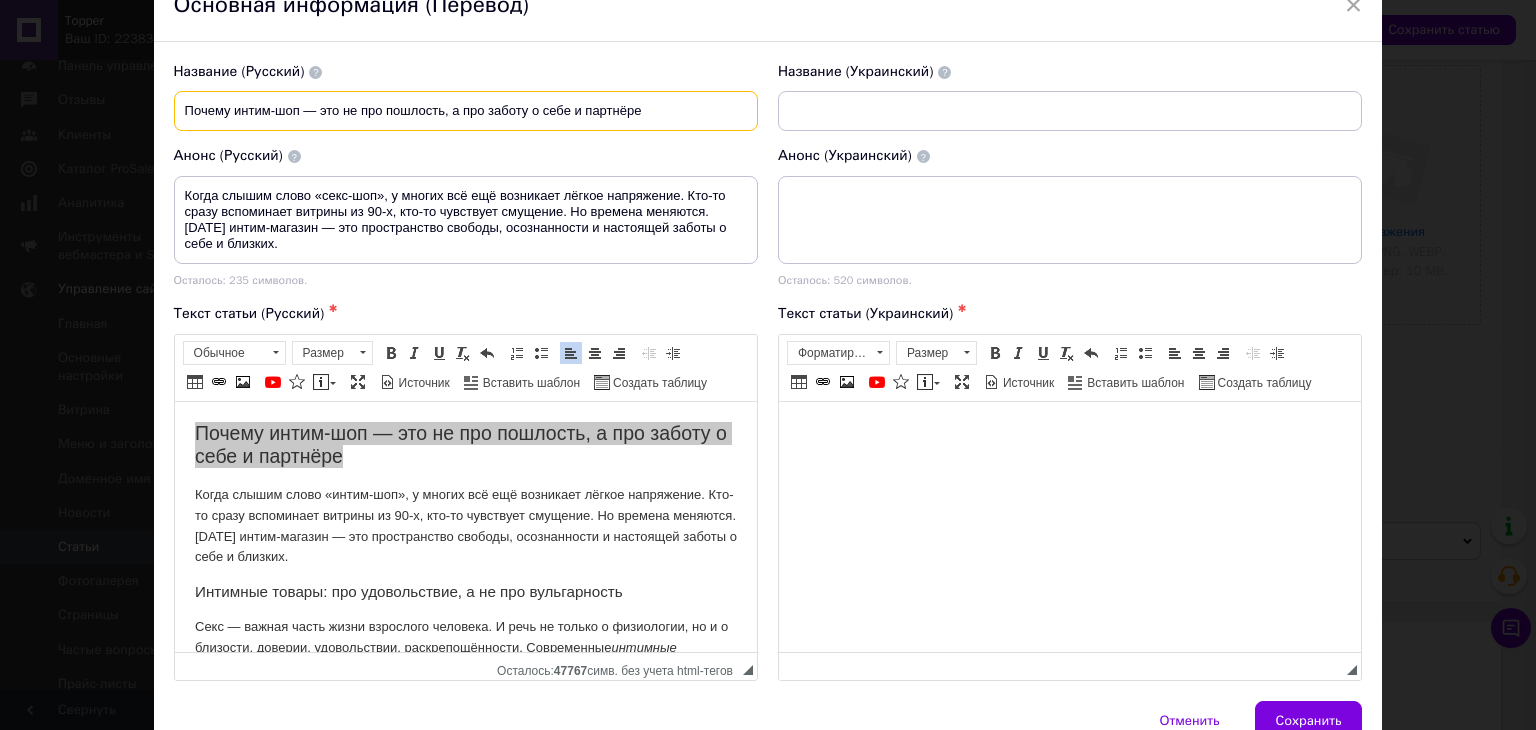 click on "Почему интим-шоп — это не про пошлость, а про заботу о себе и партнёре" at bounding box center [466, 111] 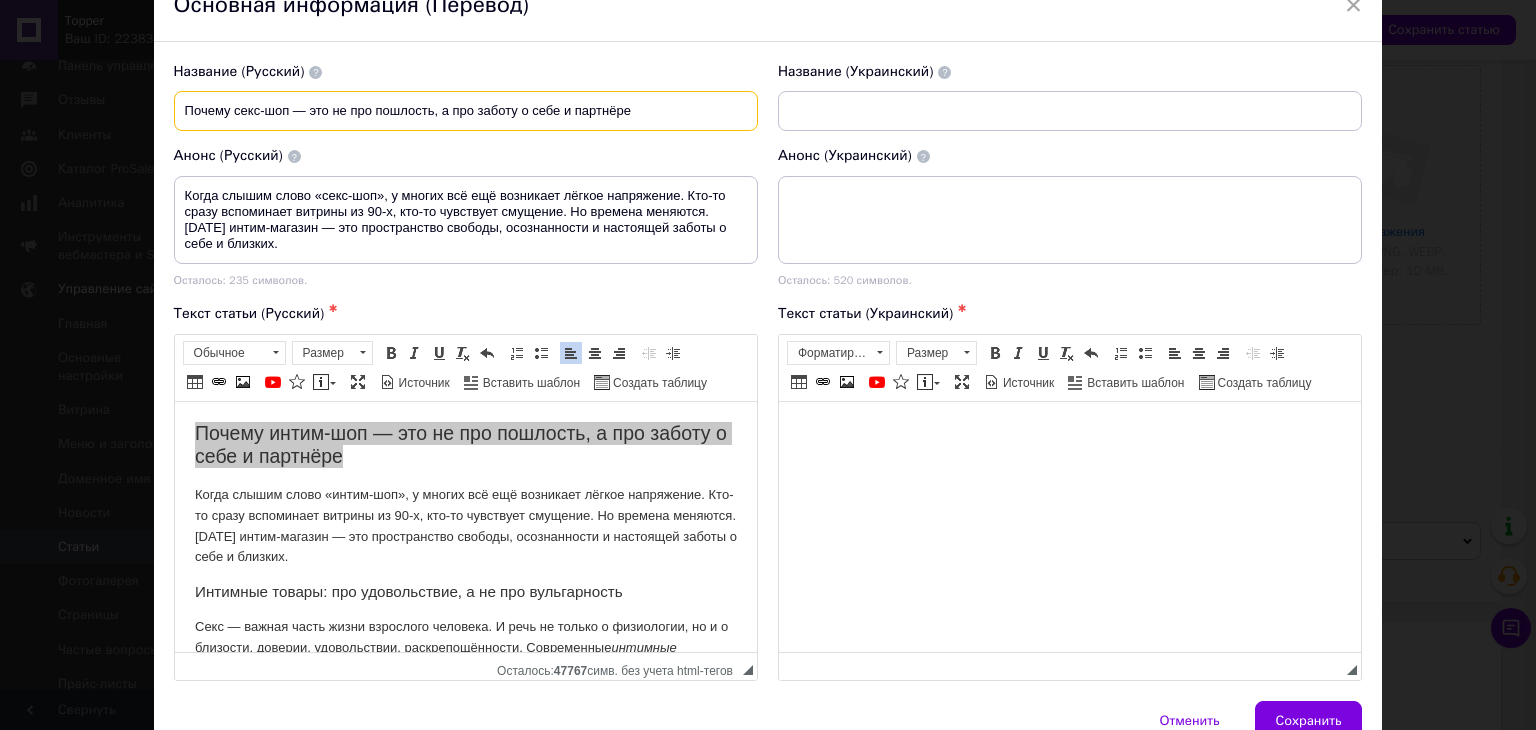 type on "Почему секс-шоп — это не про пошлость, а про заботу о себе и партнёре" 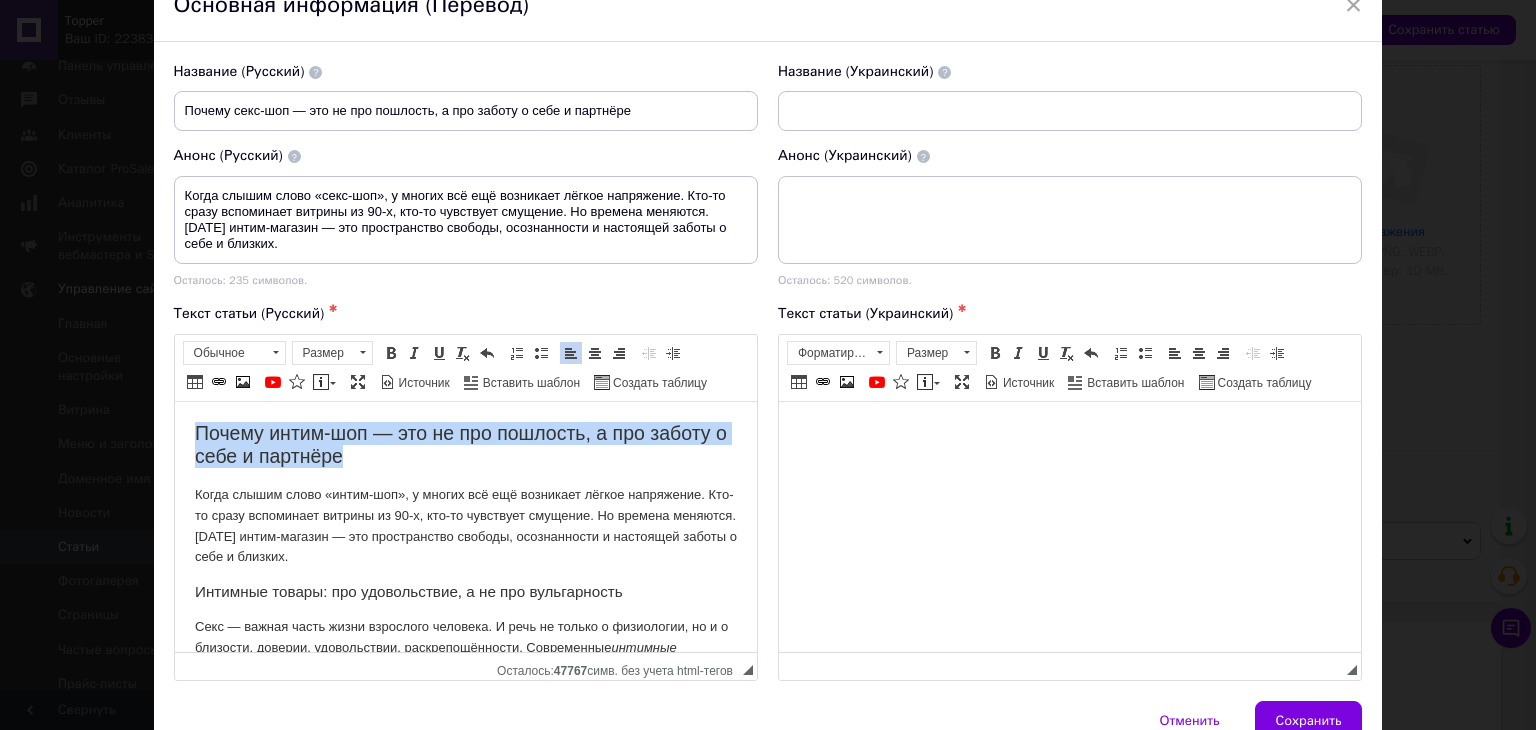 click on "Когда слышим слово «интим-шоп», у многих всё ещё возникает лёгкое напряжение. Кто-то сразу вспоминает витрины из 90-х, кто-то чувствует смущение. Но времена меняются. [DATE] интим-магазин — это пространство свободы, осознанности и настоящей заботы о себе и близких." at bounding box center [465, 525] 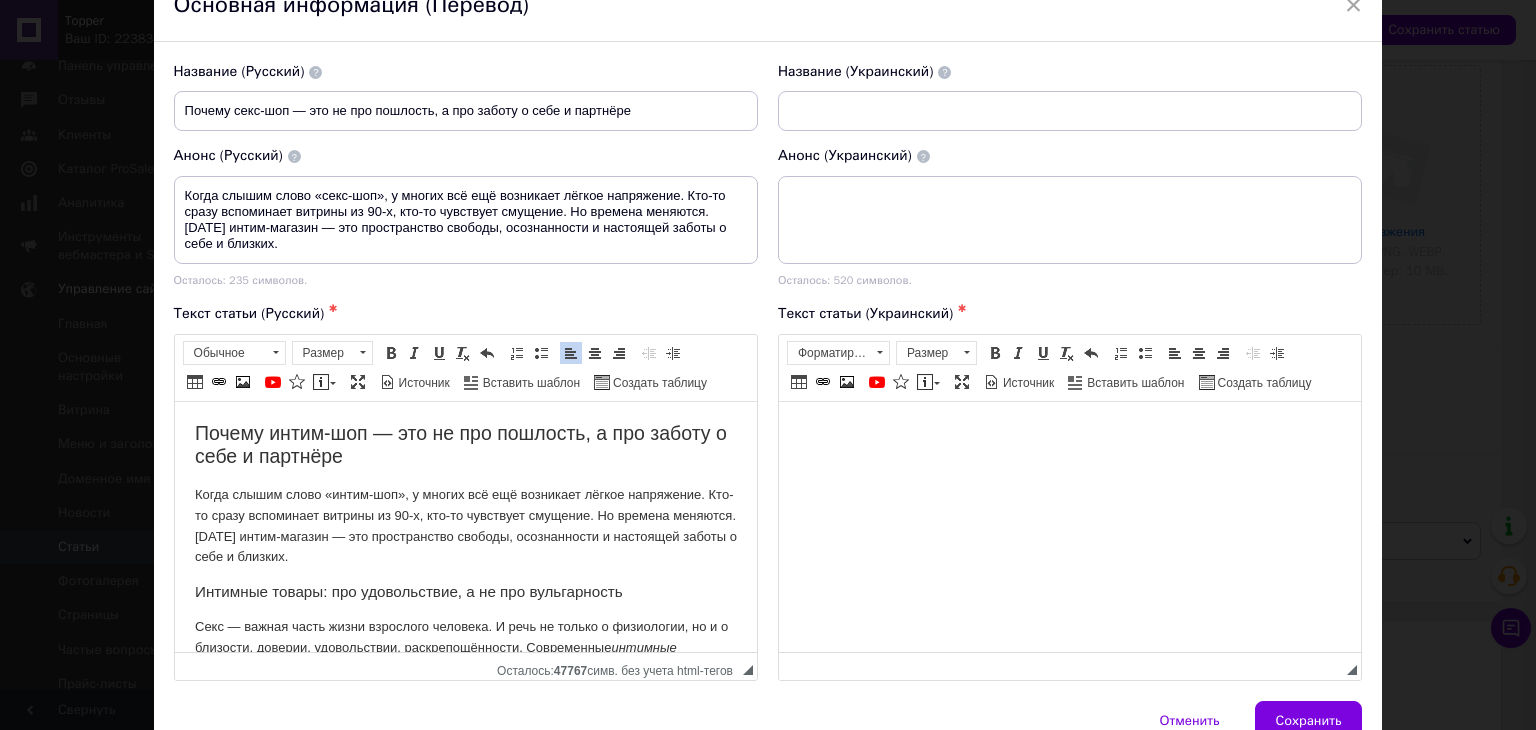 click on "Почему интим-шоп — это не про пошлость, а про заботу о себе и партнёре" at bounding box center (465, 444) 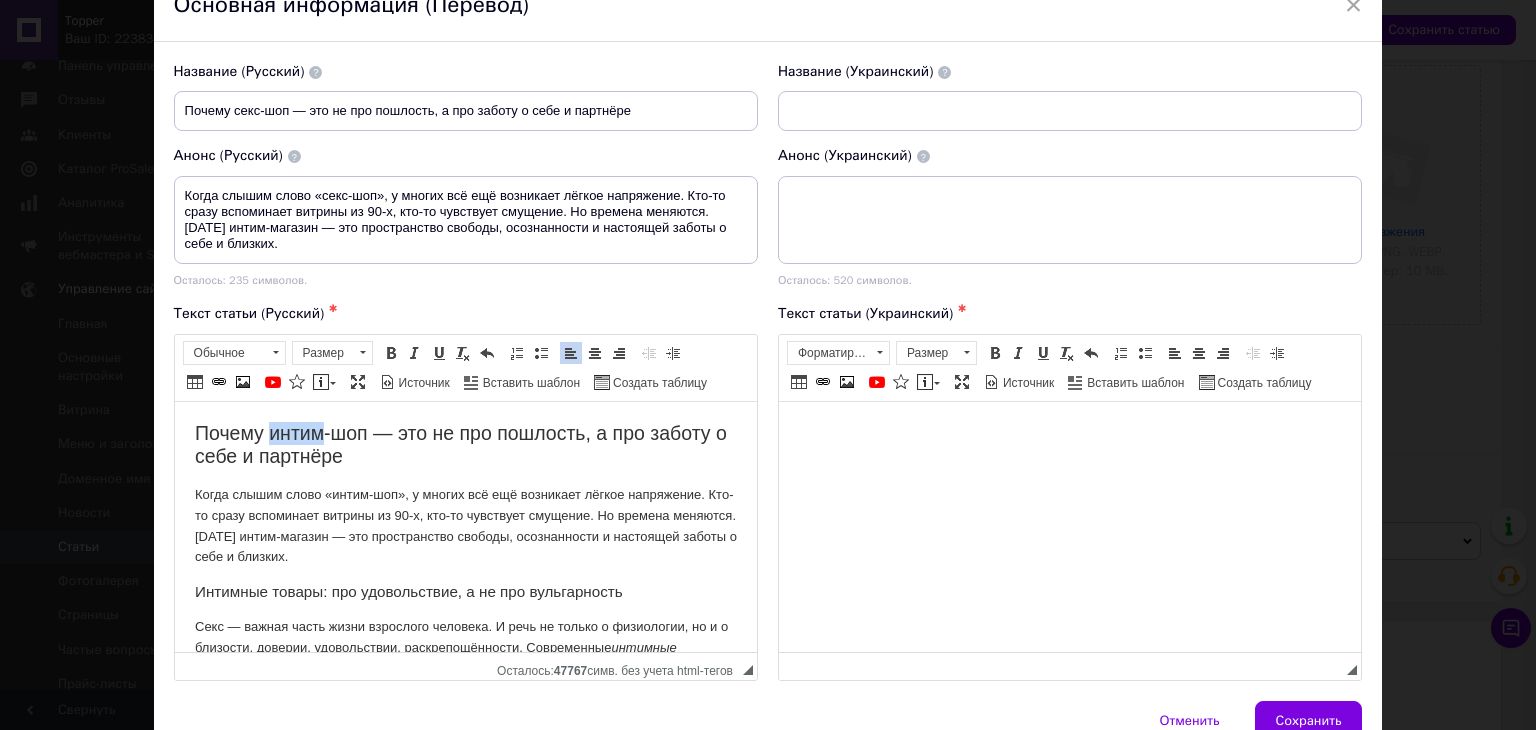 click on "Почему интим-шоп — это не про пошлость, а про заботу о себе и партнёре" at bounding box center [465, 444] 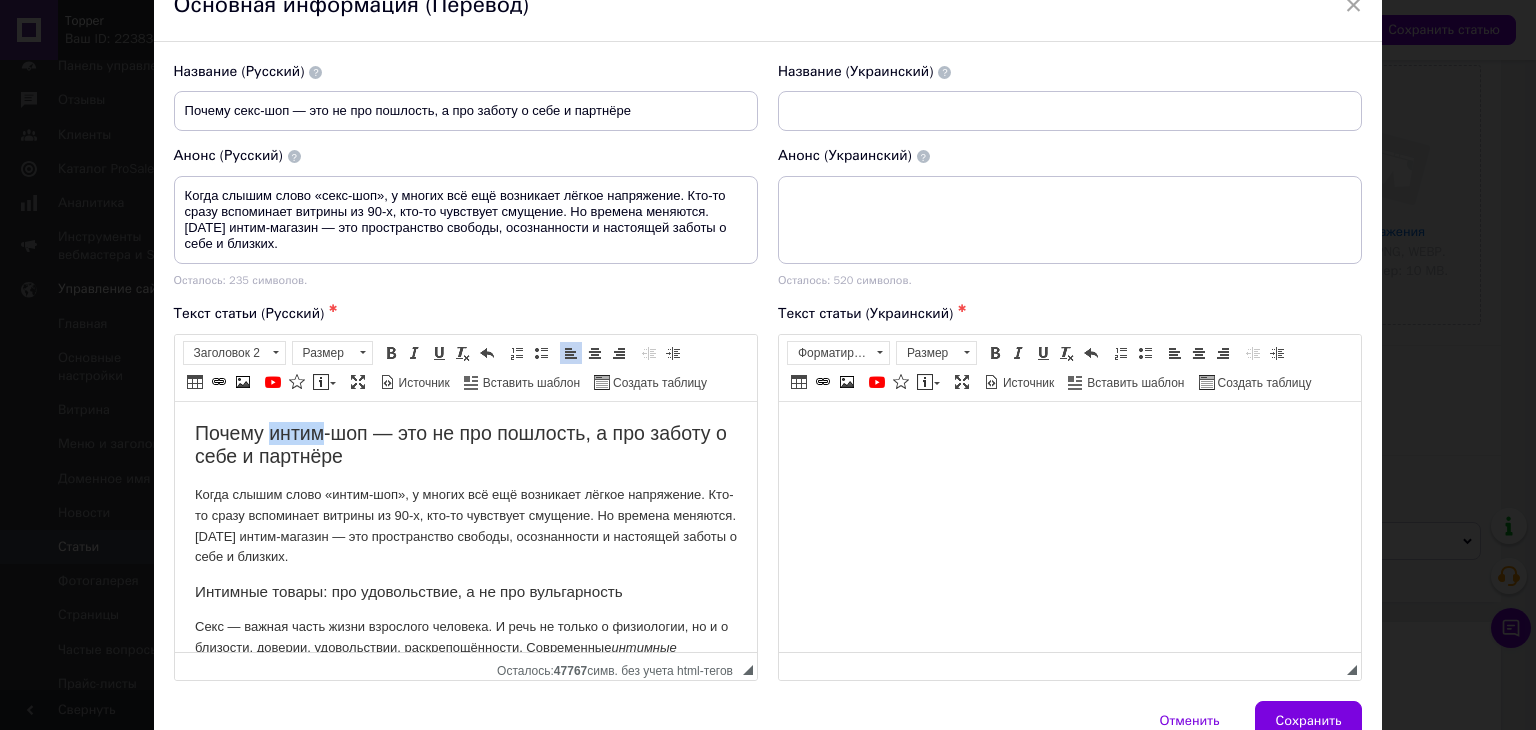 type 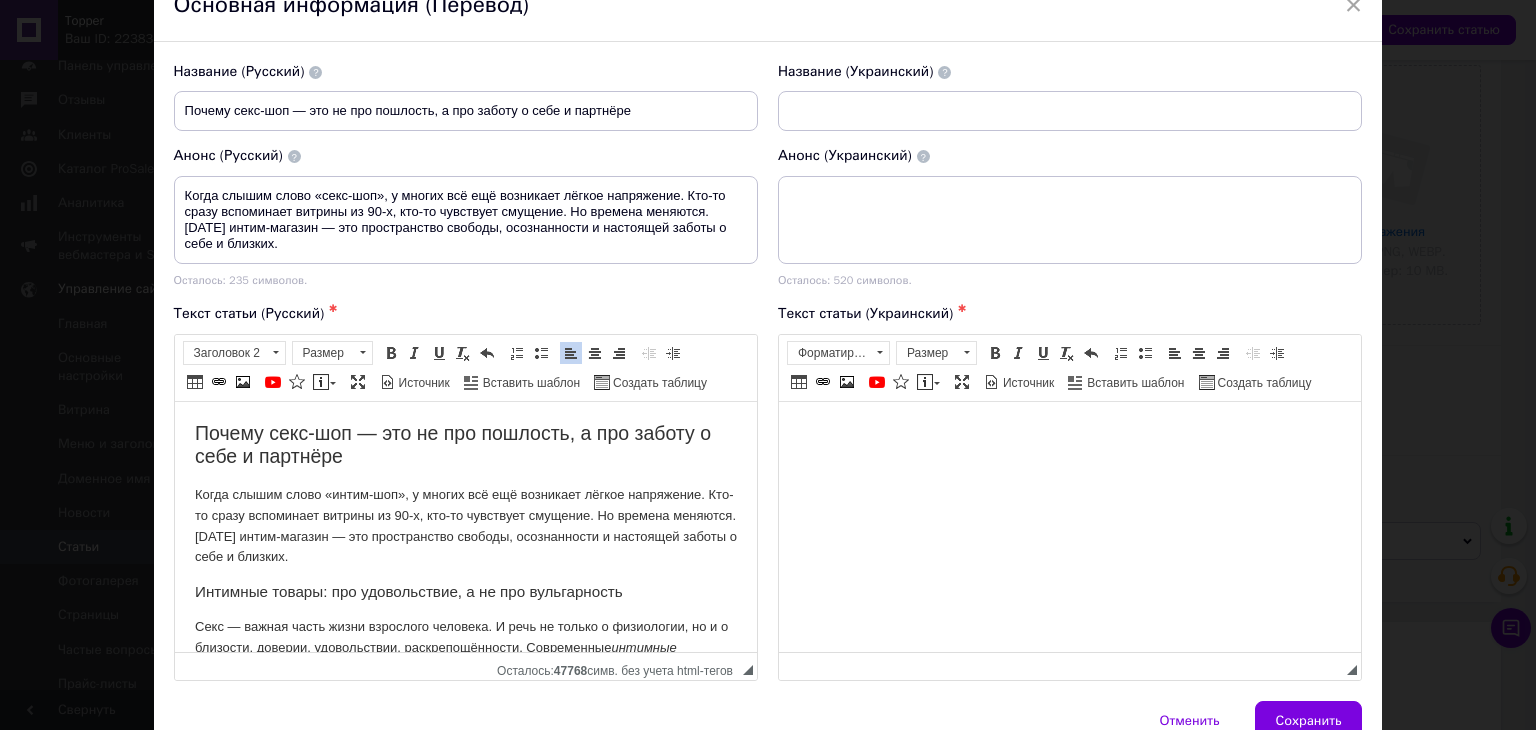 click on "Когда слышим слово «интим-шоп», у многих всё ещё возникает лёгкое напряжение. Кто-то сразу вспоминает витрины из 90-х, кто-то чувствует смущение. Но времена меняются. [DATE] интим-магазин — это пространство свободы, осознанности и настоящей заботы о себе и близких." at bounding box center [465, 525] 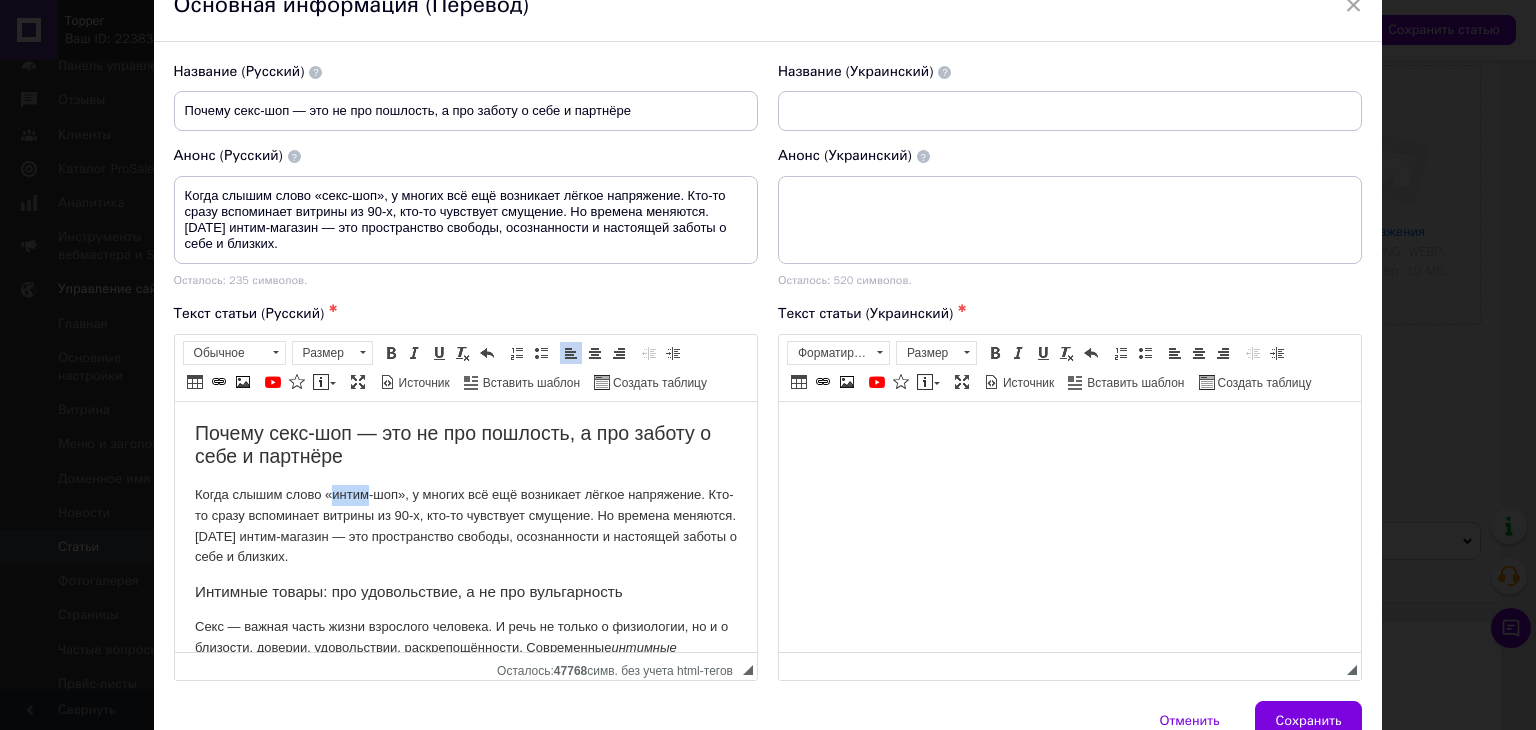 click on "Когда слышим слово «интим-шоп», у многих всё ещё возникает лёгкое напряжение. Кто-то сразу вспоминает витрины из 90-х, кто-то чувствует смущение. Но времена меняются. [DATE] интим-магазин — это пространство свободы, осознанности и настоящей заботы о себе и близких." at bounding box center [465, 525] 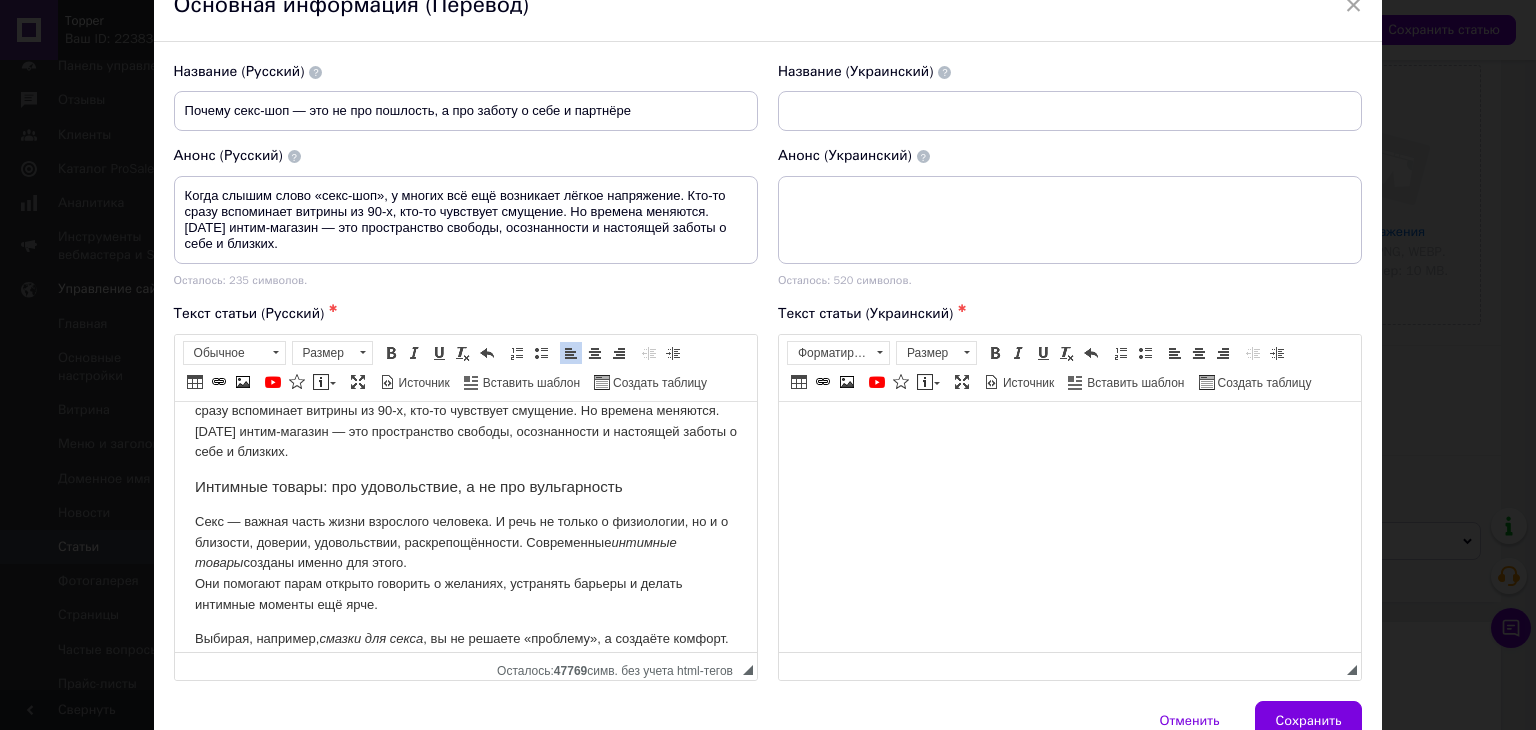 scroll, scrollTop: 200, scrollLeft: 0, axis: vertical 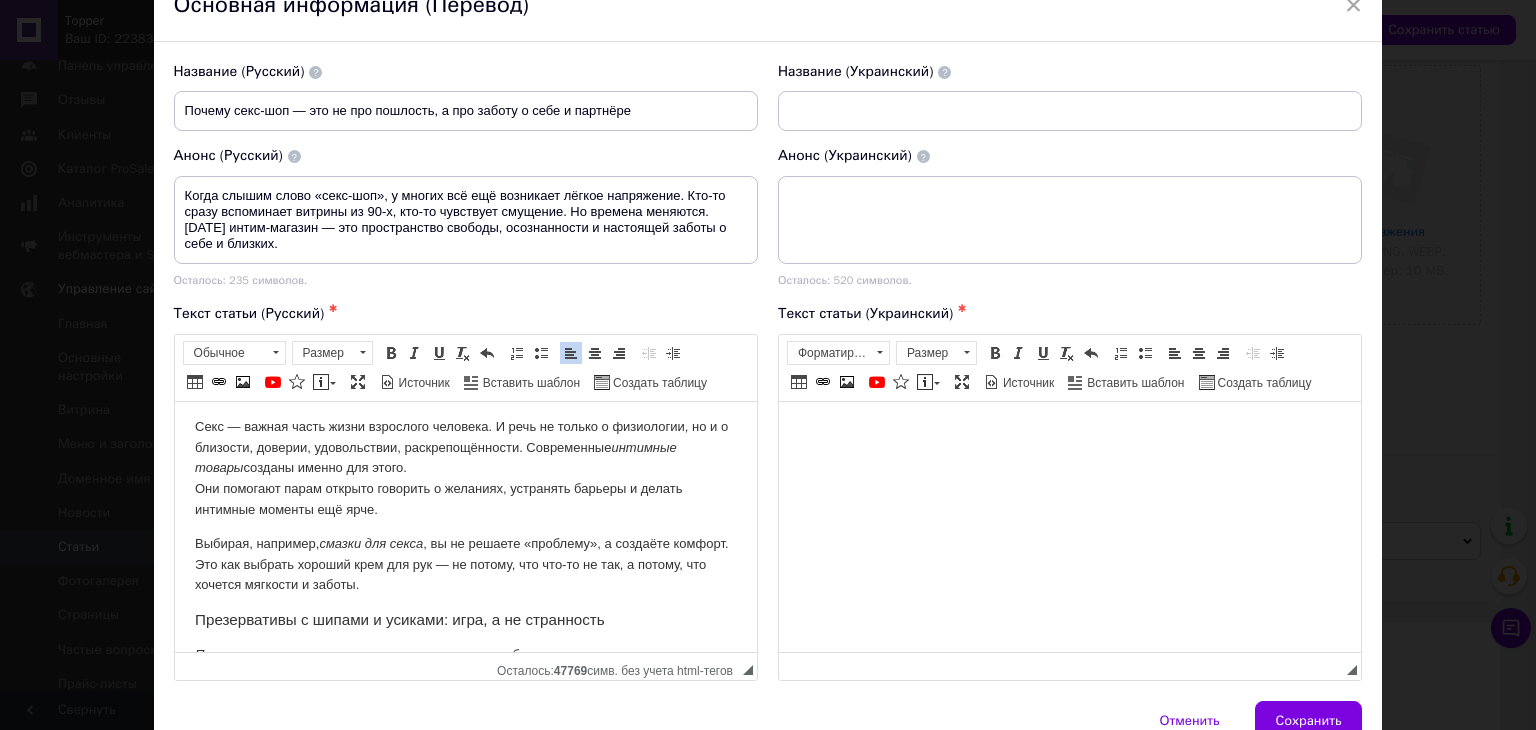 click on "интимные товары" at bounding box center [435, 457] 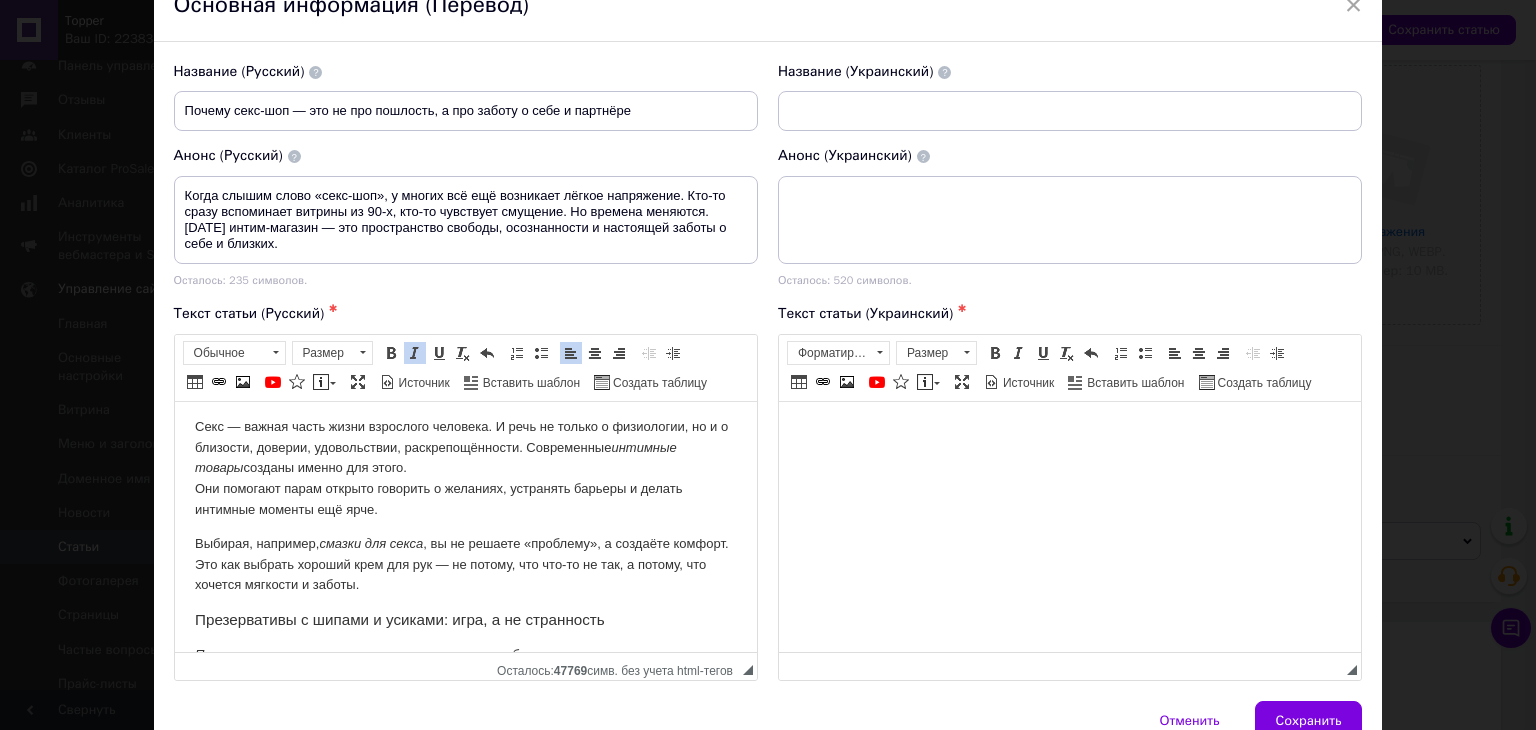 click on "Курсив  Комбинация клавиш Ctrl+I" at bounding box center (415, 353) 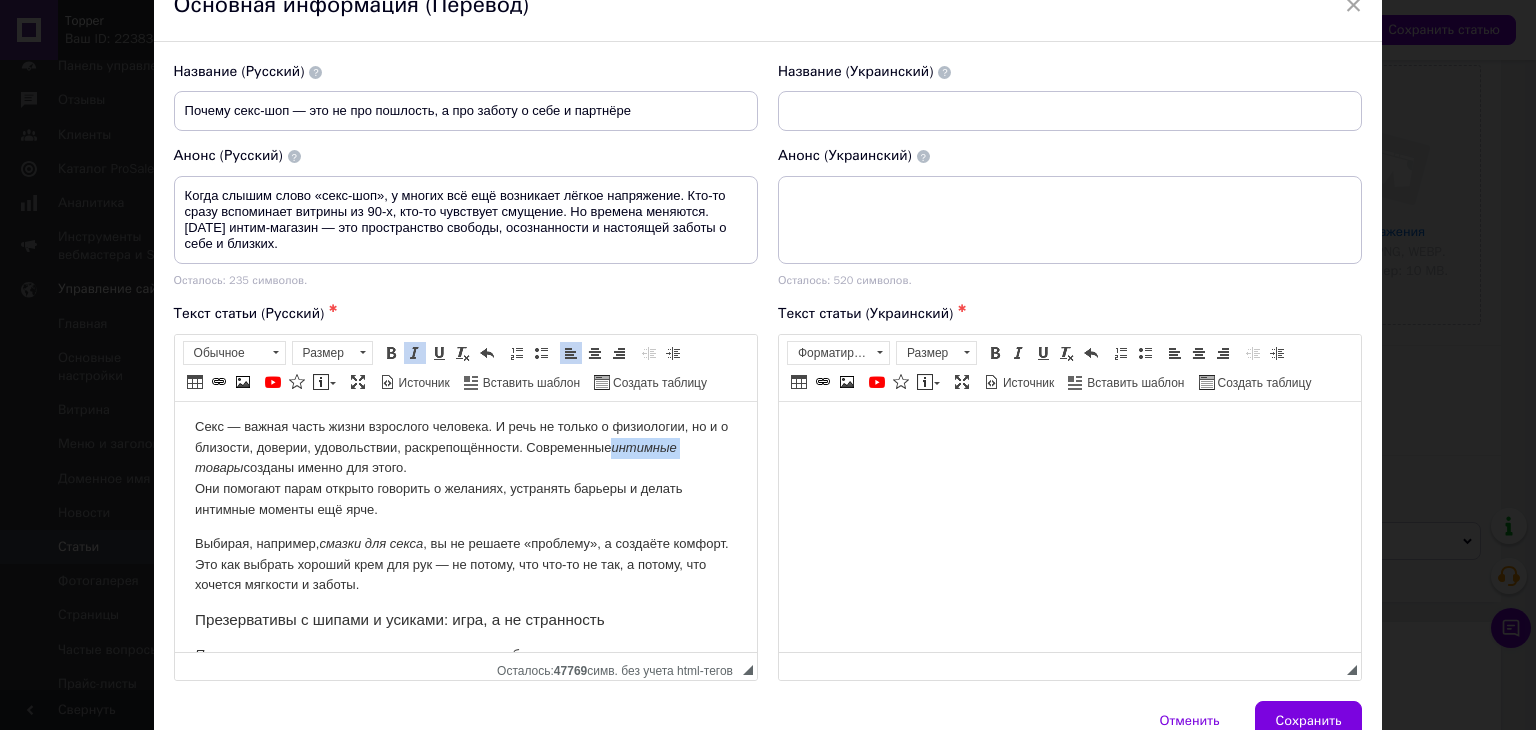 click on "инт имные товары" at bounding box center [435, 457] 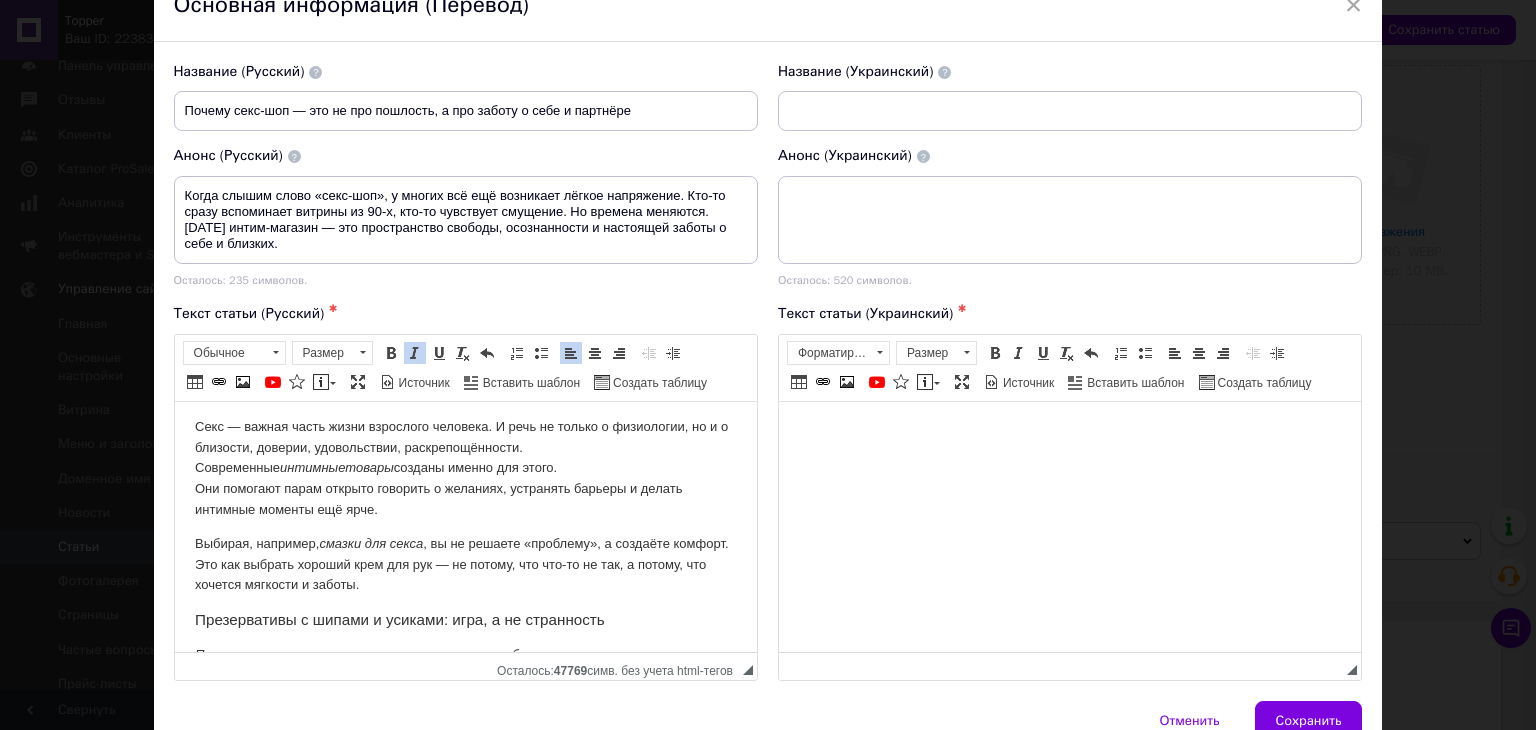 click on "Секс — важная часть жизни взрослого человека. И речь не только о физиологии, но и о близости, доверии, удовольствии, раскрепощённости. Современные  инт имные  товары  созданы именно для этого. Они помогают парам открыто говорить о желаниях, устранять барьеры и делать интимные моменты ещё ярче." at bounding box center (465, 468) 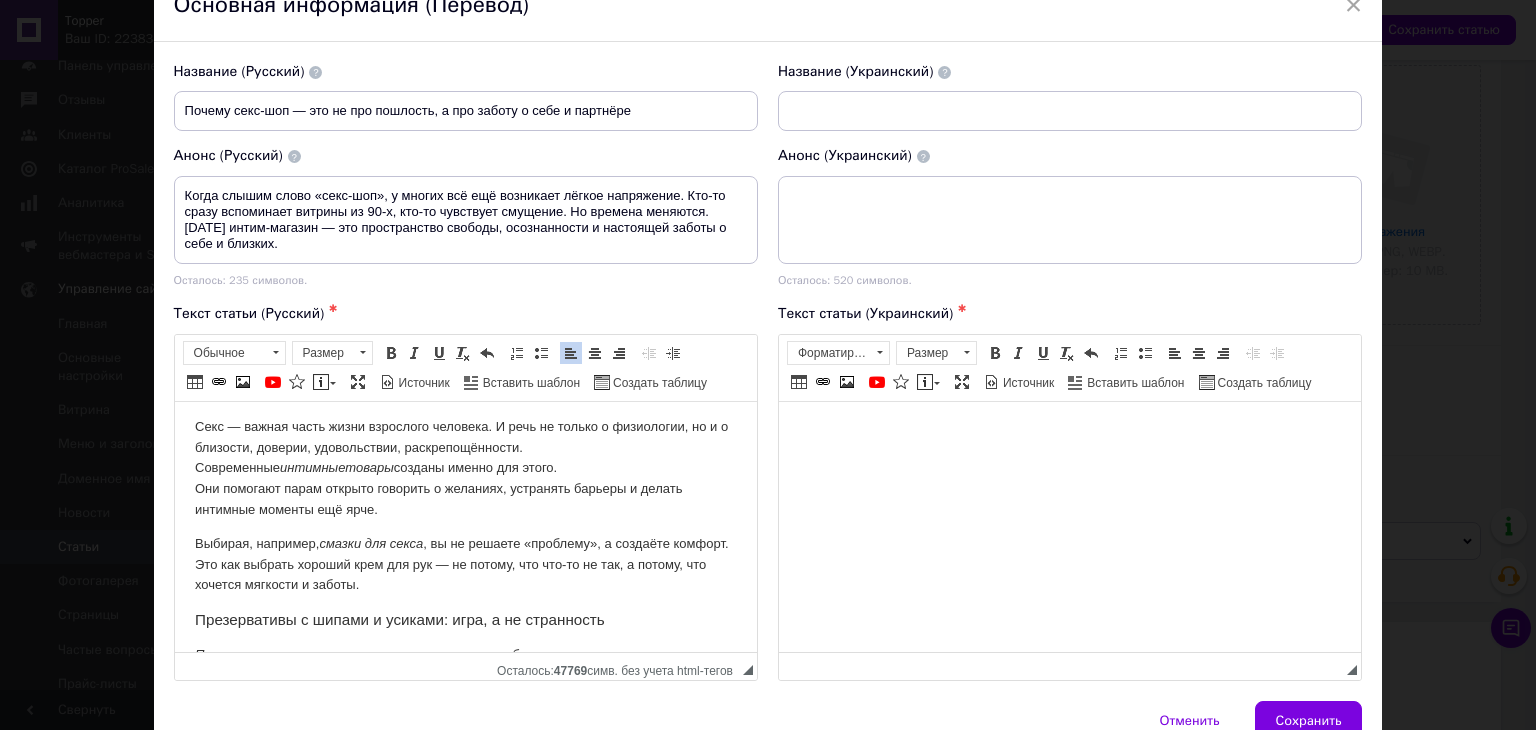click at bounding box center [1069, 431] 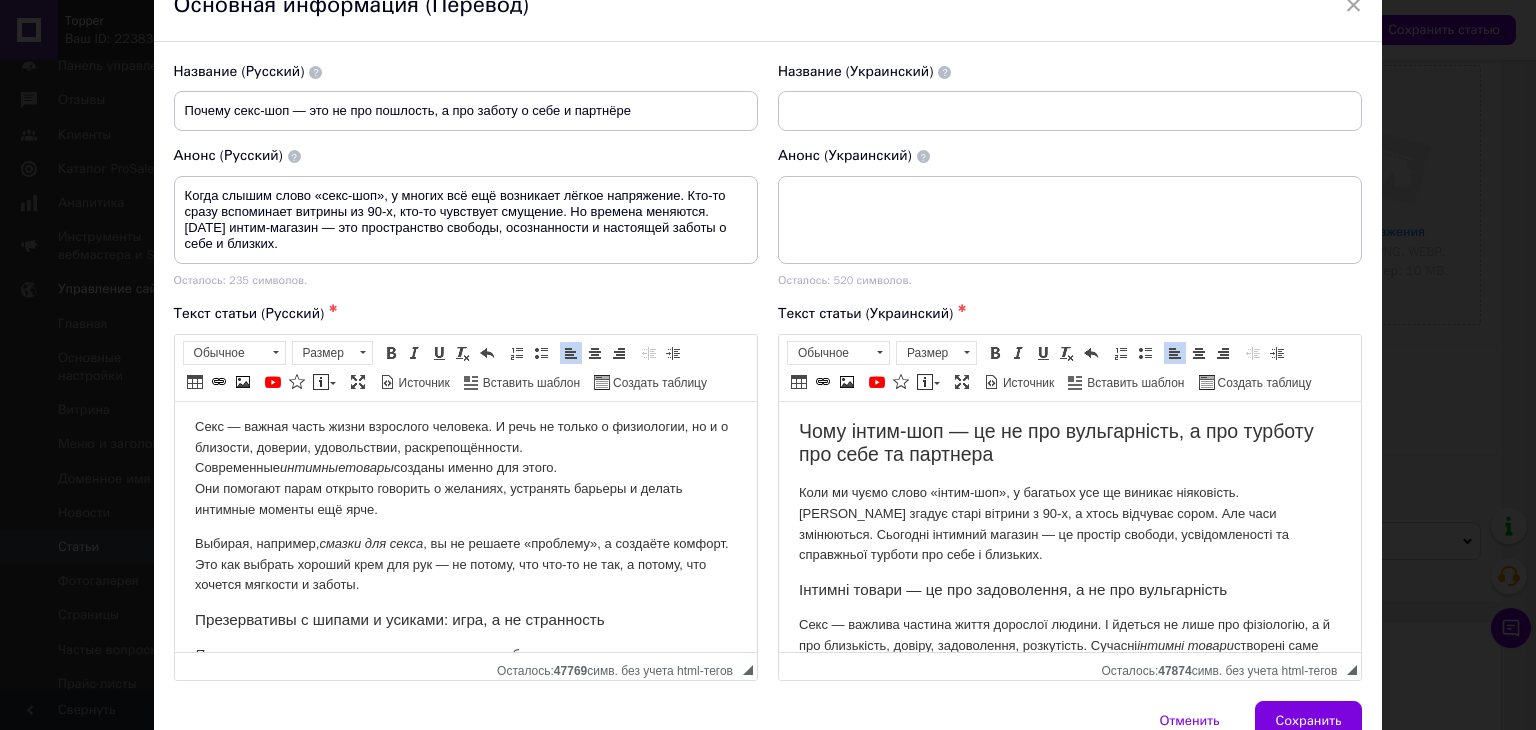 scroll, scrollTop: 0, scrollLeft: 0, axis: both 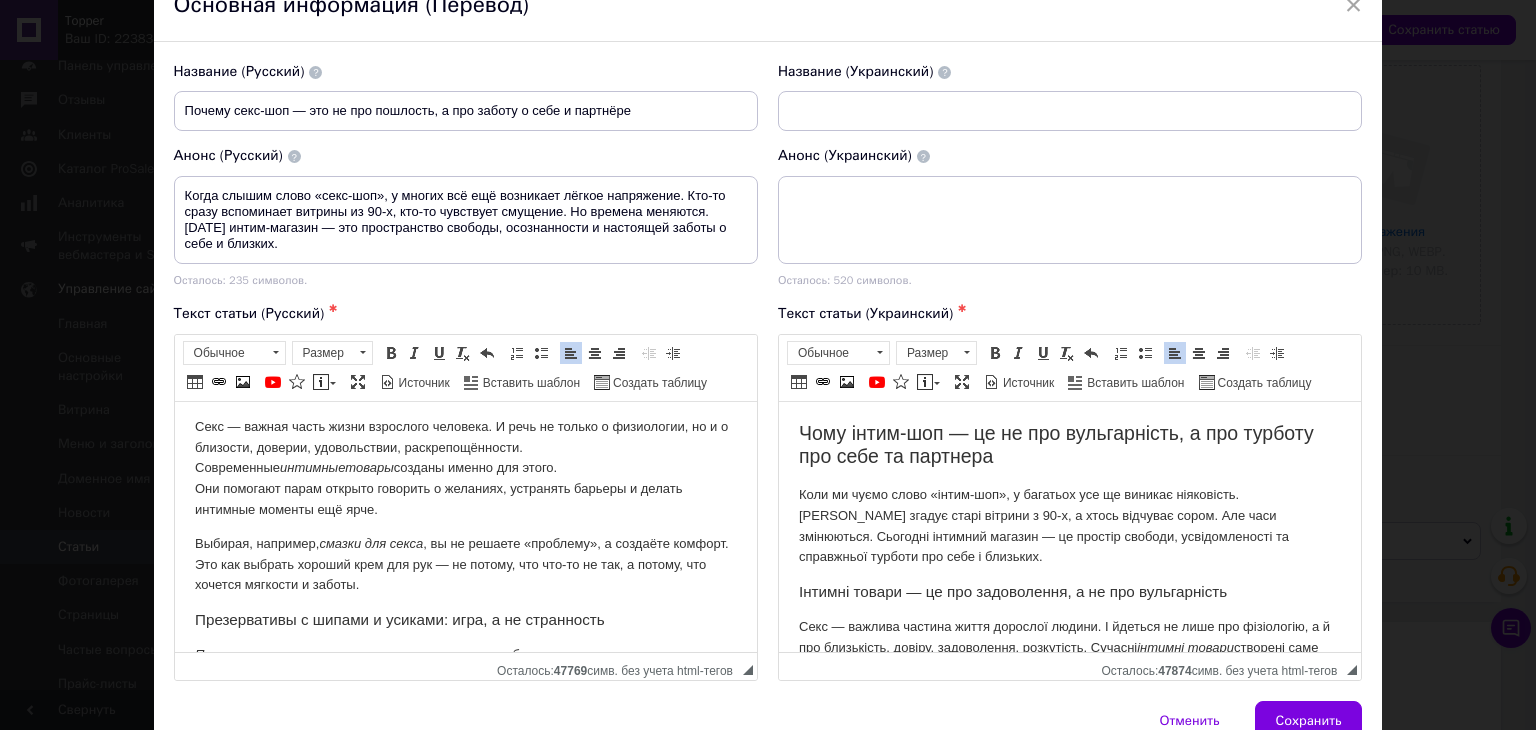 click on "Чому інтим-шоп — це не про вульгарність, а про турботу про себе та партнера" at bounding box center [1069, 444] 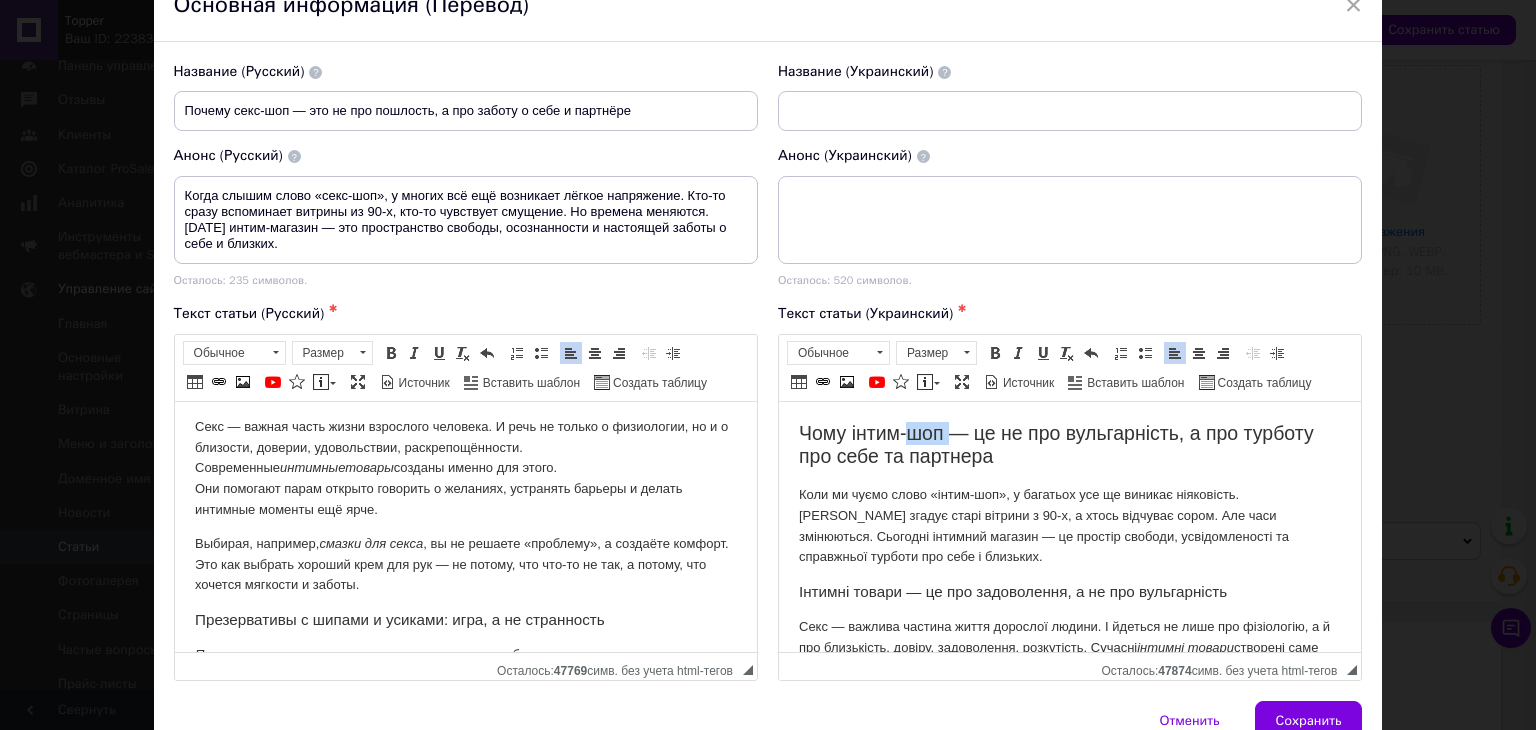 click on "Чому інтим-шоп — це не про вульгарність, а про турботу про себе та партнера" at bounding box center [1069, 444] 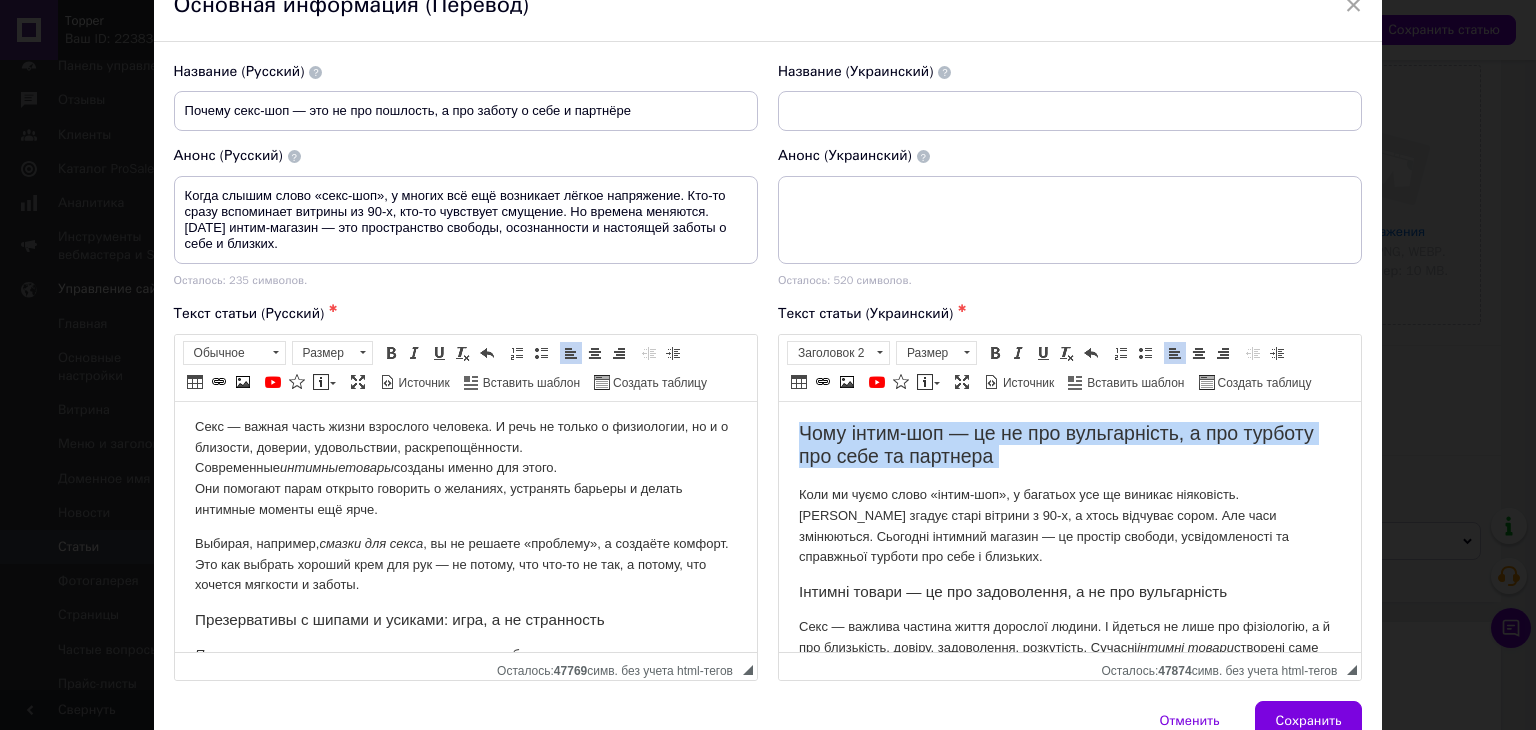 click on "Чому інтим-шоп — це не про вульгарність, а про турботу про себе та партнера" at bounding box center [1069, 444] 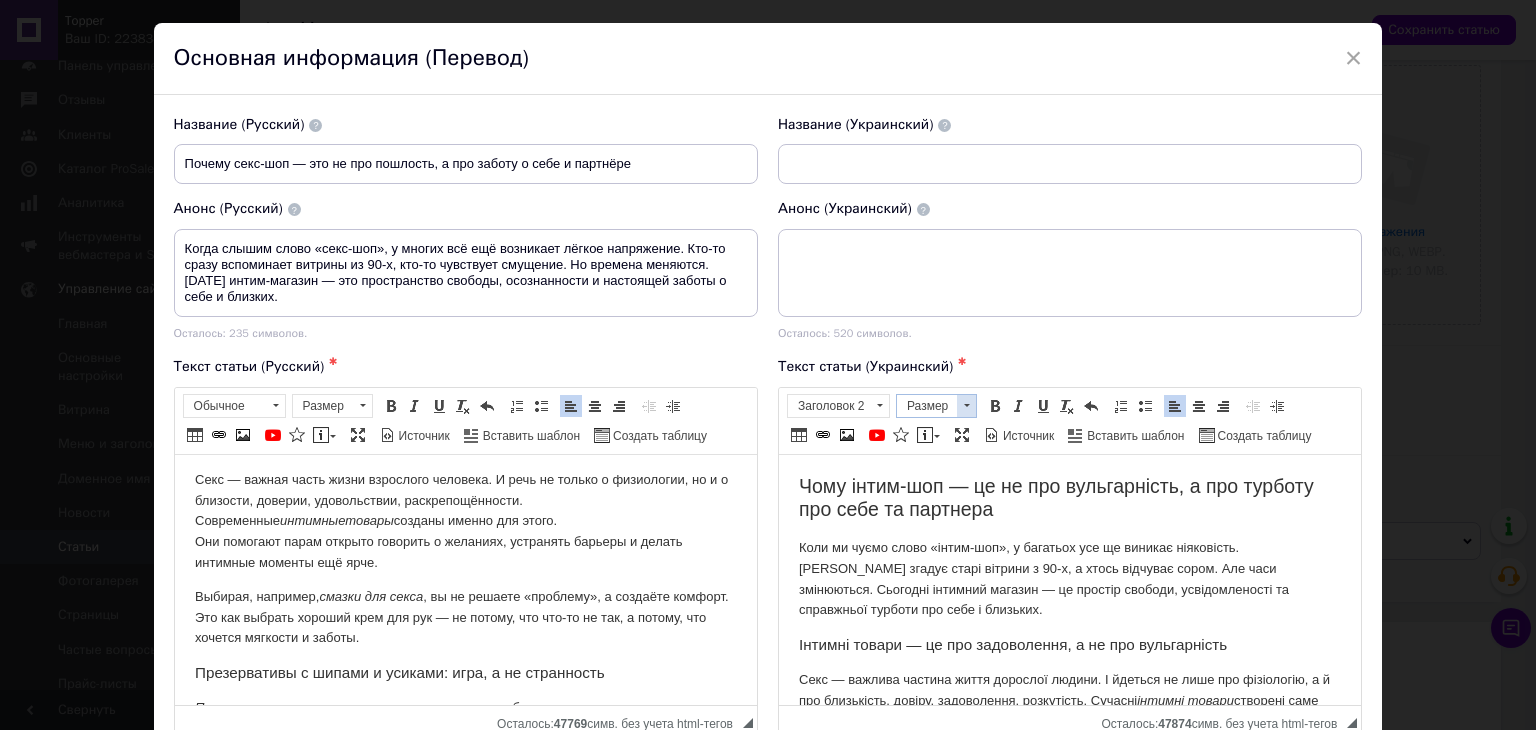 scroll, scrollTop: 0, scrollLeft: 0, axis: both 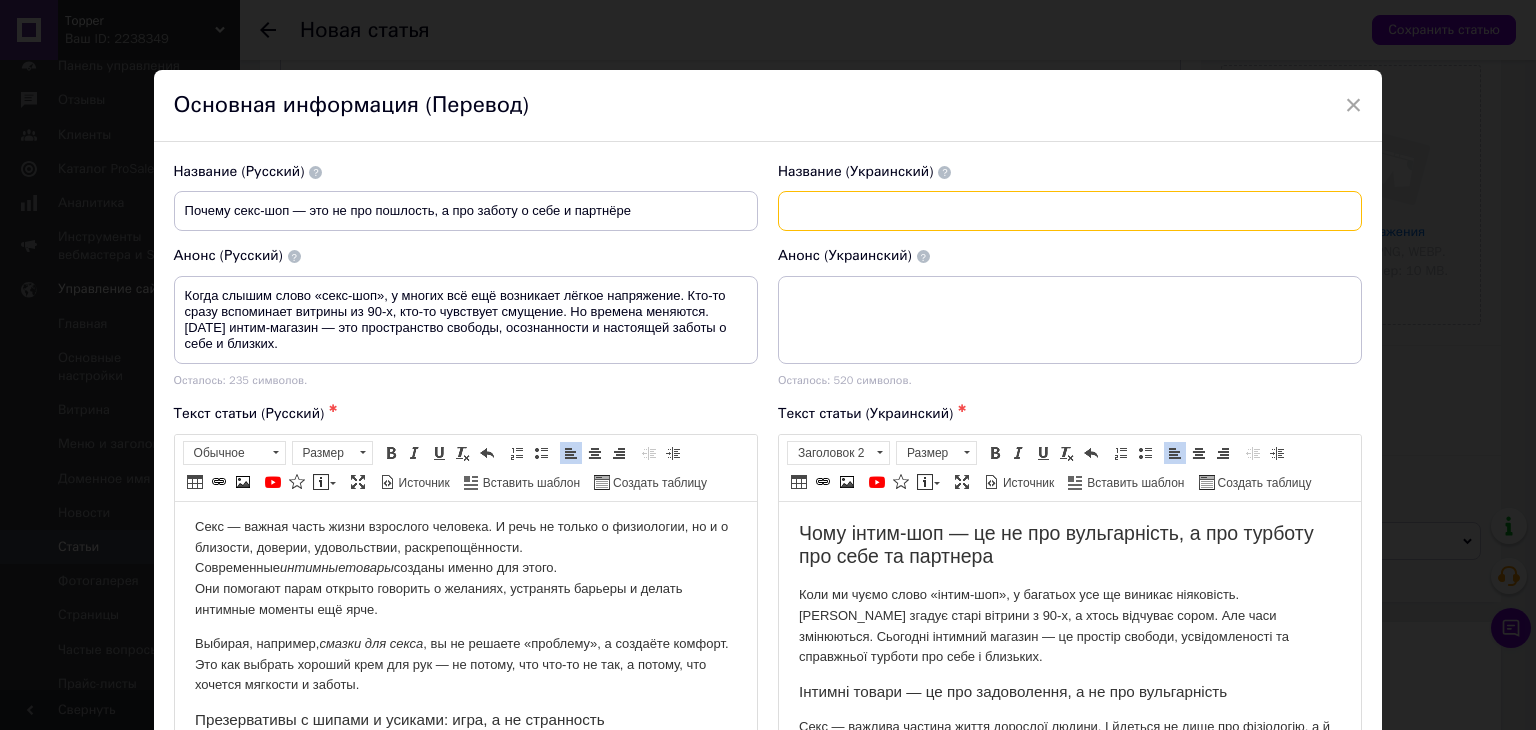 click at bounding box center [1070, 211] 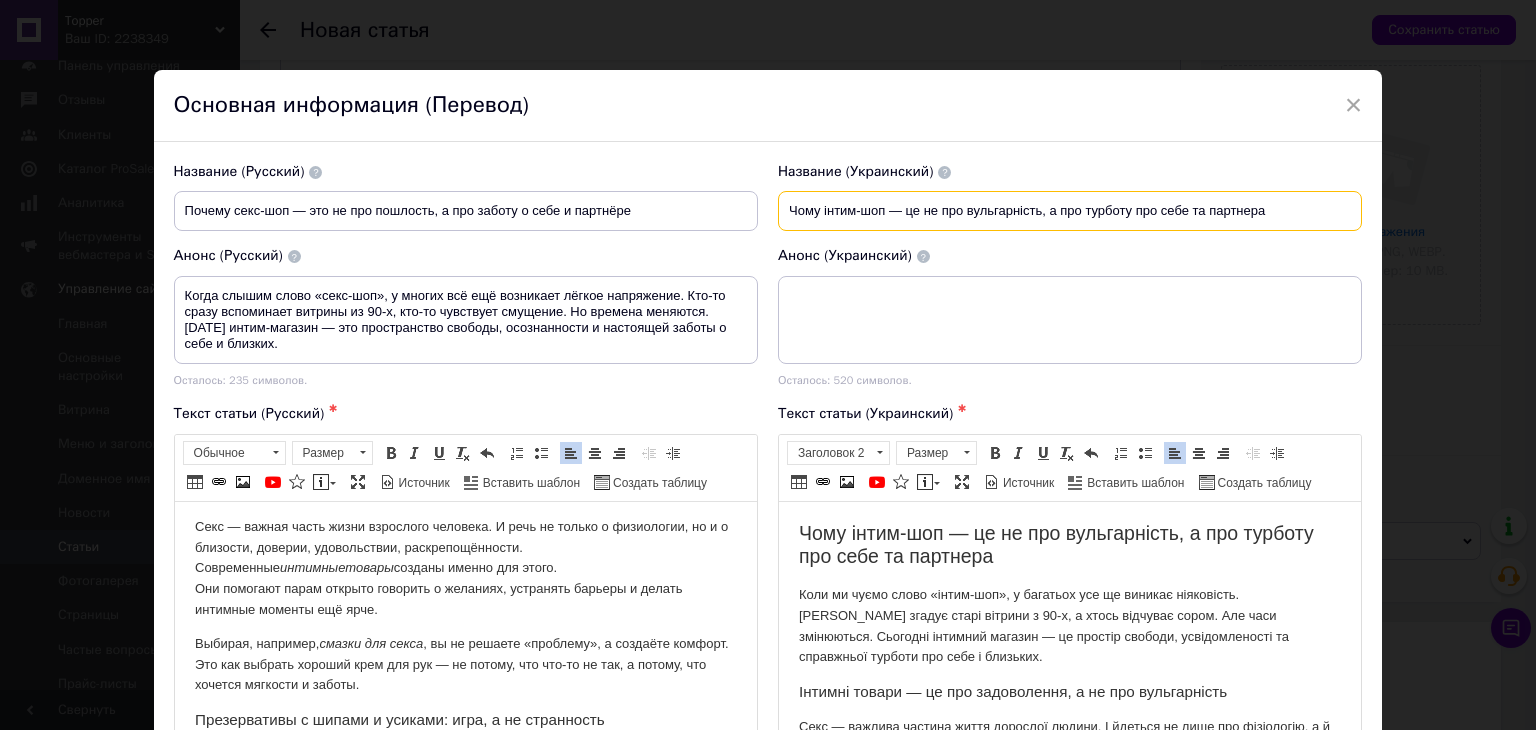 click on "Чому інтим-шоп — це не про вульгарність, а про турботу про себе та партнера" at bounding box center [1070, 211] 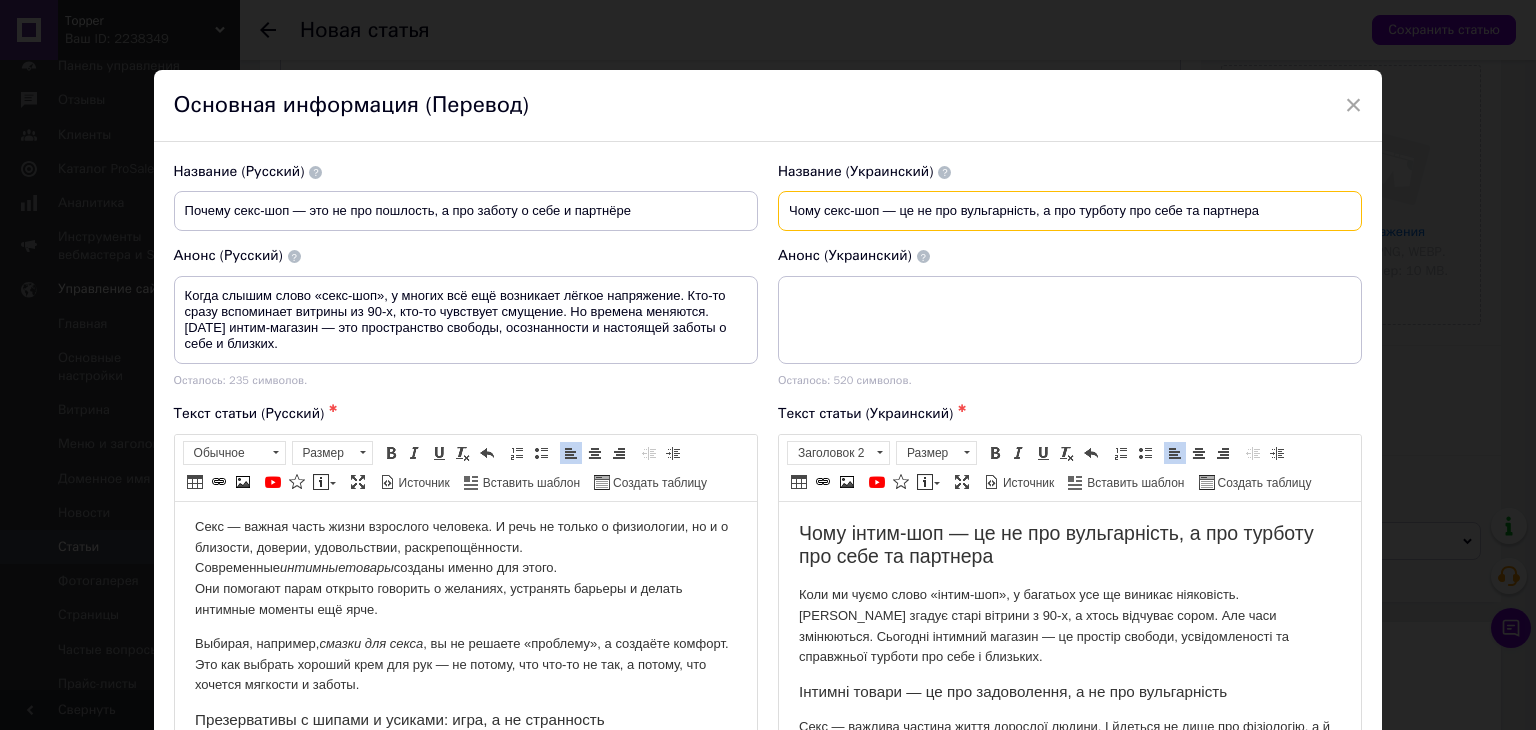 type on "Чому секс-шоп — це не про вульгарність, а про турботу про себе та партнера" 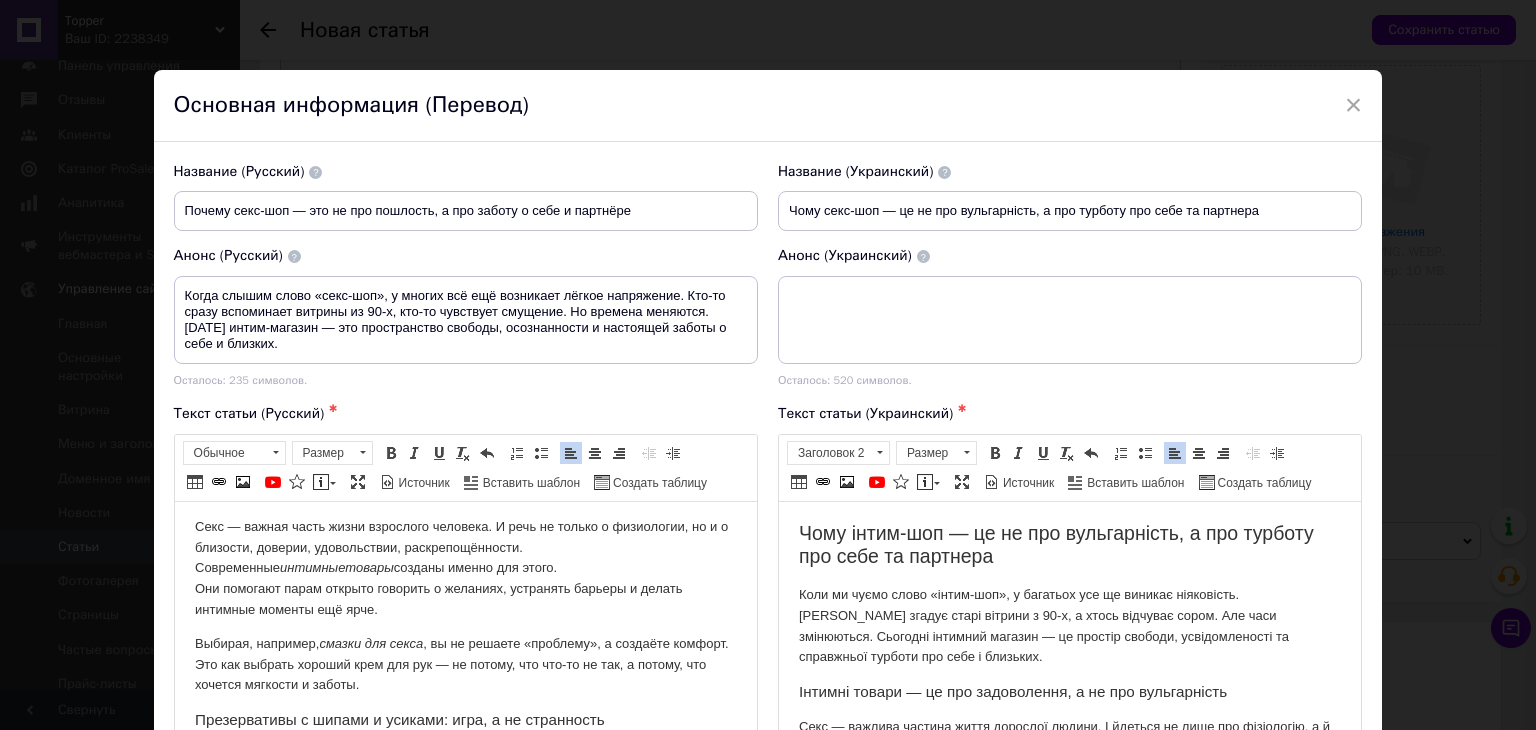 click on "Чому інтим-шоп — це не про вульгарність, а про турботу про себе та партнера" at bounding box center (1069, 544) 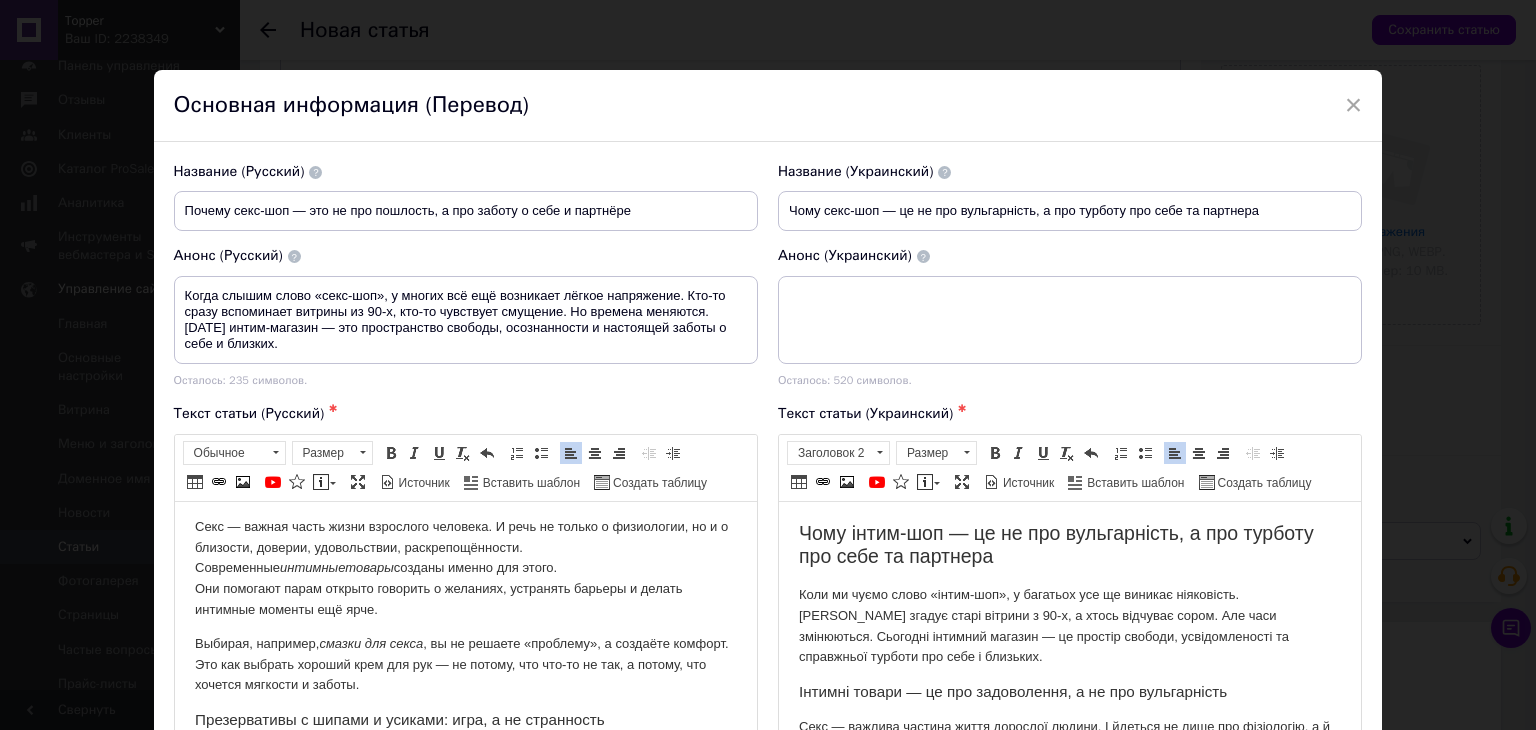 click on "Чому інтим-шоп — це не про вульгарність, а про турботу про себе та партнера" at bounding box center (1069, 544) 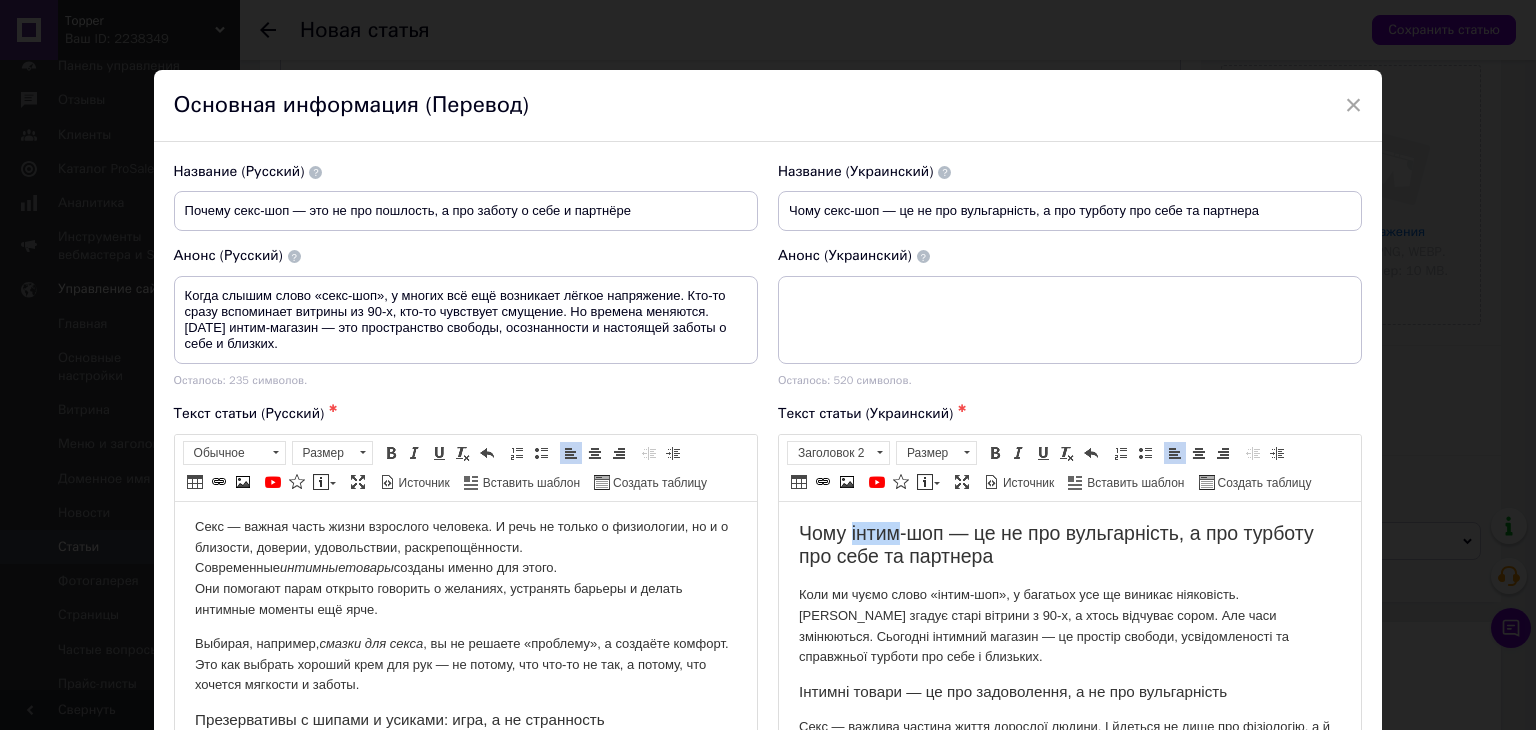 type 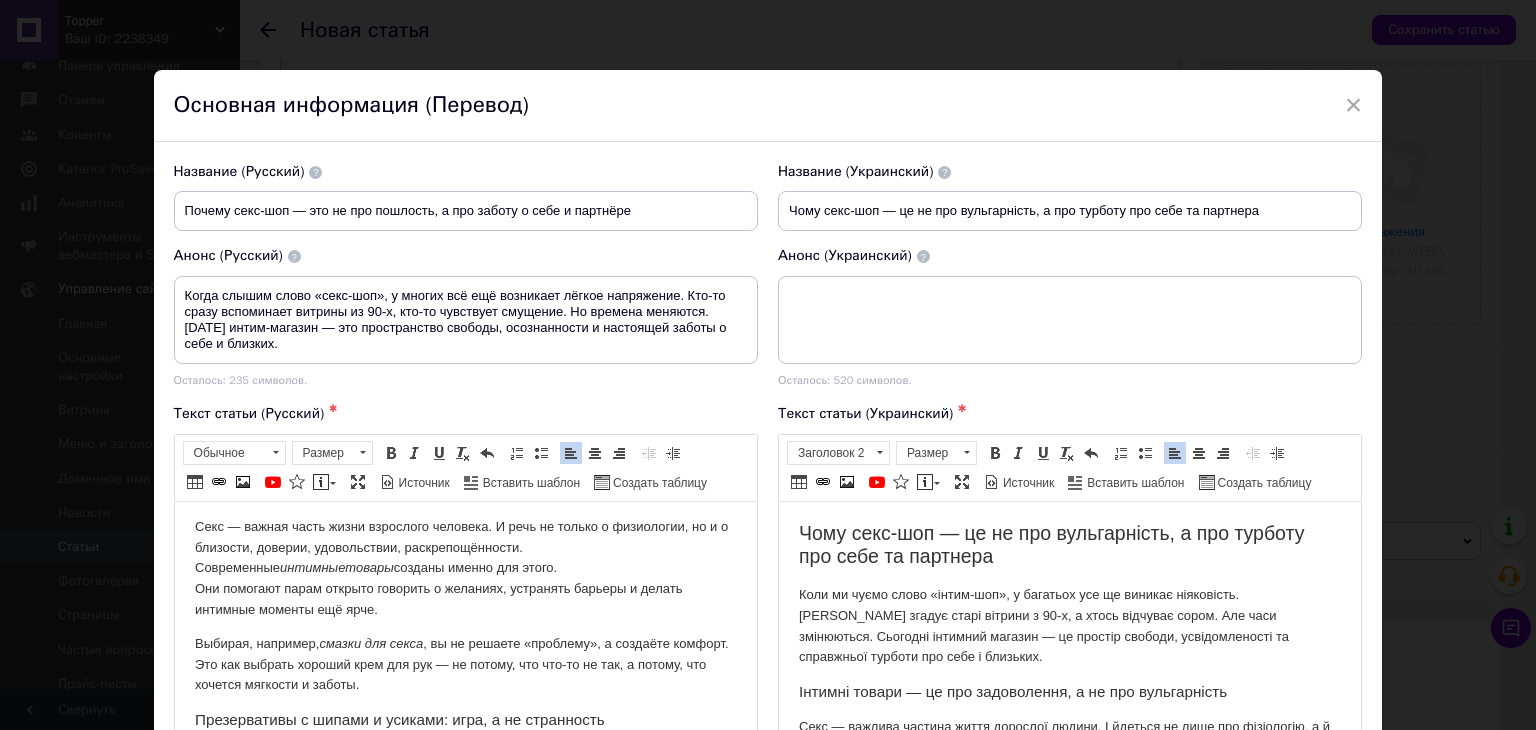 click on "Коли ми чуємо слово «інтим-шоп», у багатьох усе ще виникає ніяковість. [PERSON_NAME] згадує старі вітрини з 90-х, а хтось відчуває сором. Але часи змінюються. Сьогодні інтимний магазин — це простір свободи, усвідомленості та справжньої турботи про себе і близьких." at bounding box center [1069, 625] 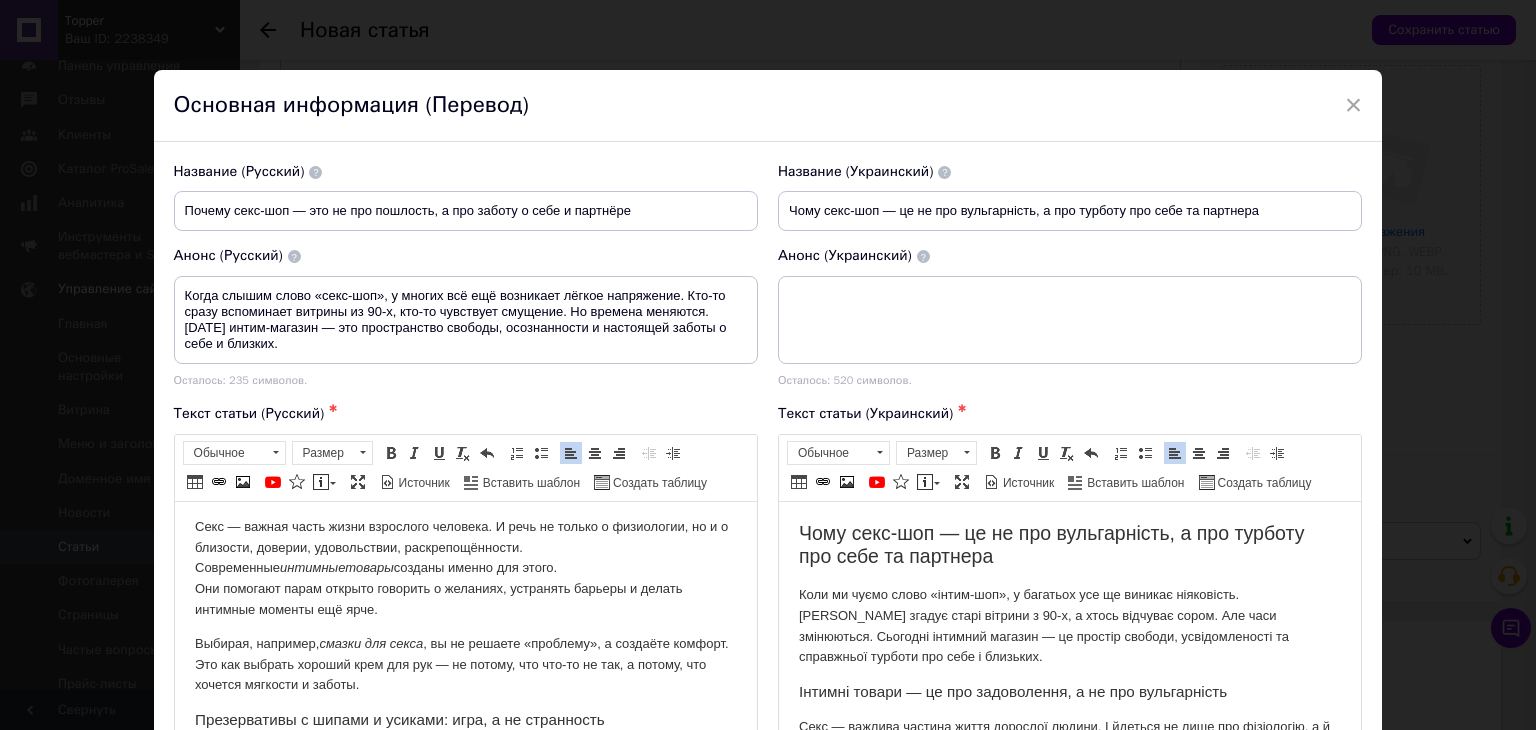 click on "Коли ми чуємо слово «інтим-шоп», у багатьох усе ще виникає ніяковість. [PERSON_NAME] згадує старі вітрини з 90-х, а хтось відчуває сором. Але часи змінюються. Сьогодні інтимний магазин — це простір свободи, усвідомленості та справжньої турботи про себе і близьких." at bounding box center (1069, 625) 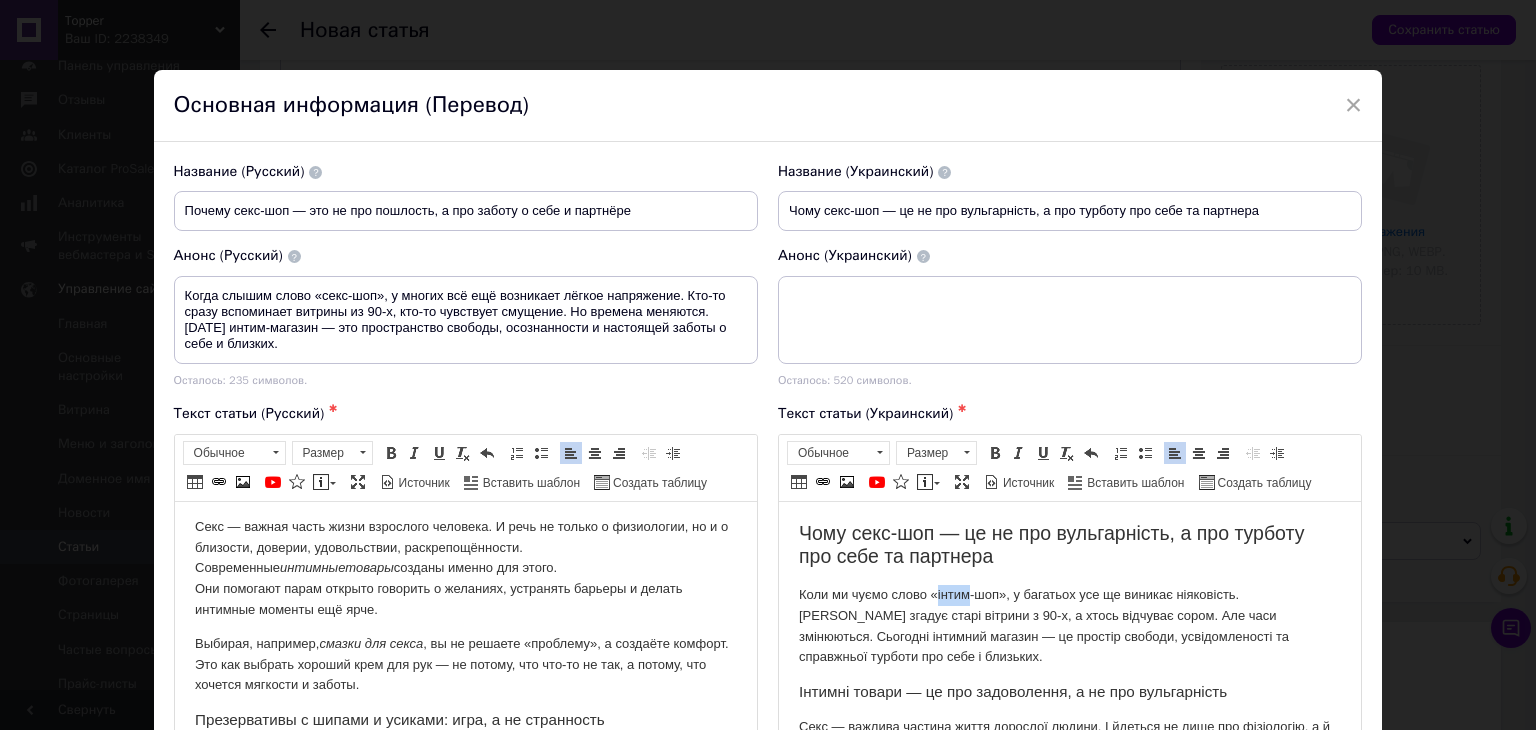 click on "Коли ми чуємо слово «інтим-шоп», у багатьох усе ще виникає ніяковість. [PERSON_NAME] згадує старі вітрини з 90-х, а хтось відчуває сором. Але часи змінюються. Сьогодні інтимний магазин — це простір свободи, усвідомленості та справжньої турботи про себе і близьких." at bounding box center [1069, 625] 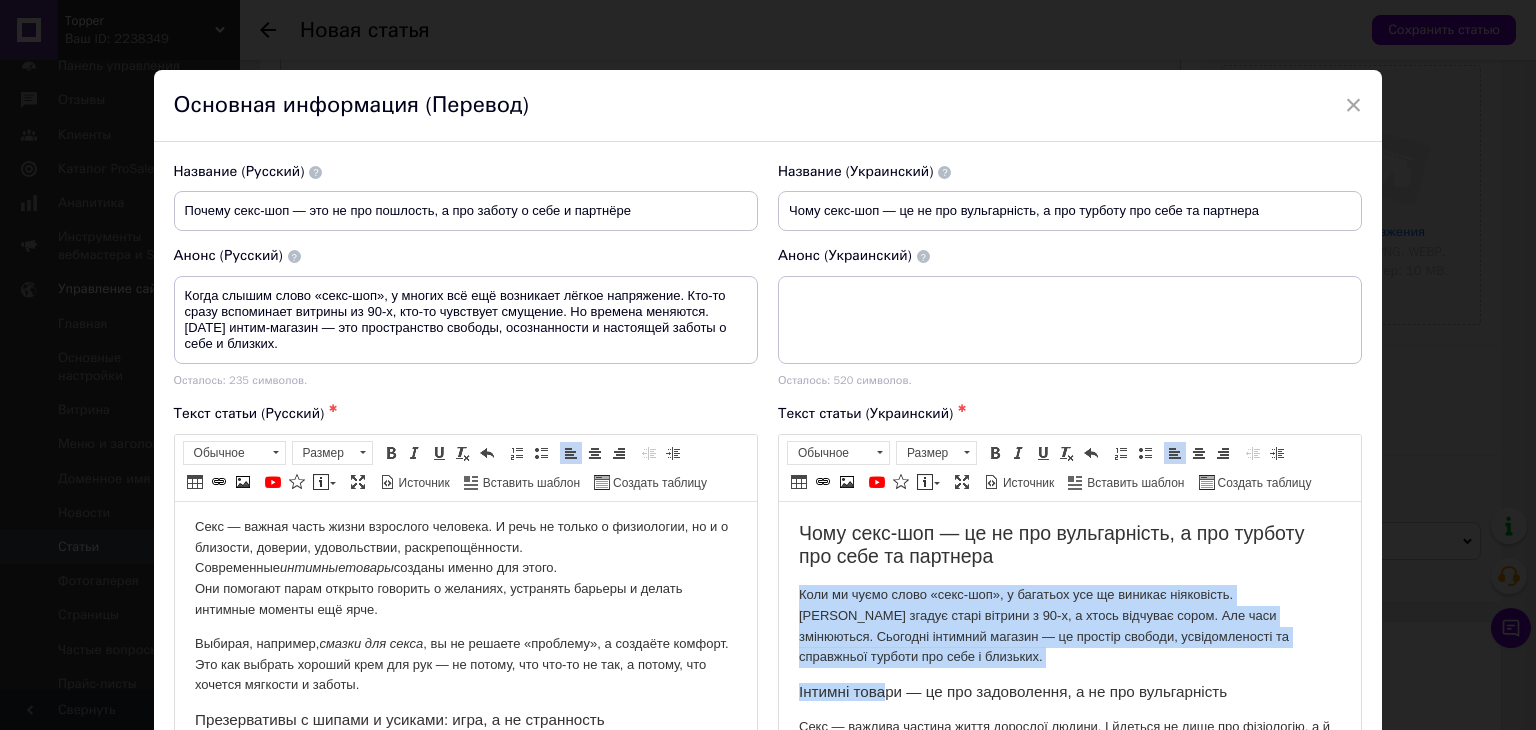 drag, startPoint x: 882, startPoint y: 667, endPoint x: 788, endPoint y: 593, distance: 119.632774 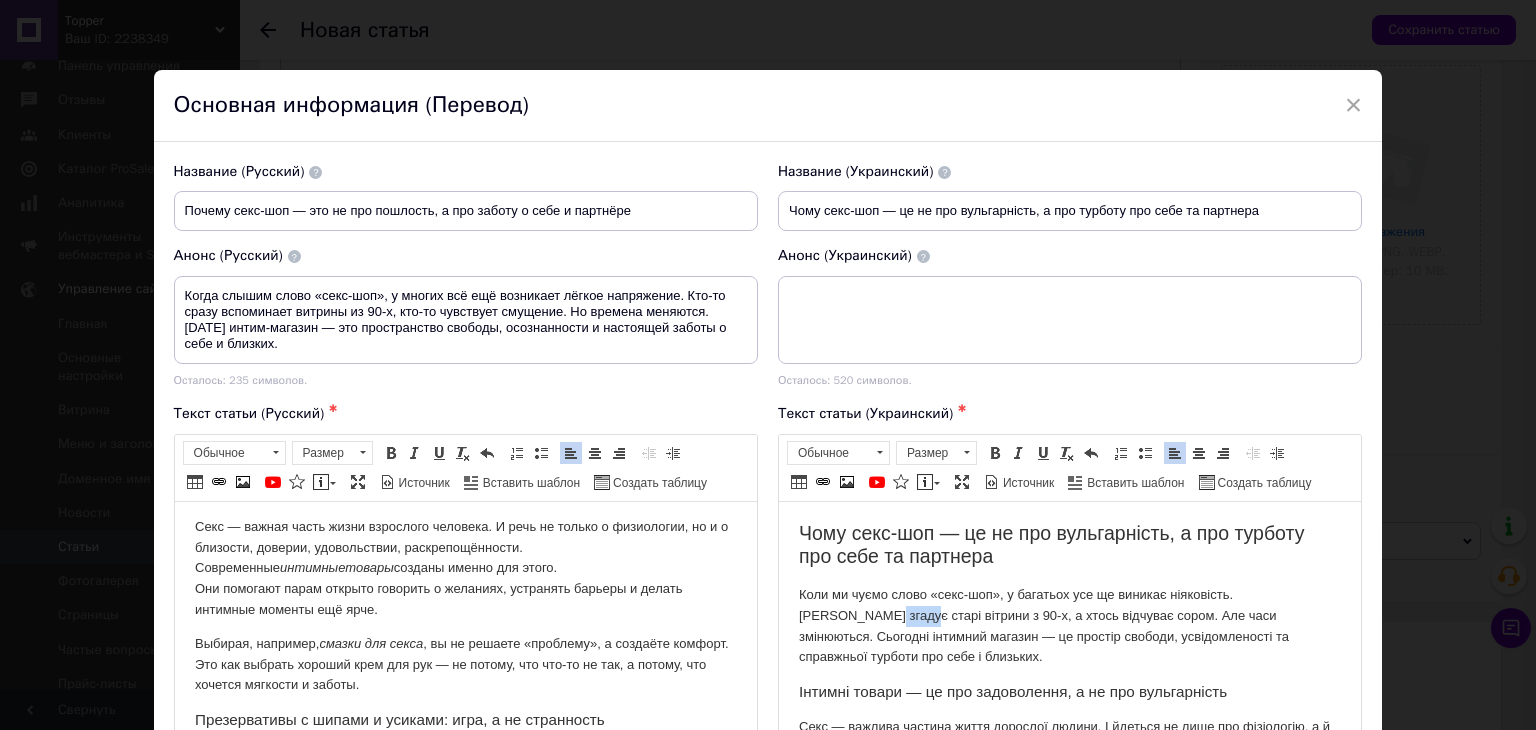click on "Коли ми чуємо слово «секс-шоп», у багатьох усе ще виникає ніяковість. [PERSON_NAME] згадує старі вітрини з 90-х, а хтось відчуває сором. Але часи змінюються. Сьогодні інтимний магазин — це простір свободи, усвідомленості та справжньої турботи про себе і близьких." at bounding box center [1069, 625] 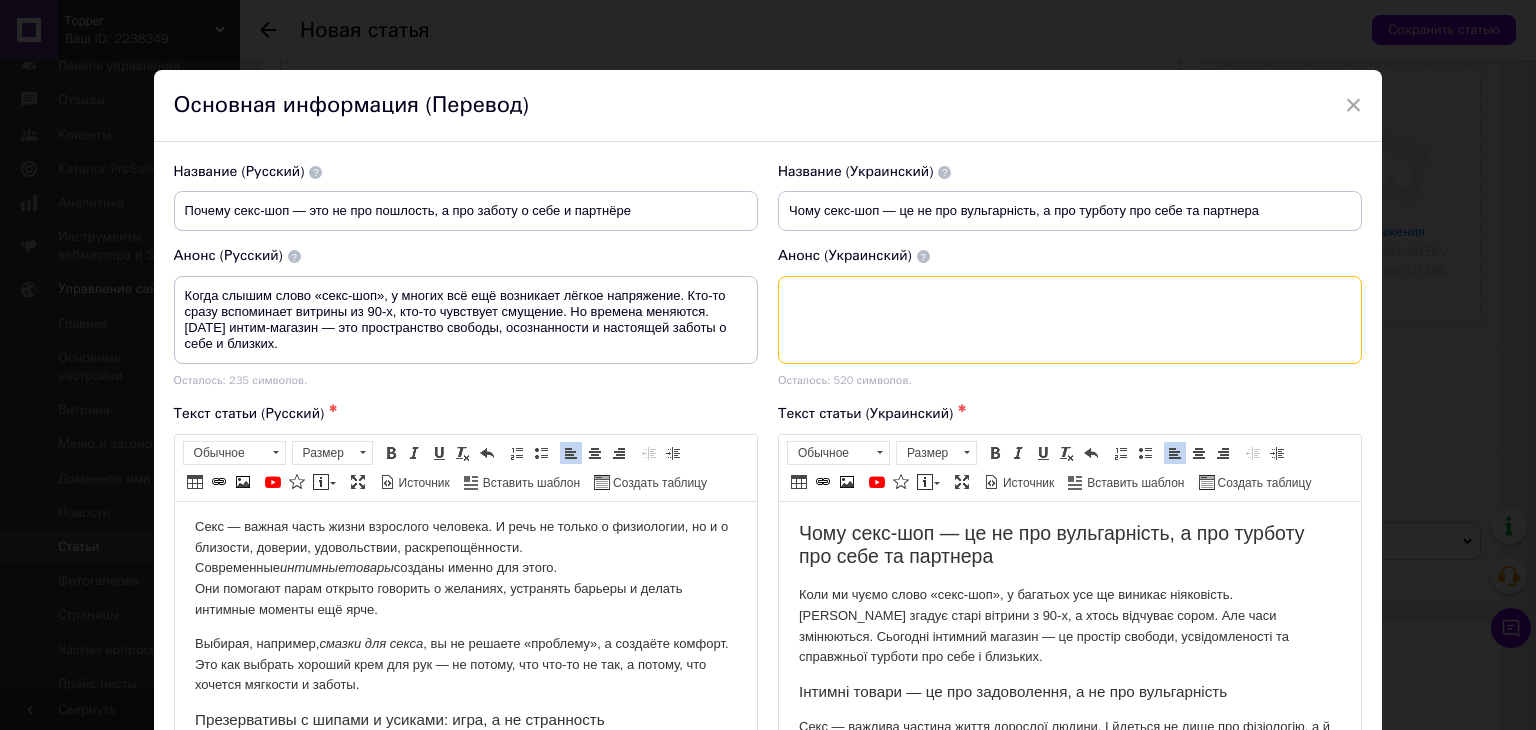 paste on "Коли ми чуємо слово «секс-шоп», у багатьох усе ще виникає ніяковість. [PERSON_NAME] згадує старі вітрини з 90-х, а хтось відчуває сором. Але часи змінюються. Сьогодні інтимний магазин — це простір свободи, усвідомленості та справжньої турботи про себе і близьких." 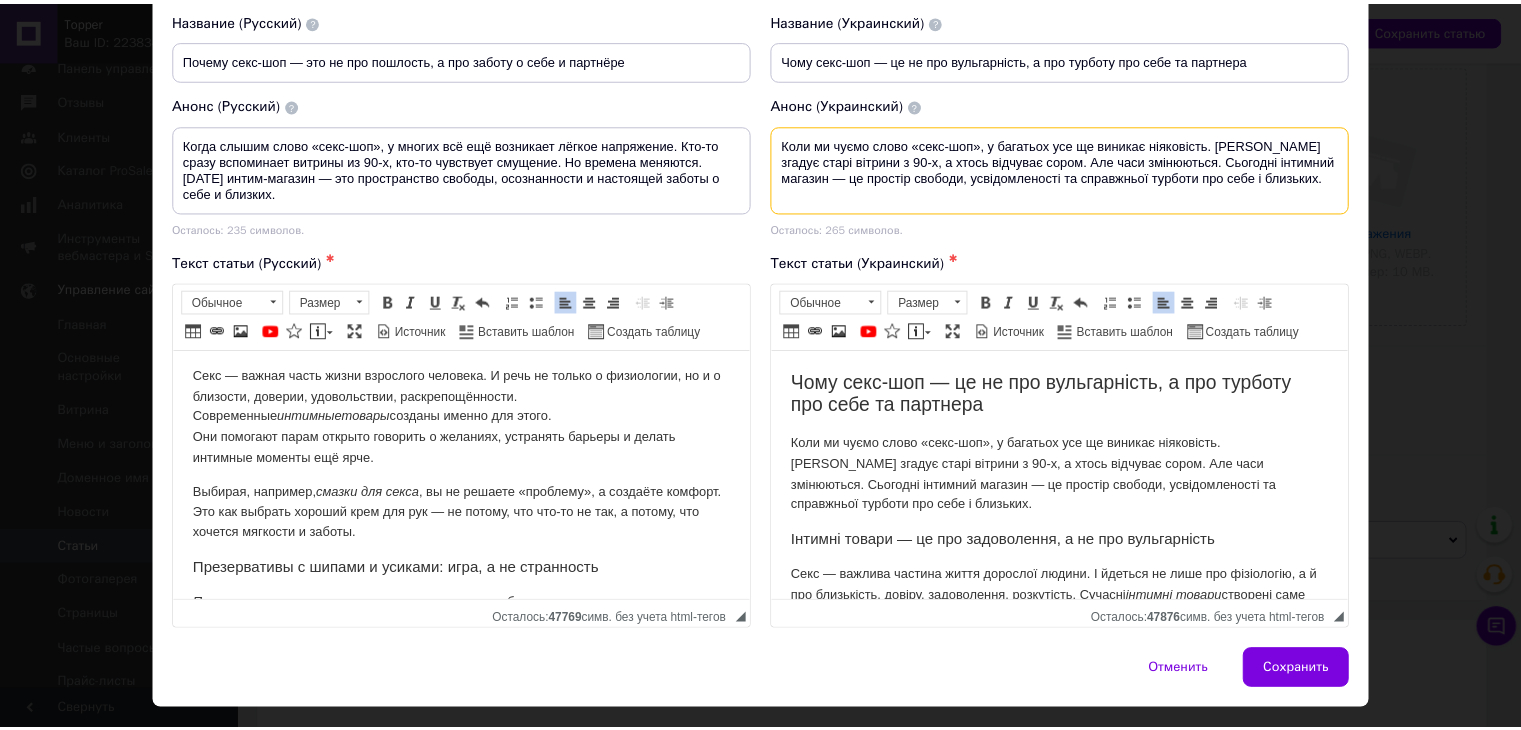 scroll, scrollTop: 196, scrollLeft: 0, axis: vertical 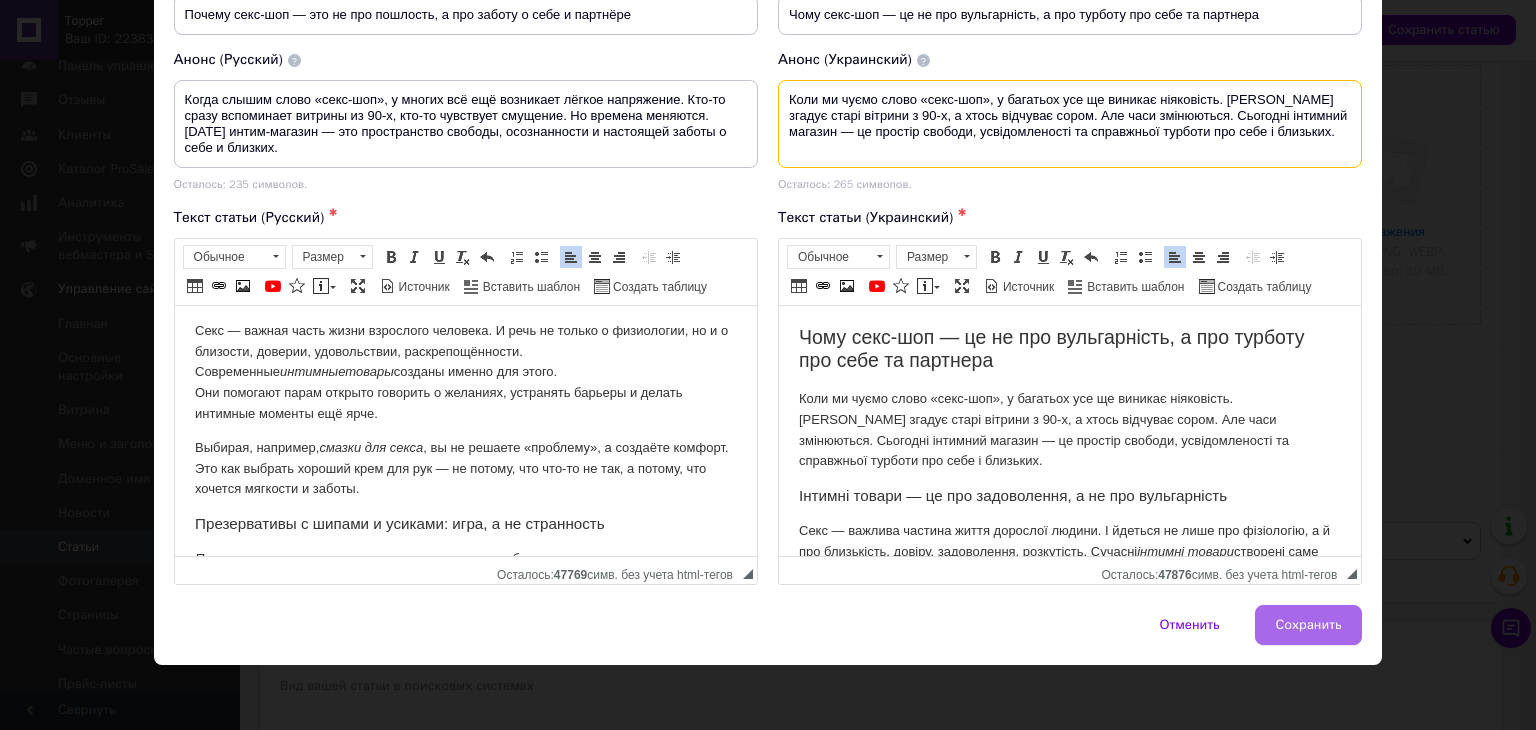 type on "Коли ми чуємо слово «секс-шоп», у багатьох усе ще виникає ніяковість. [PERSON_NAME] згадує старі вітрини з 90-х, а хтось відчуває сором. Але часи змінюються. Сьогодні інтимний магазин — це простір свободи, усвідомленості та справжньої турботи про себе і близьких." 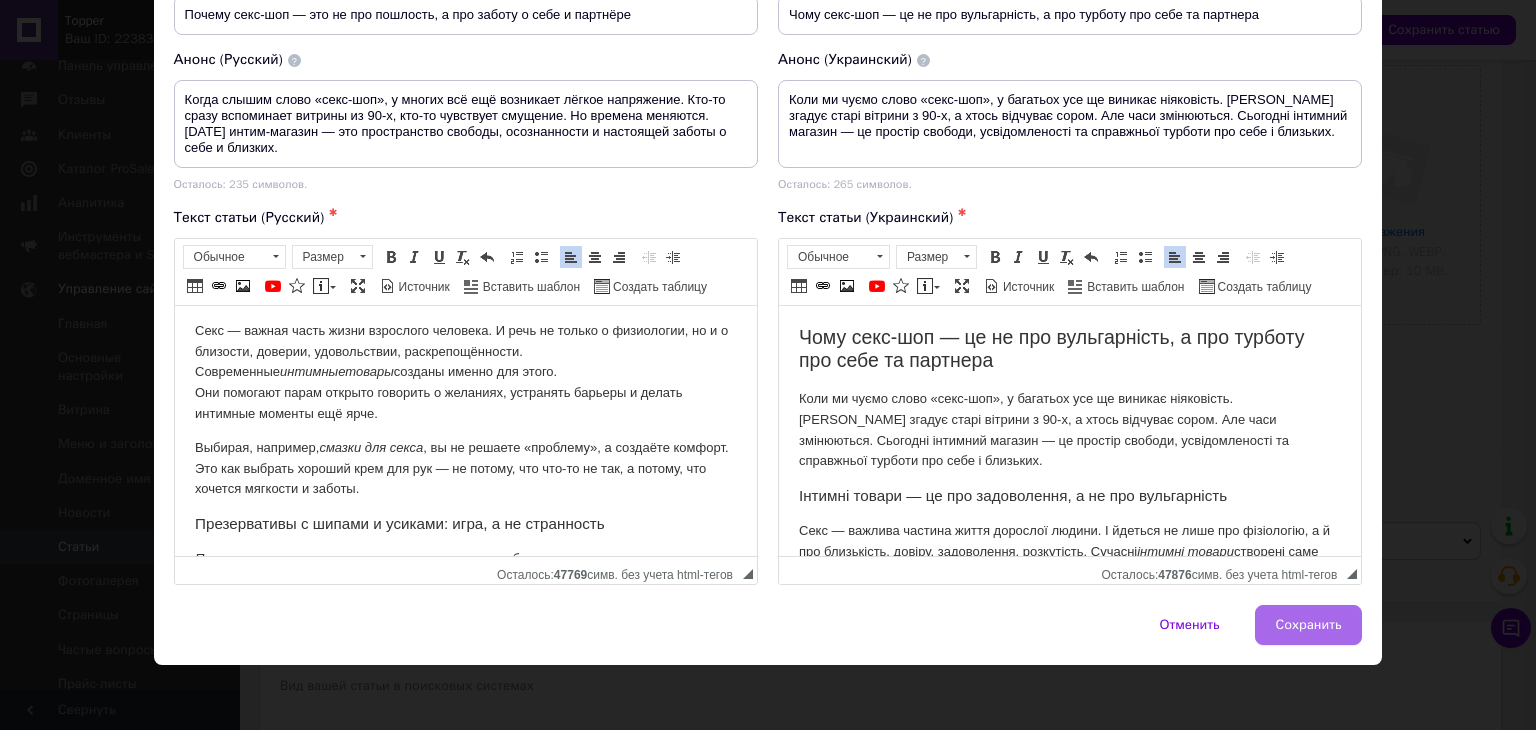 click on "Сохранить" at bounding box center (1309, 625) 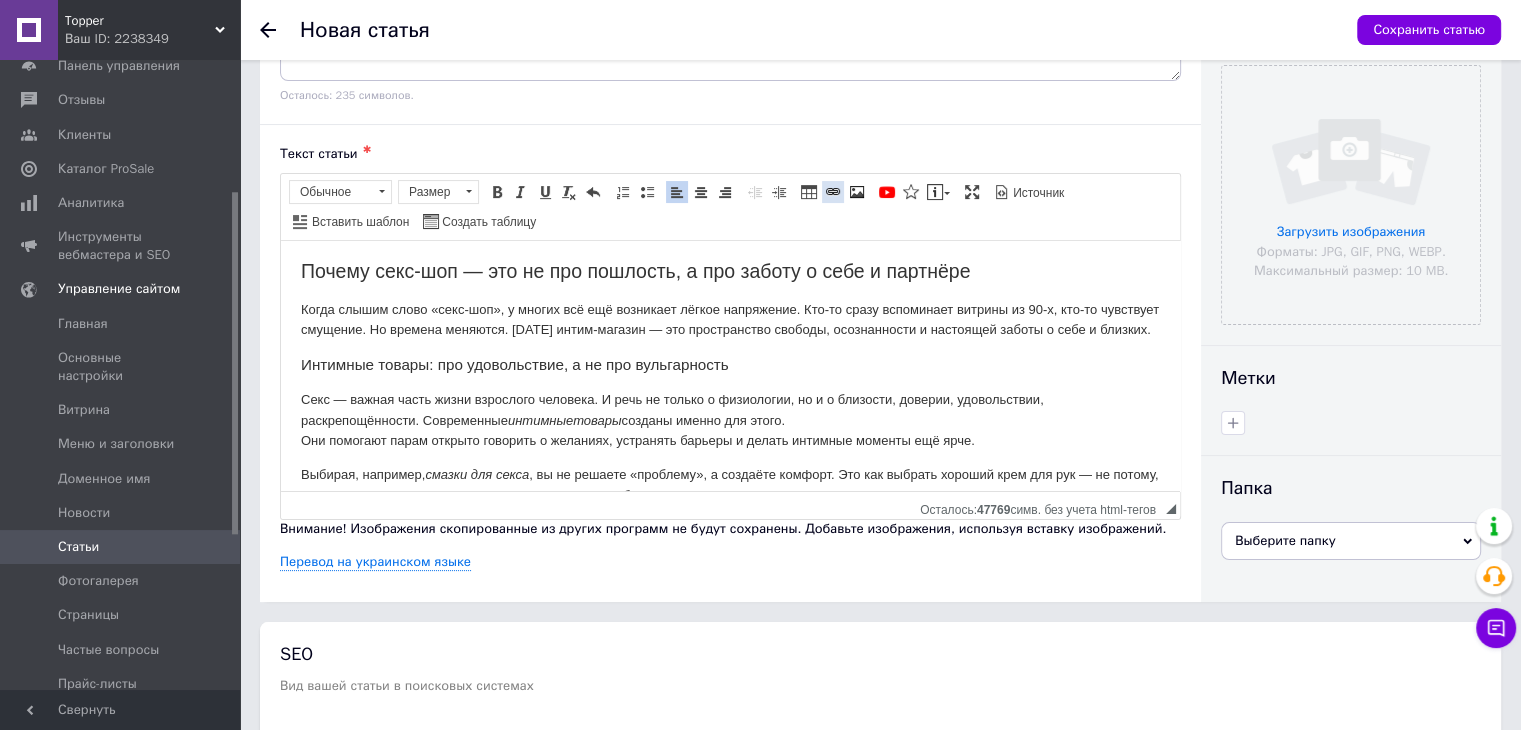 scroll, scrollTop: 0, scrollLeft: 0, axis: both 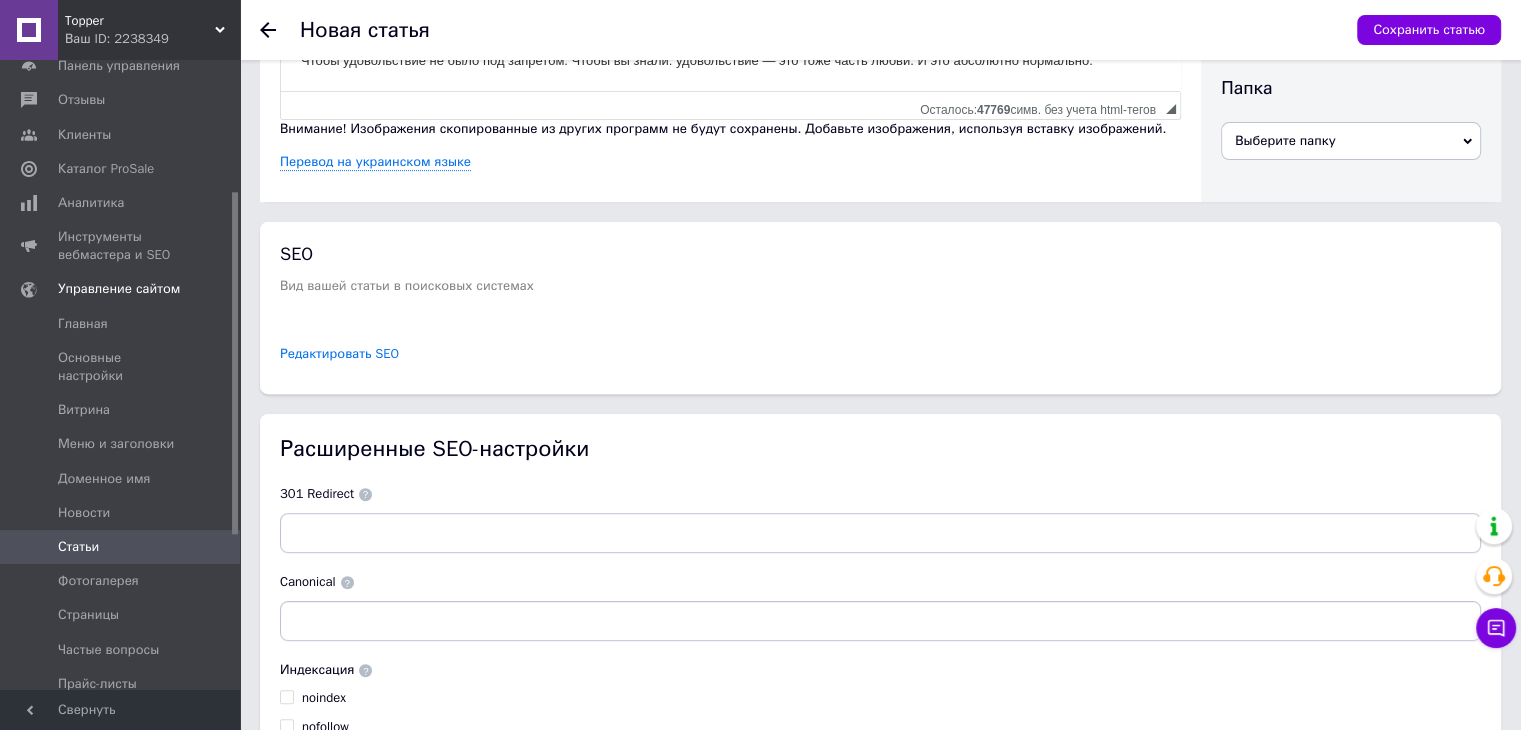 click on "Редактировать SEO" at bounding box center [339, 354] 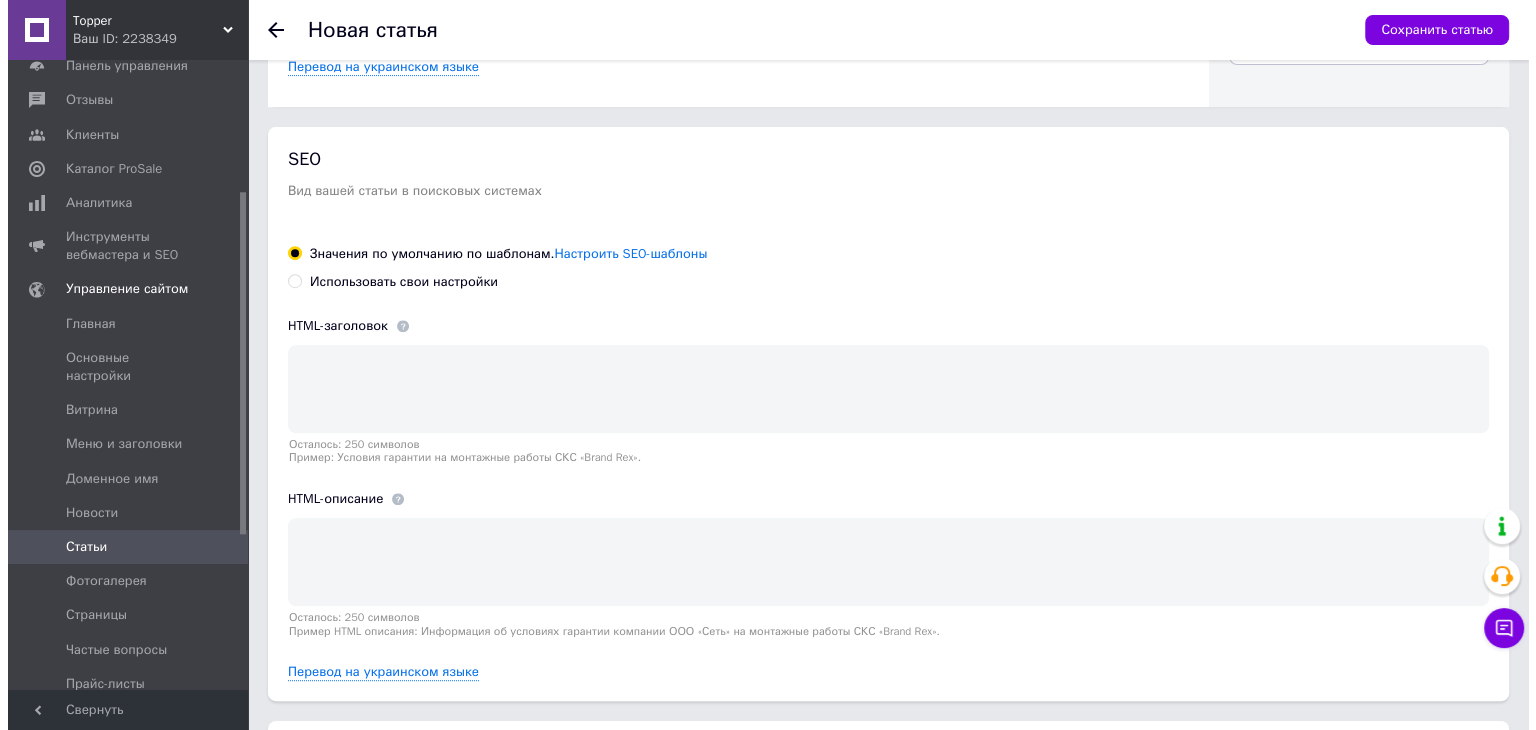 scroll, scrollTop: 800, scrollLeft: 0, axis: vertical 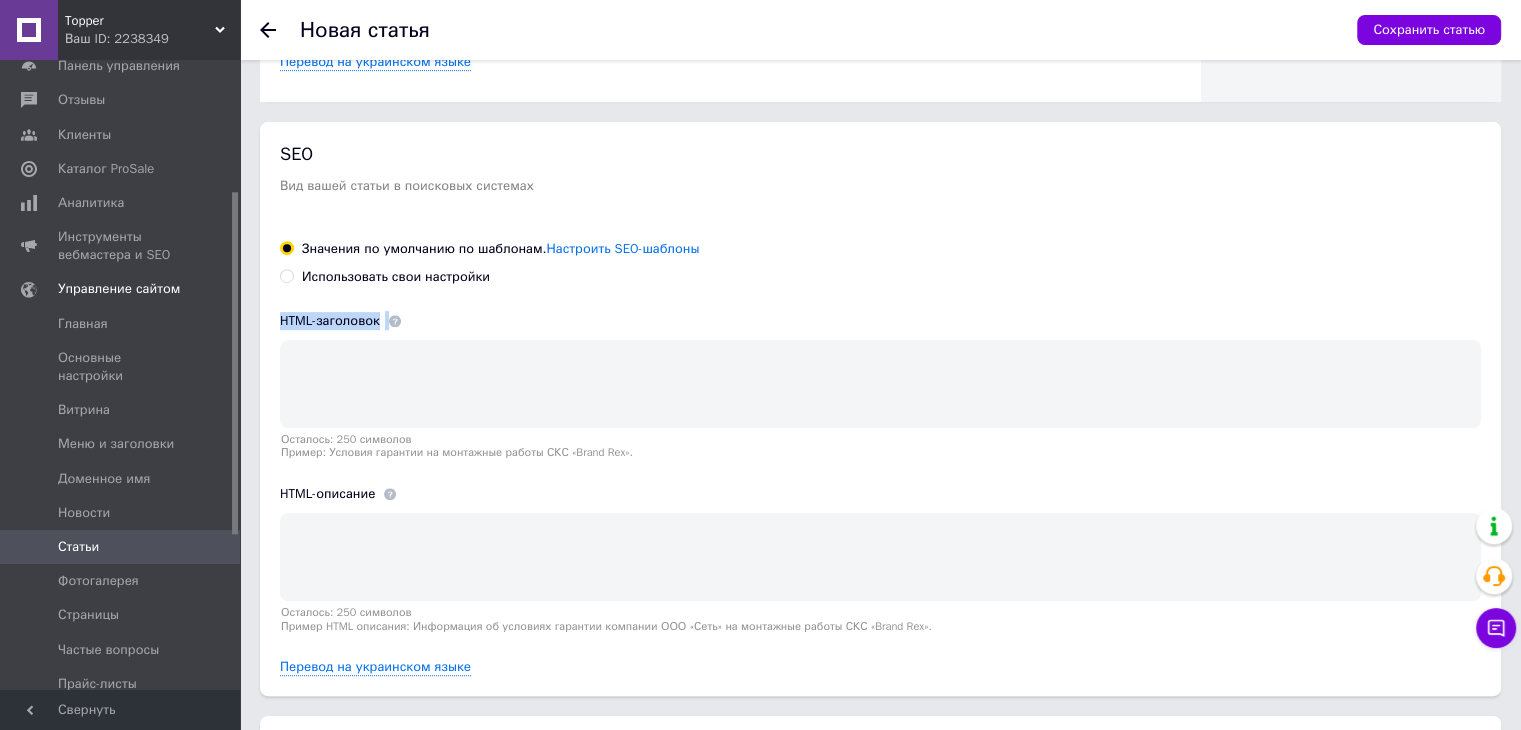 drag, startPoint x: 419, startPoint y: 309, endPoint x: 272, endPoint y: 309, distance: 147 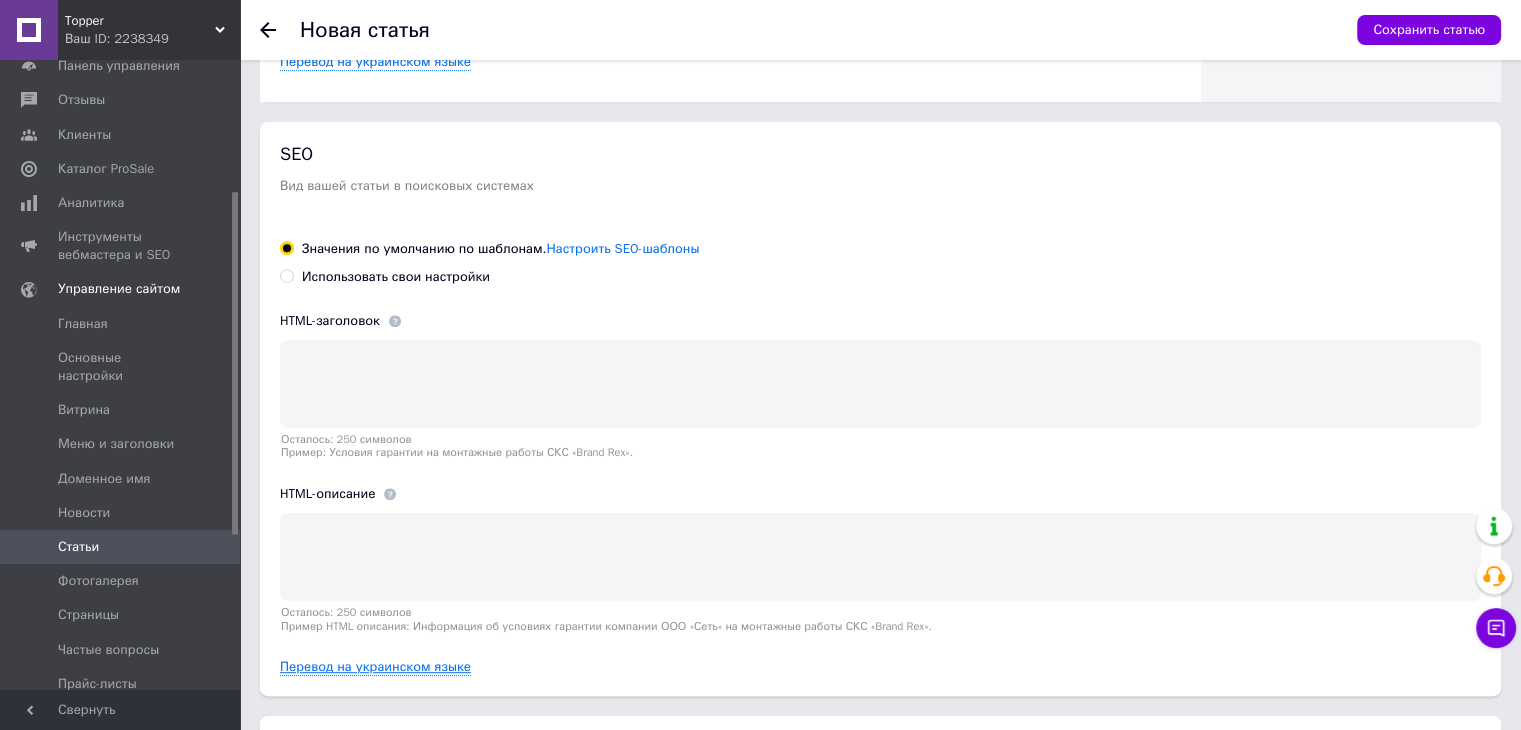 click on "Перевод на украинском языке" at bounding box center [375, 667] 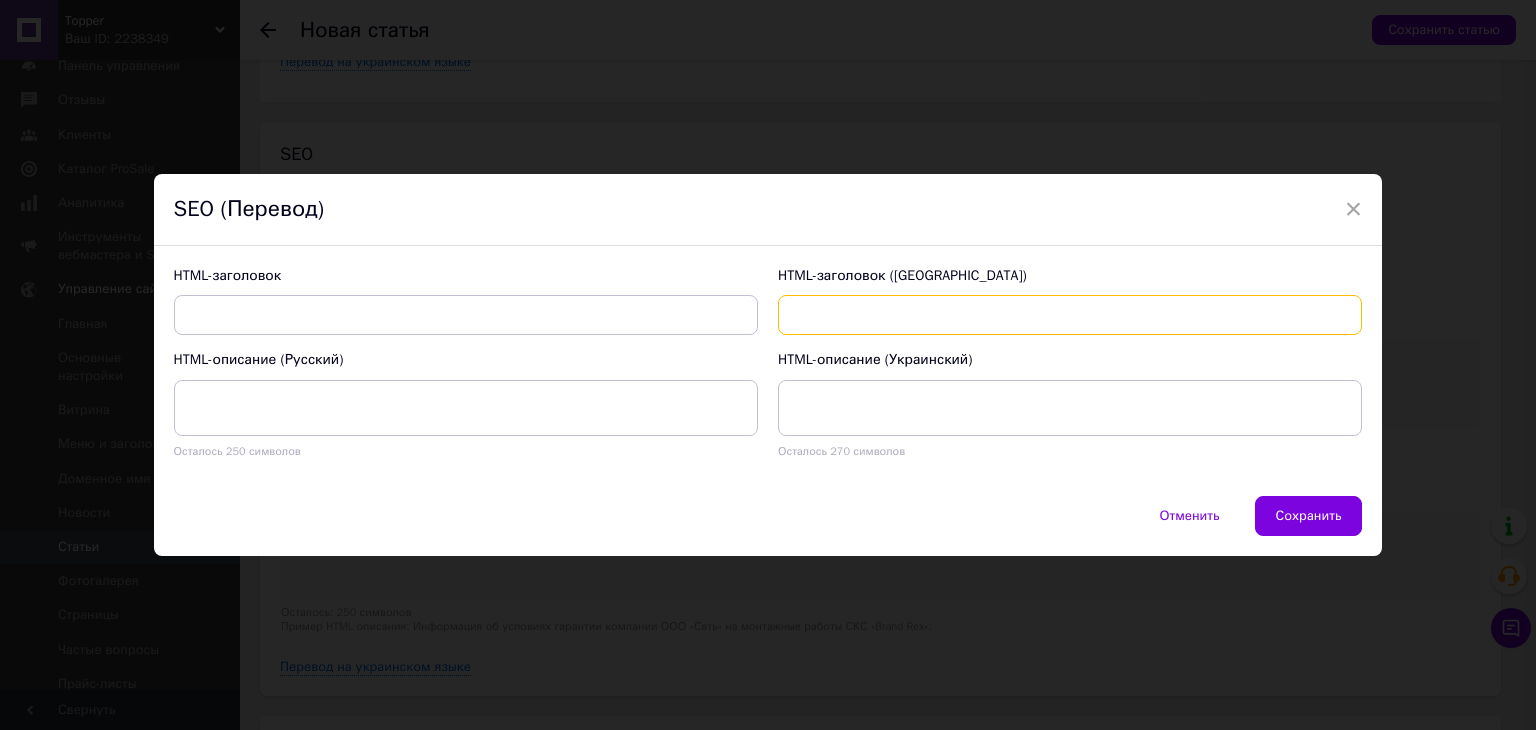 click at bounding box center (1070, 315) 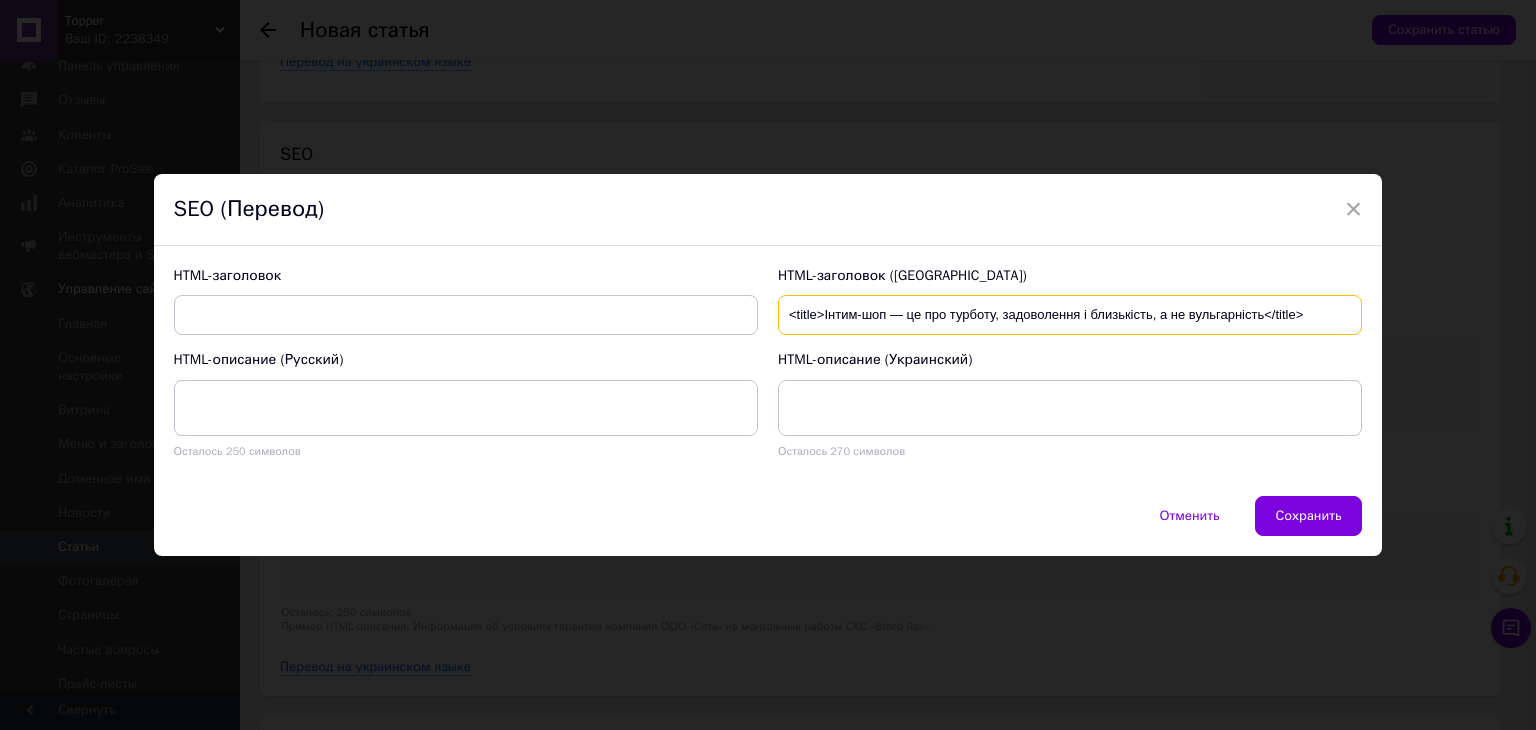 click on "<title>Інтим-шоп — це про турботу, задоволення і близькість, а не вульгарність</title>" at bounding box center (1070, 315) 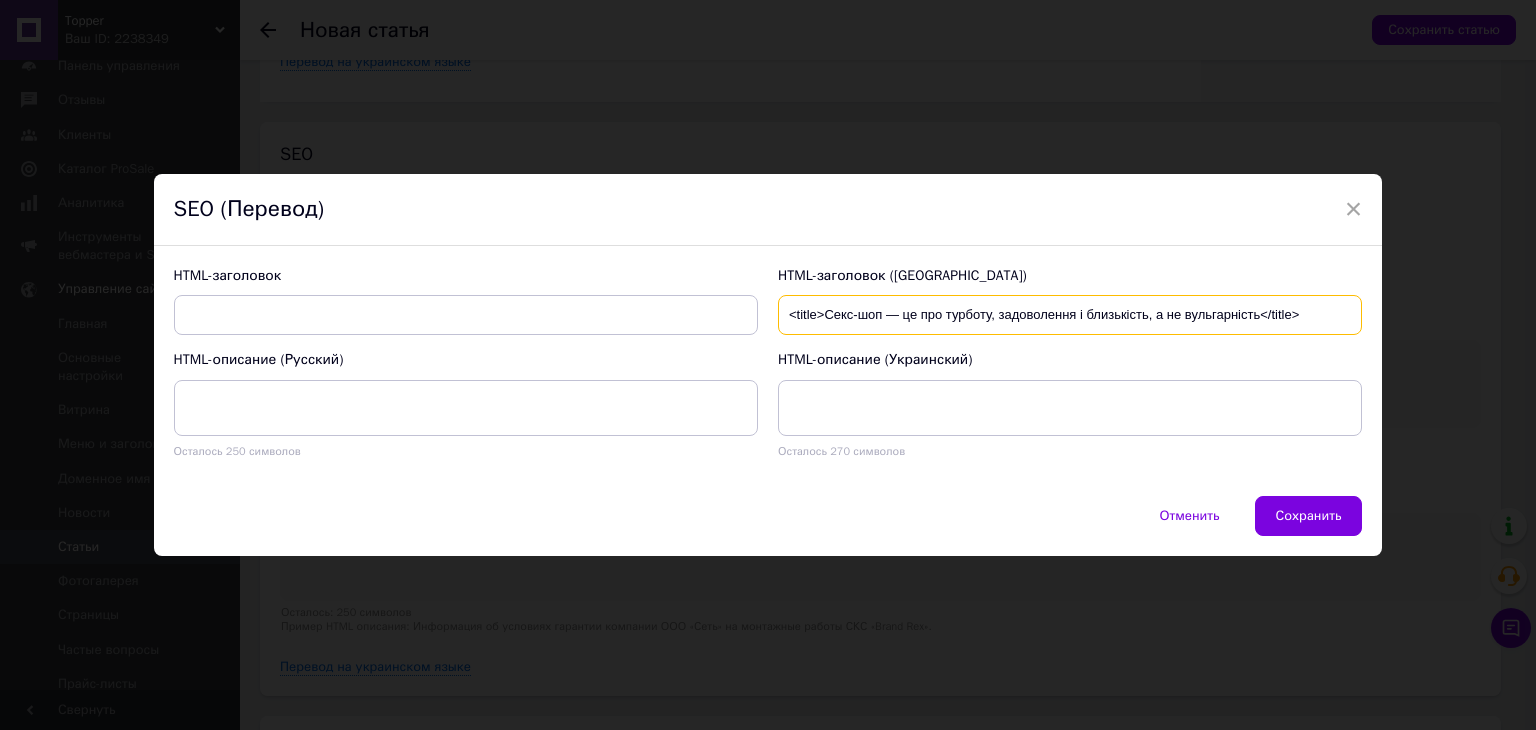 type on "<title>Секс-шоп — це про турботу, задоволення і близькість, а не вульгарність</title>" 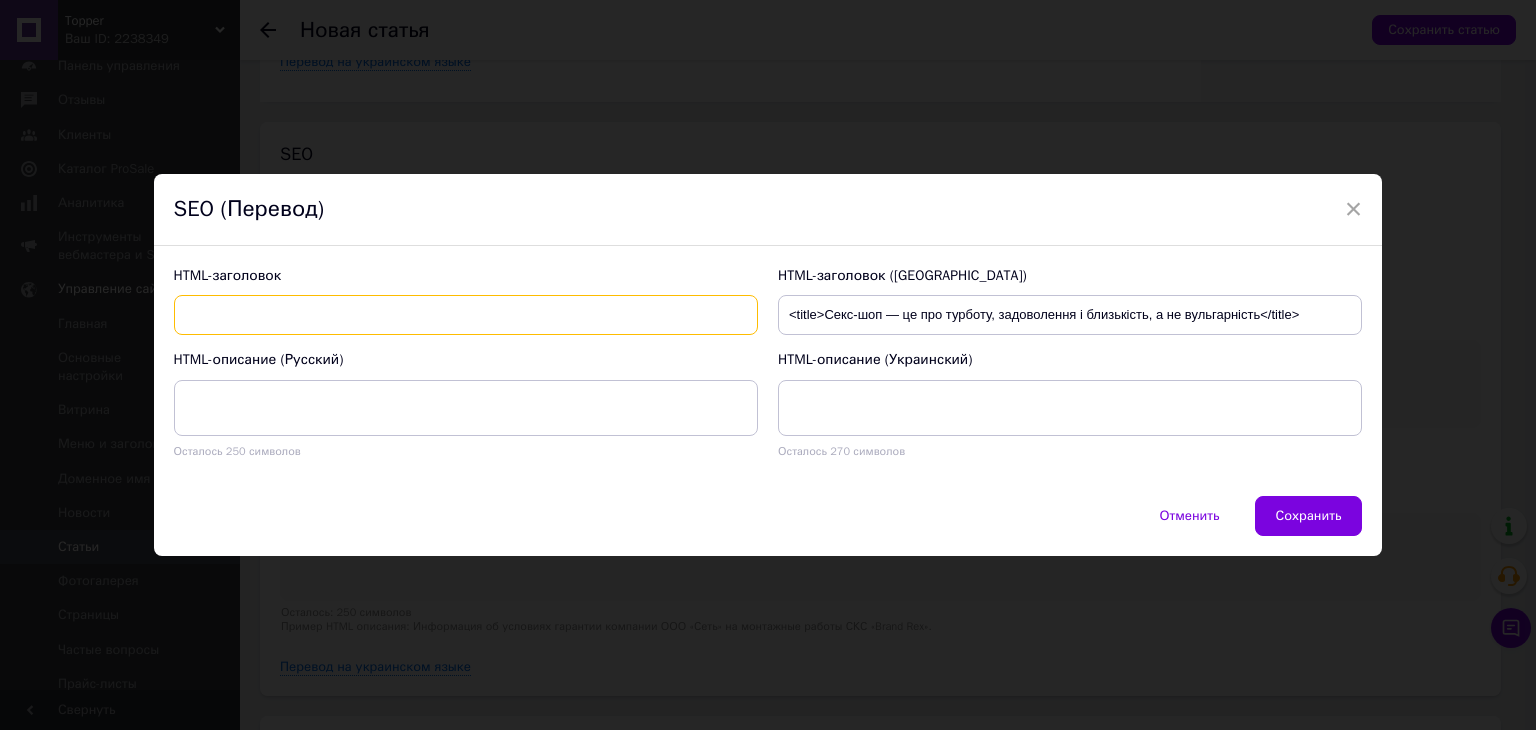 click at bounding box center [466, 315] 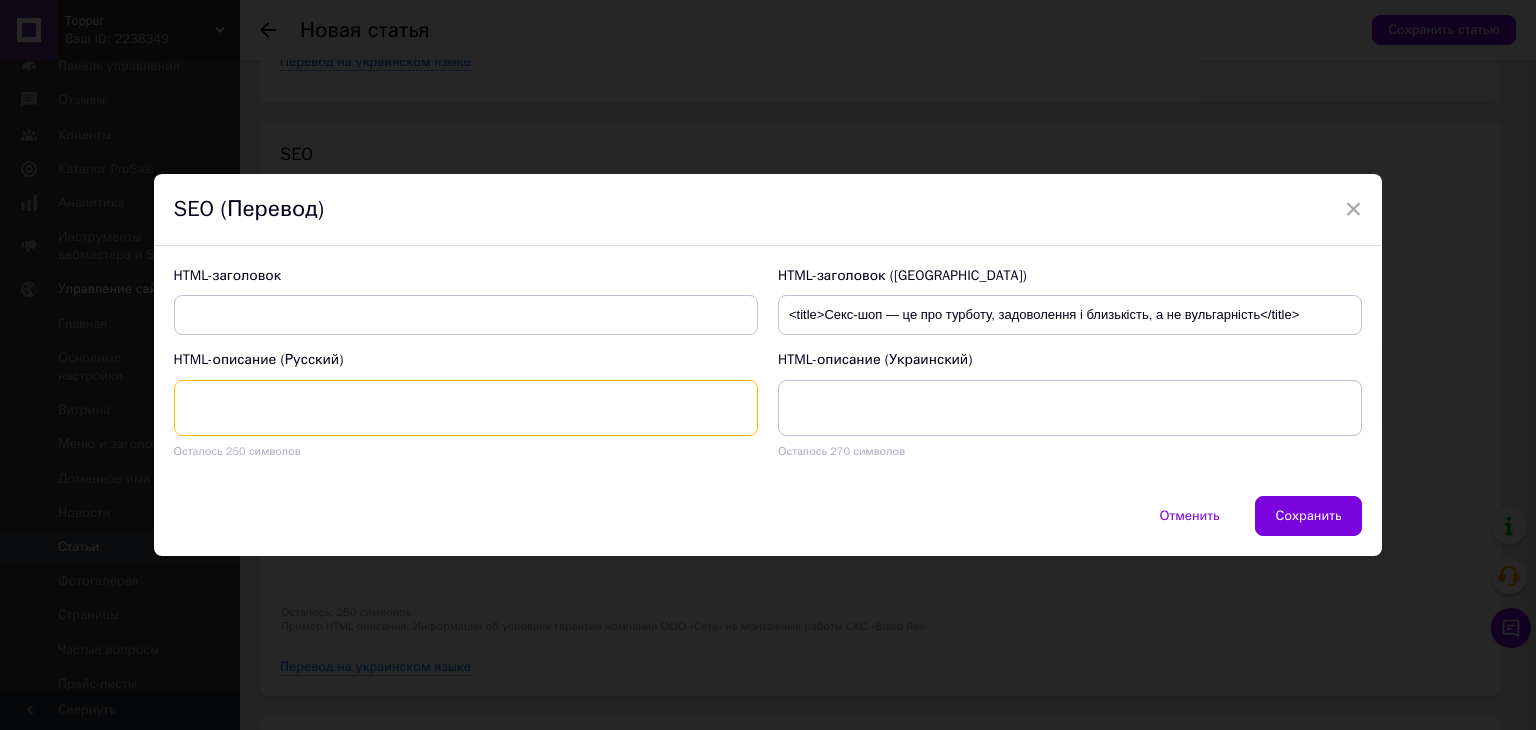 click at bounding box center (466, 408) 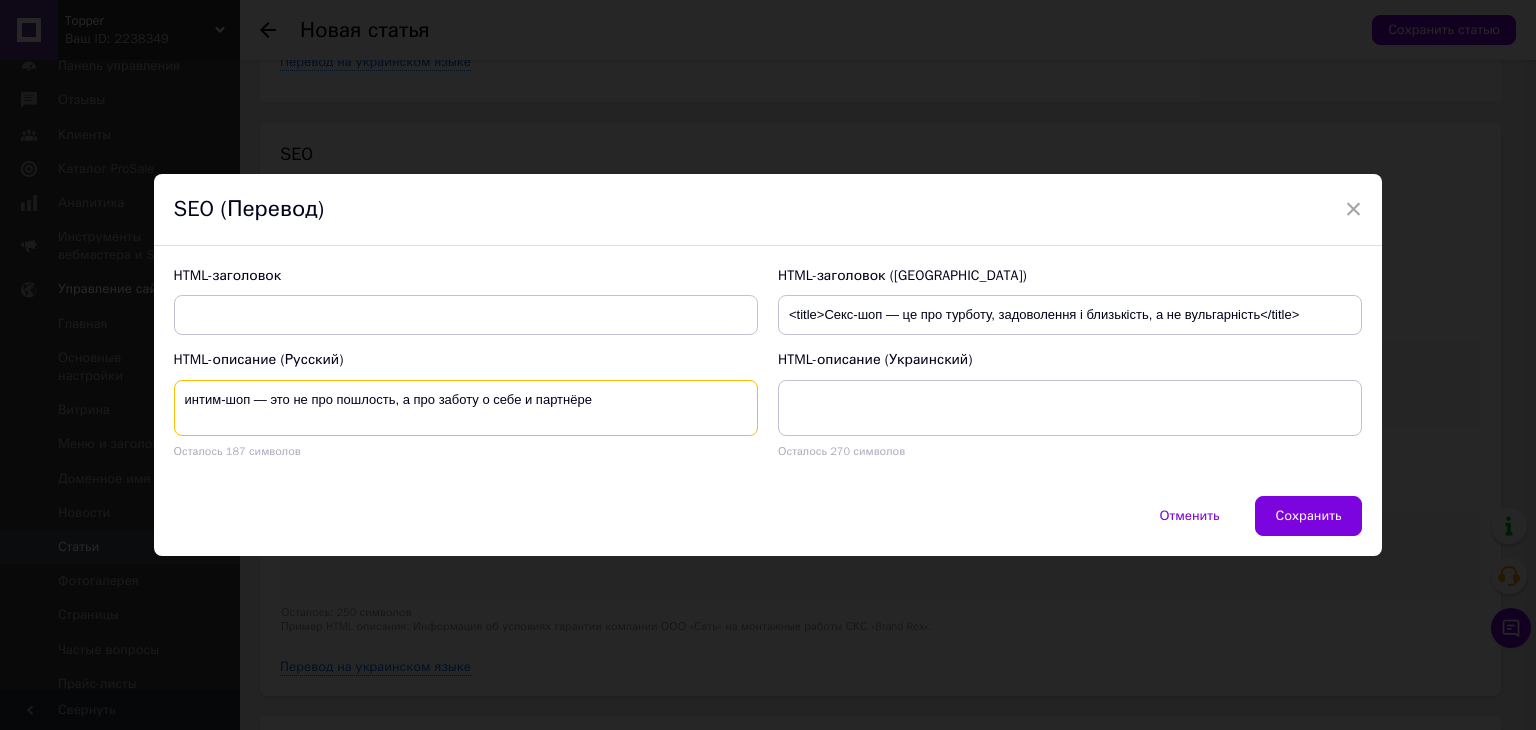type on "интим-шоп — это не про пошлость, а про заботу о себе и партнёре" 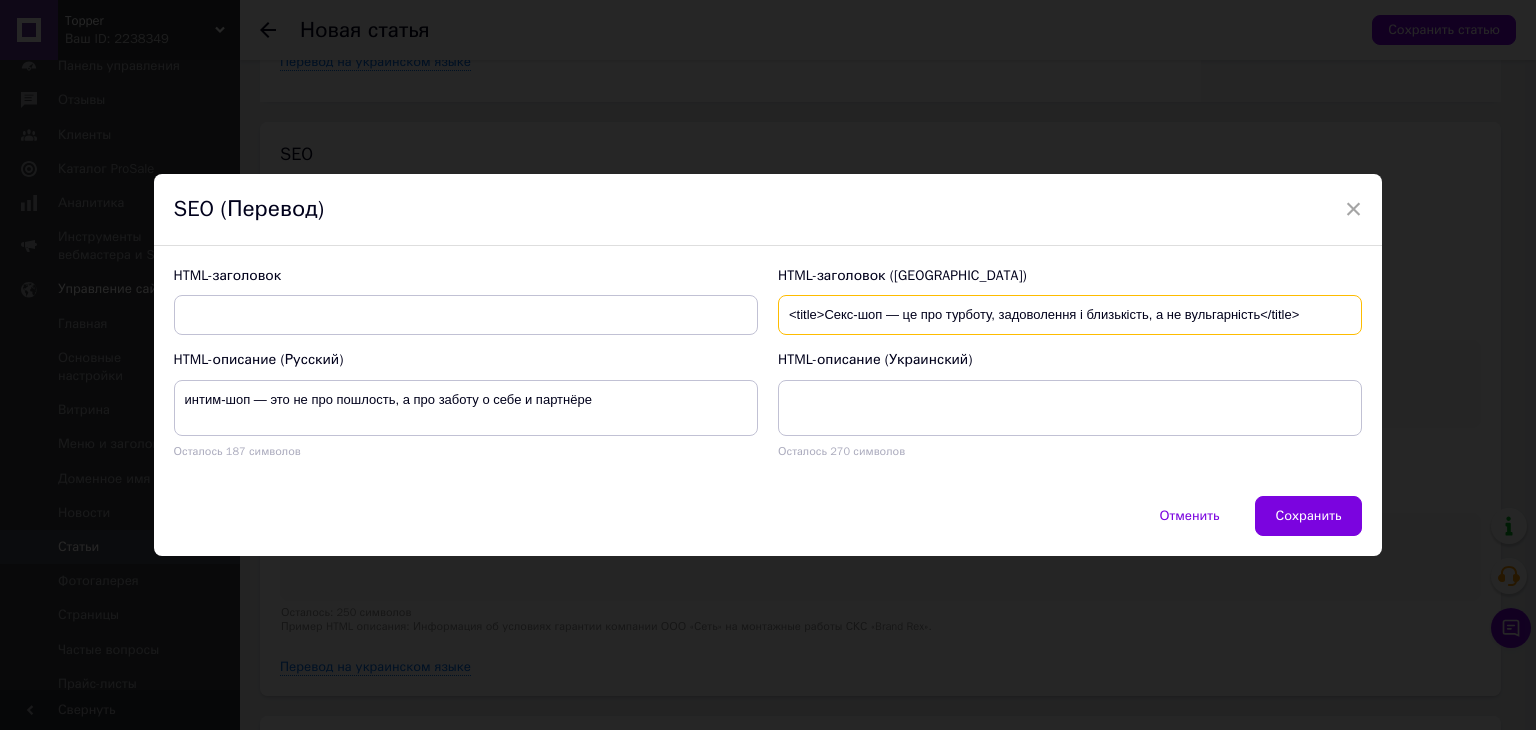 click on "<title>Секс-шоп — це про турботу, задоволення і близькість, а не вульгарність</title>" at bounding box center [1070, 315] 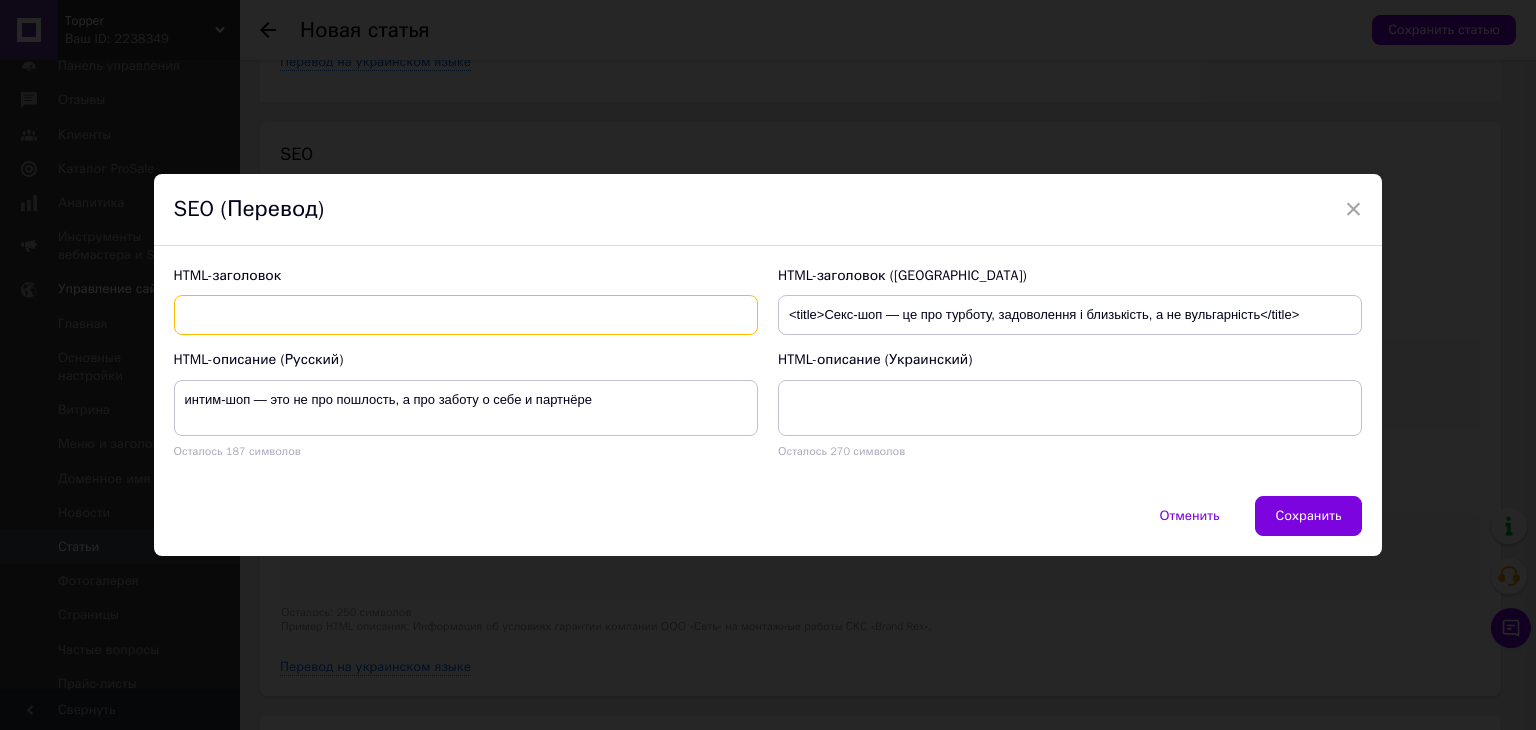 click at bounding box center (466, 315) 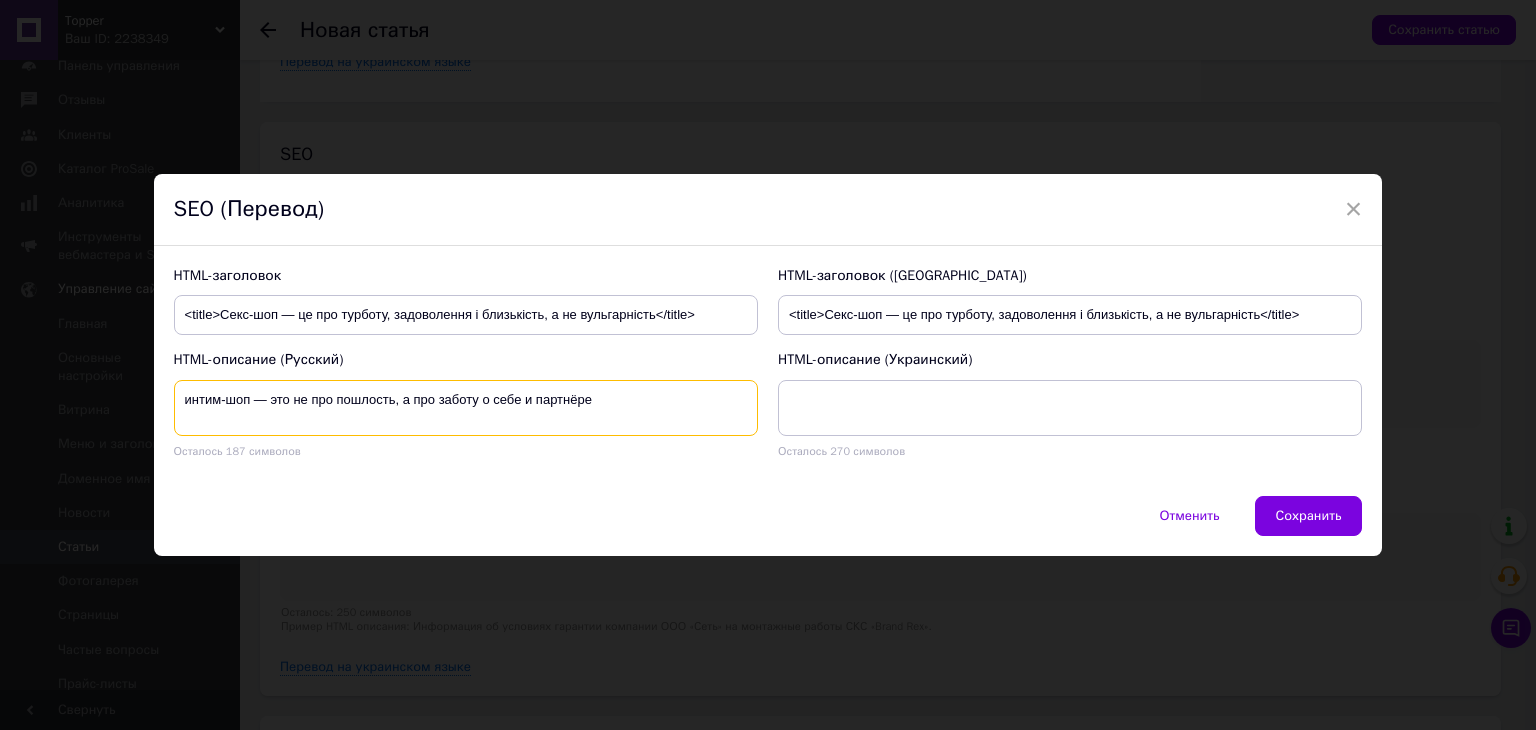 drag, startPoint x: 268, startPoint y: 400, endPoint x: 676, endPoint y: 400, distance: 408 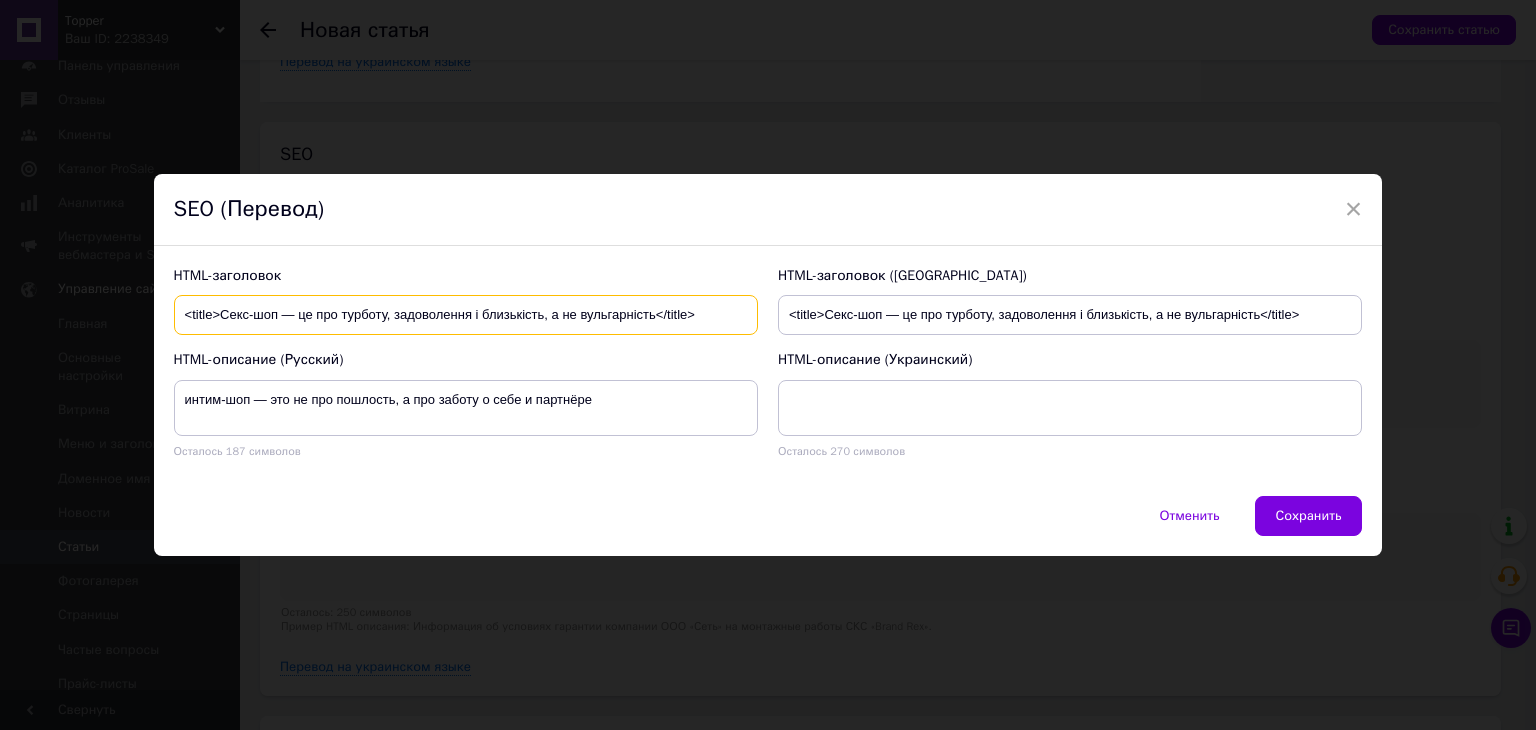 drag, startPoint x: 297, startPoint y: 312, endPoint x: 652, endPoint y: 312, distance: 355 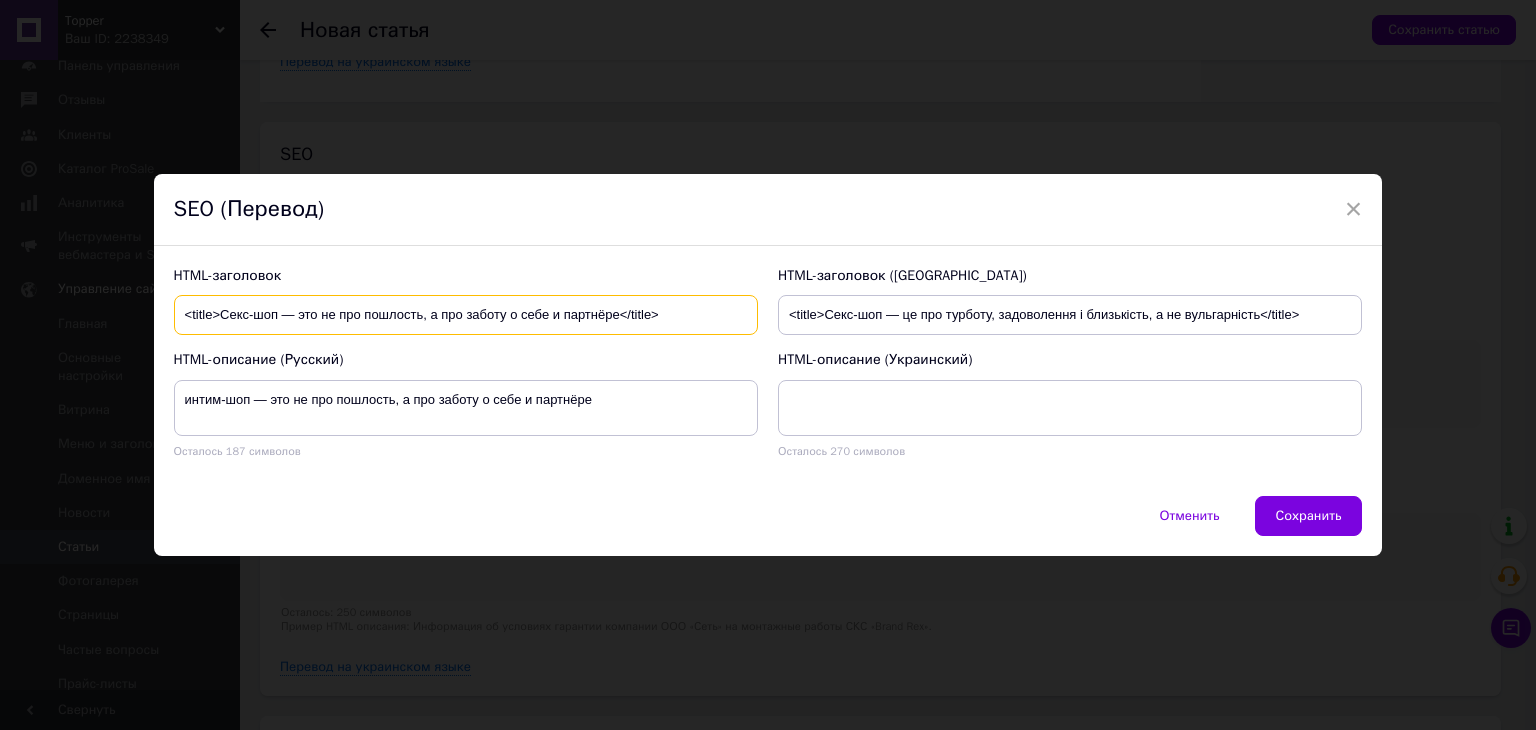 type on "<title>Секс-шоп — это не про пошлость, а про заботу о себе и партнёре</title>" 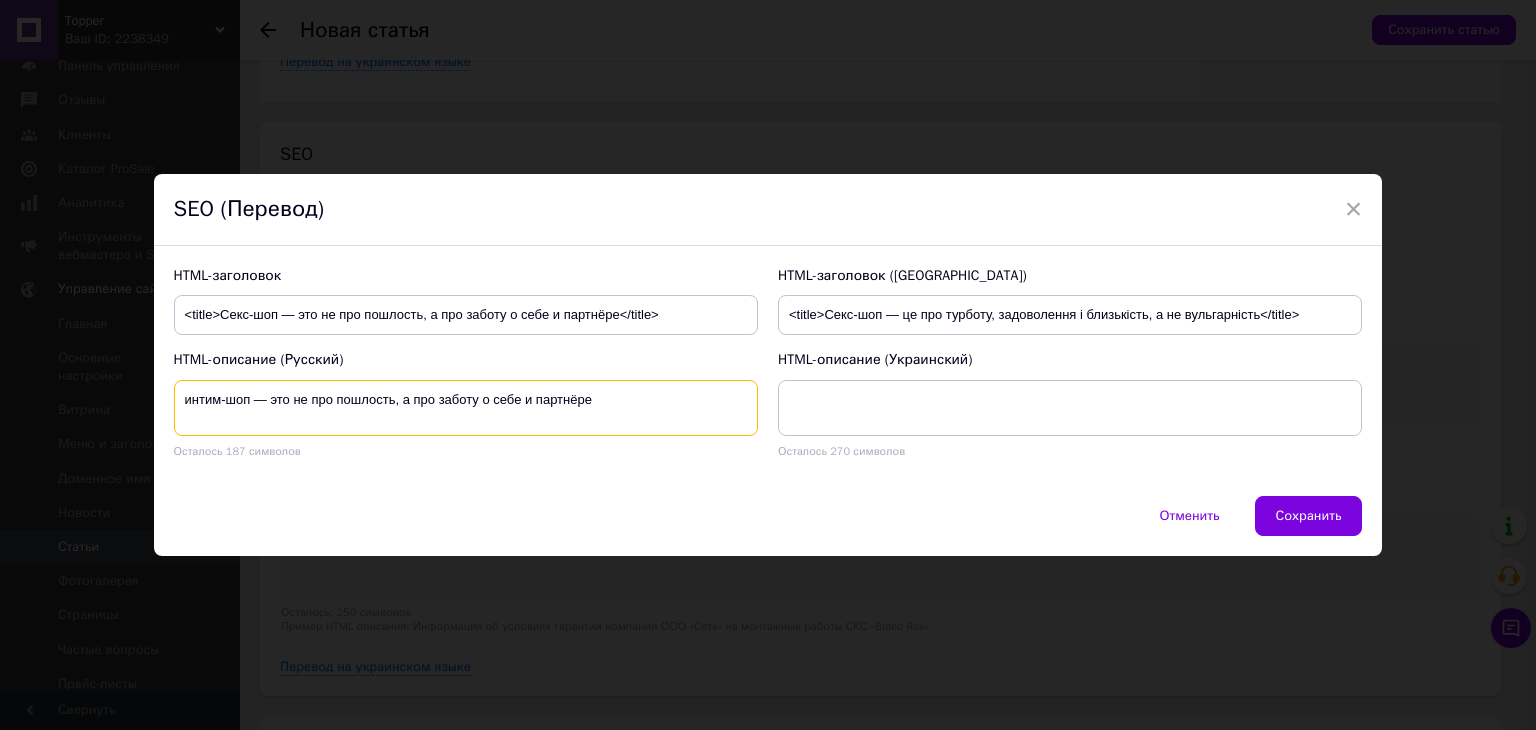 click on "интим-шоп — это не про пошлость, а про заботу о себе и партнёре" at bounding box center [466, 408] 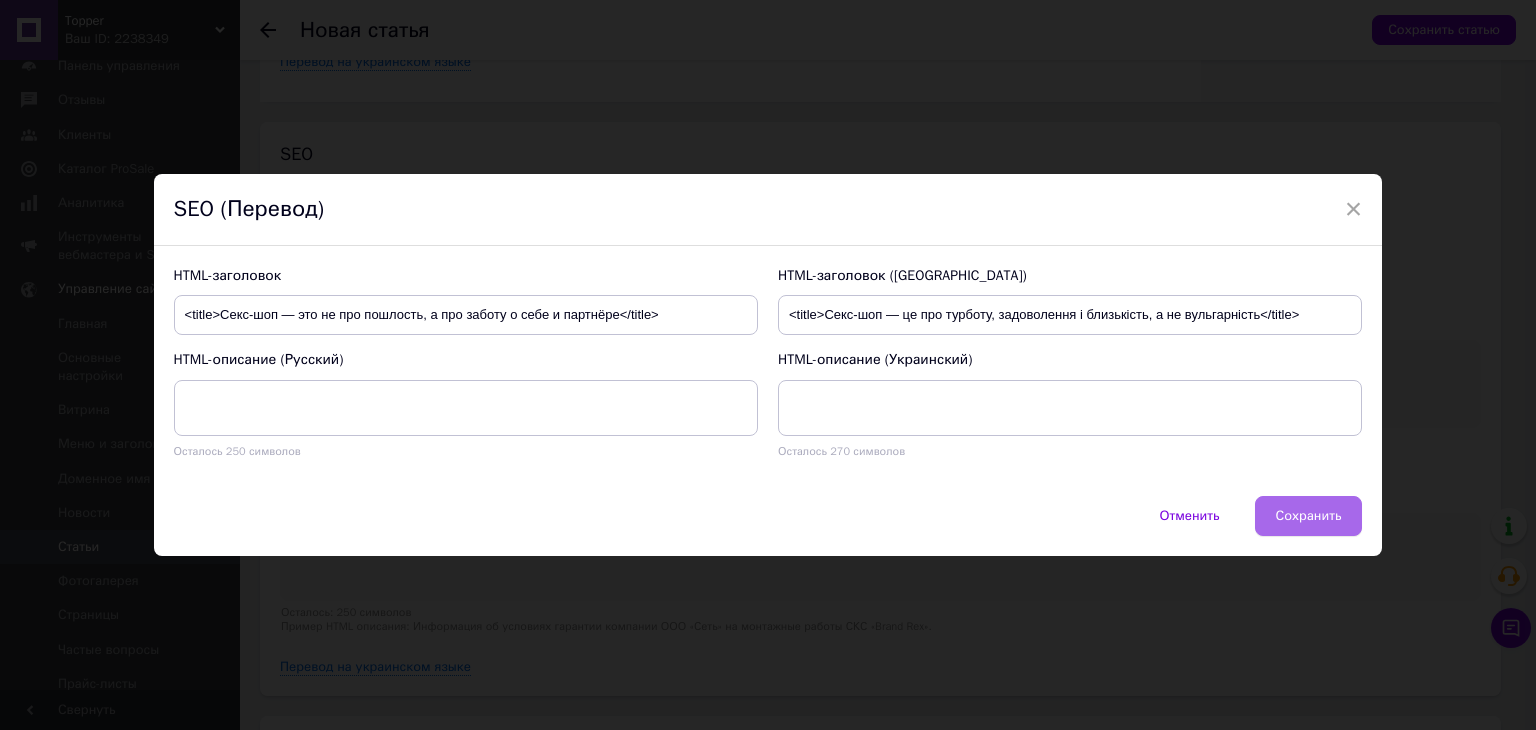 click on "Сохранить" at bounding box center (1309, 516) 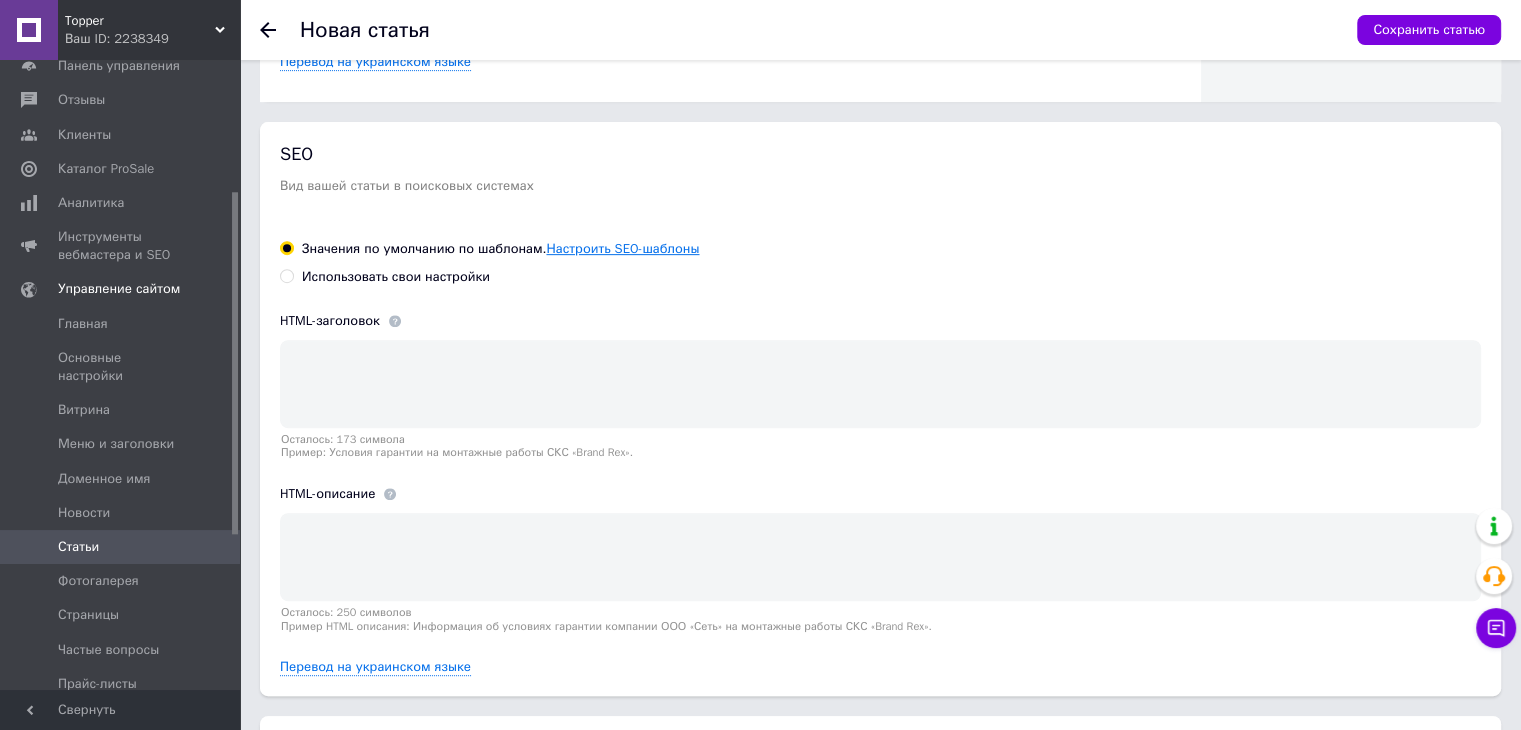 click on "Настроить SEO-шаблоны" at bounding box center (622, 248) 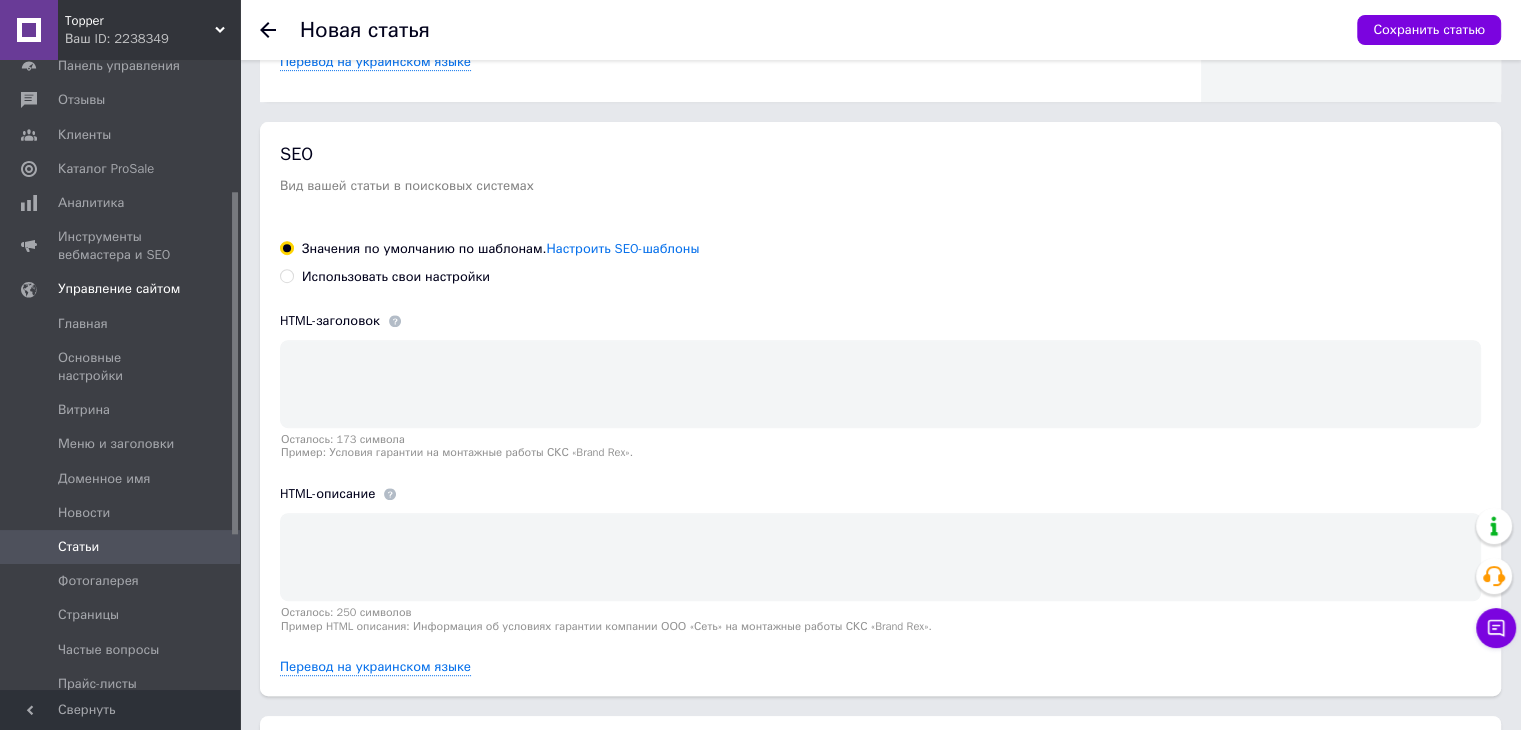 click on "Использовать свои настройки" at bounding box center [396, 277] 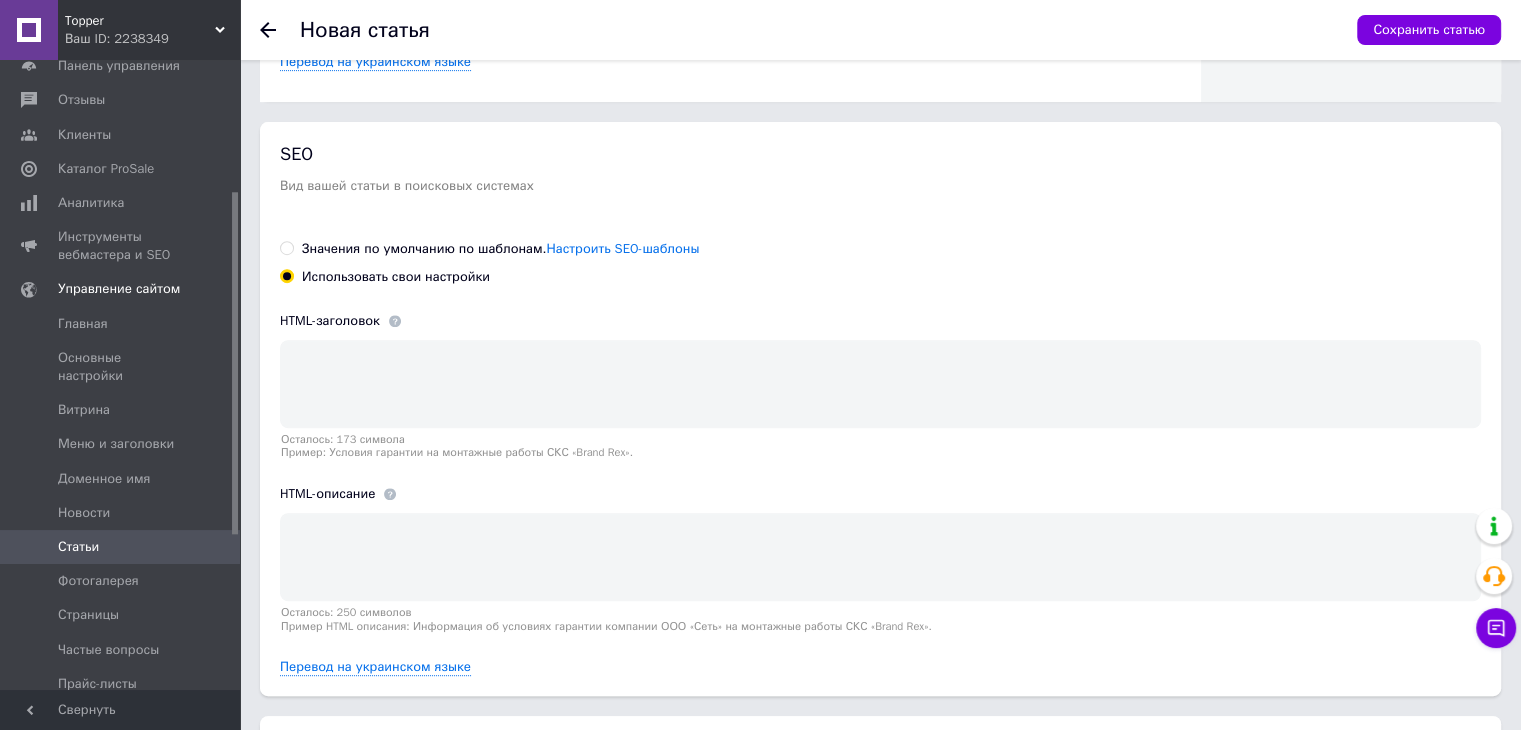 type on "<title>Секс-шоп — это не про пошлость, а про заботу о себе и партнёре</title>" 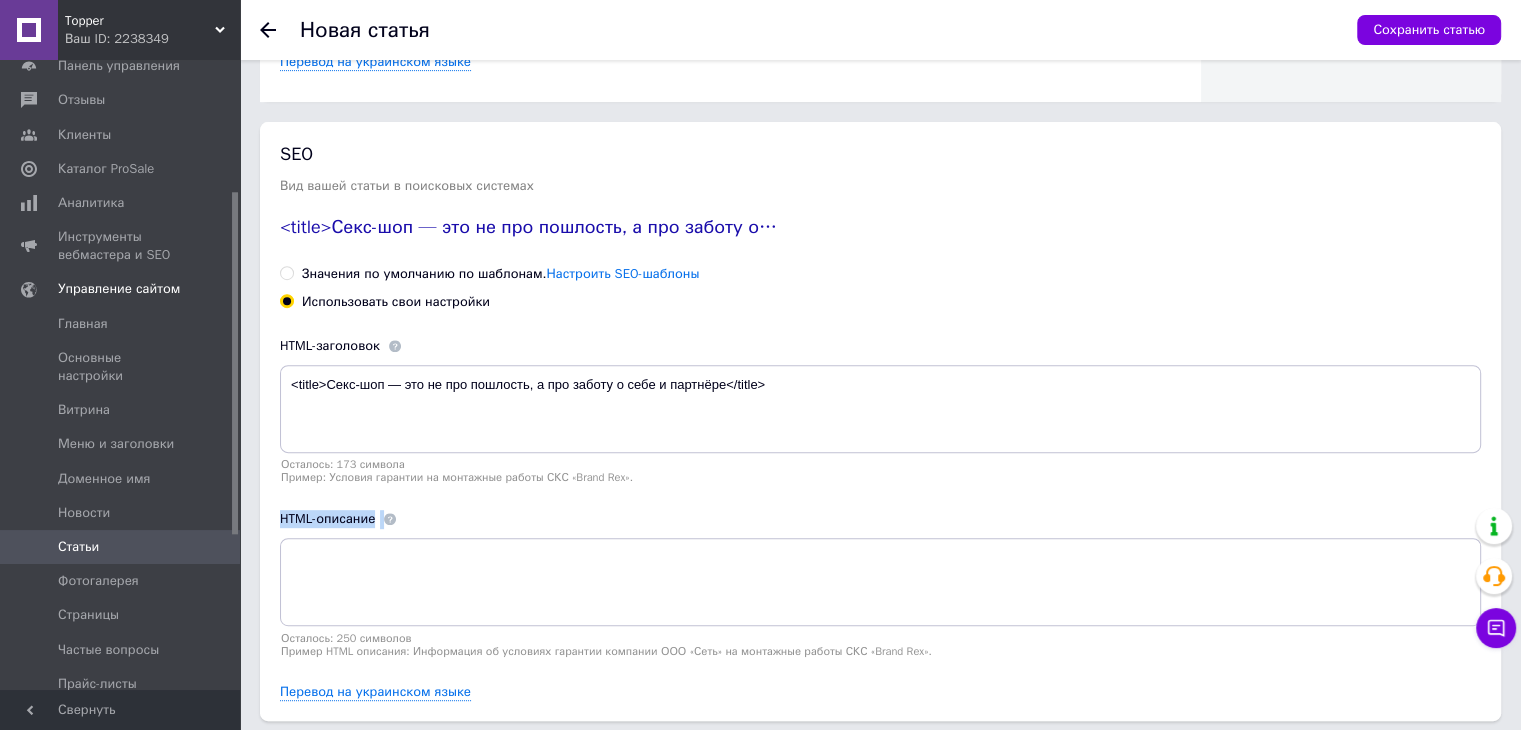 drag, startPoint x: 272, startPoint y: 511, endPoint x: 436, endPoint y: 511, distance: 164 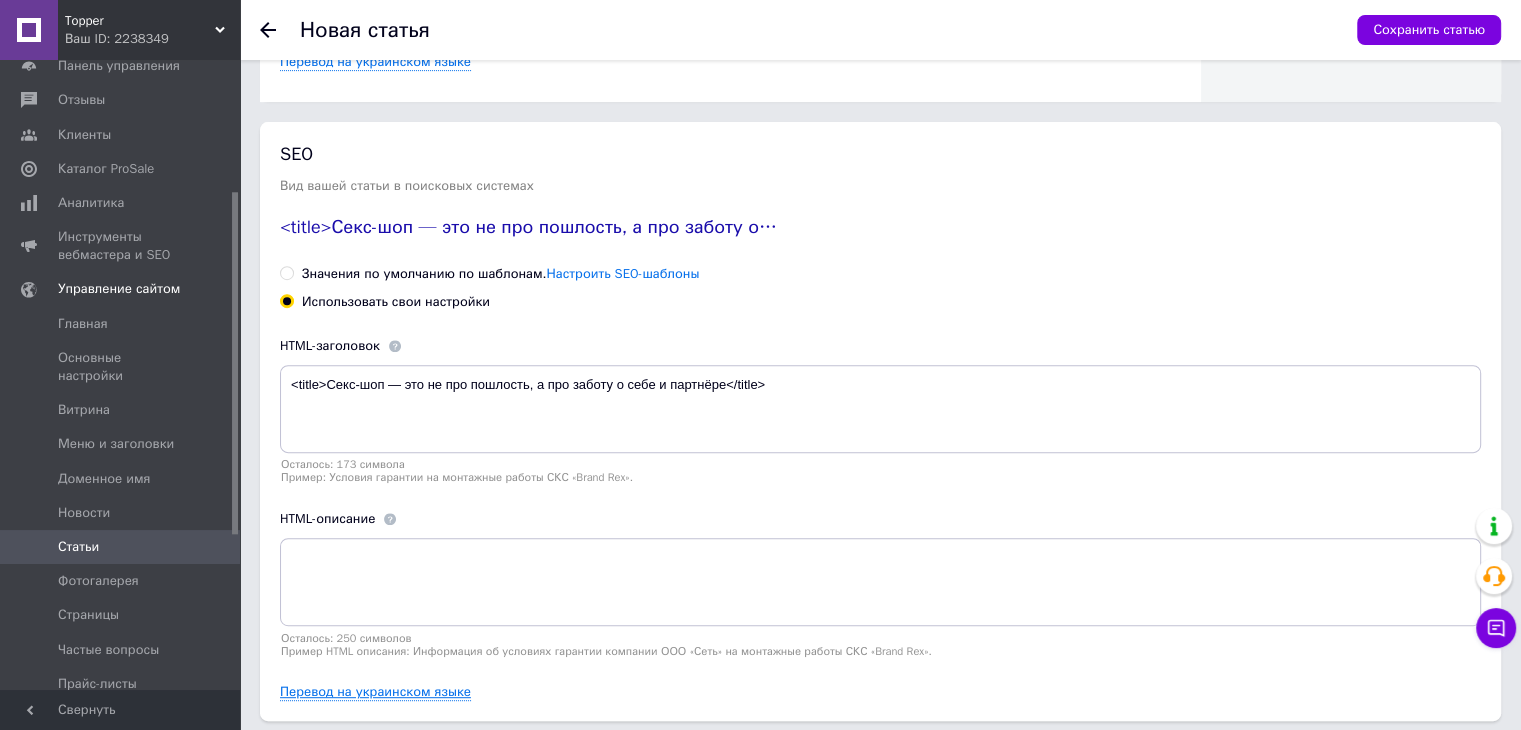 click on "Перевод на украинском языке" at bounding box center (375, 692) 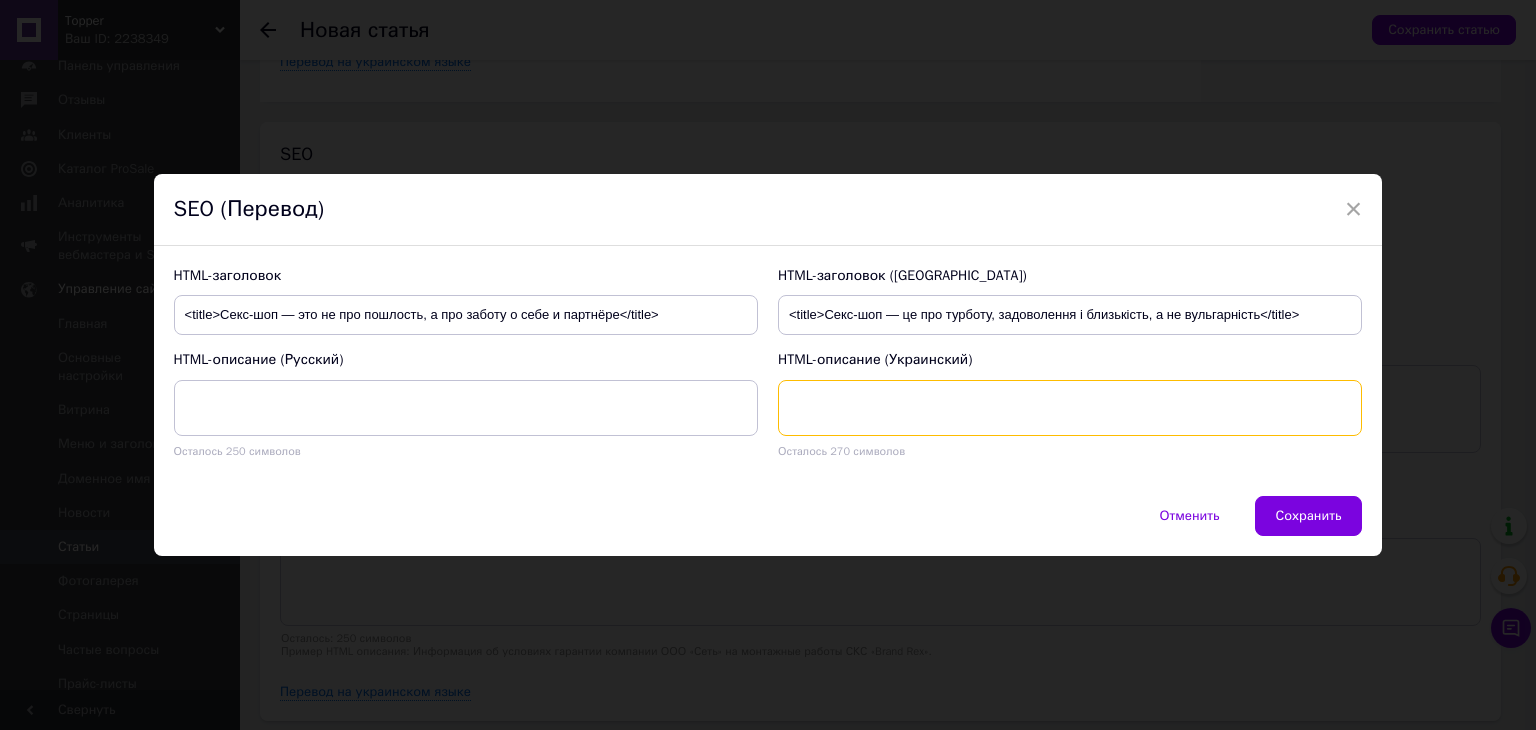 click at bounding box center (1070, 408) 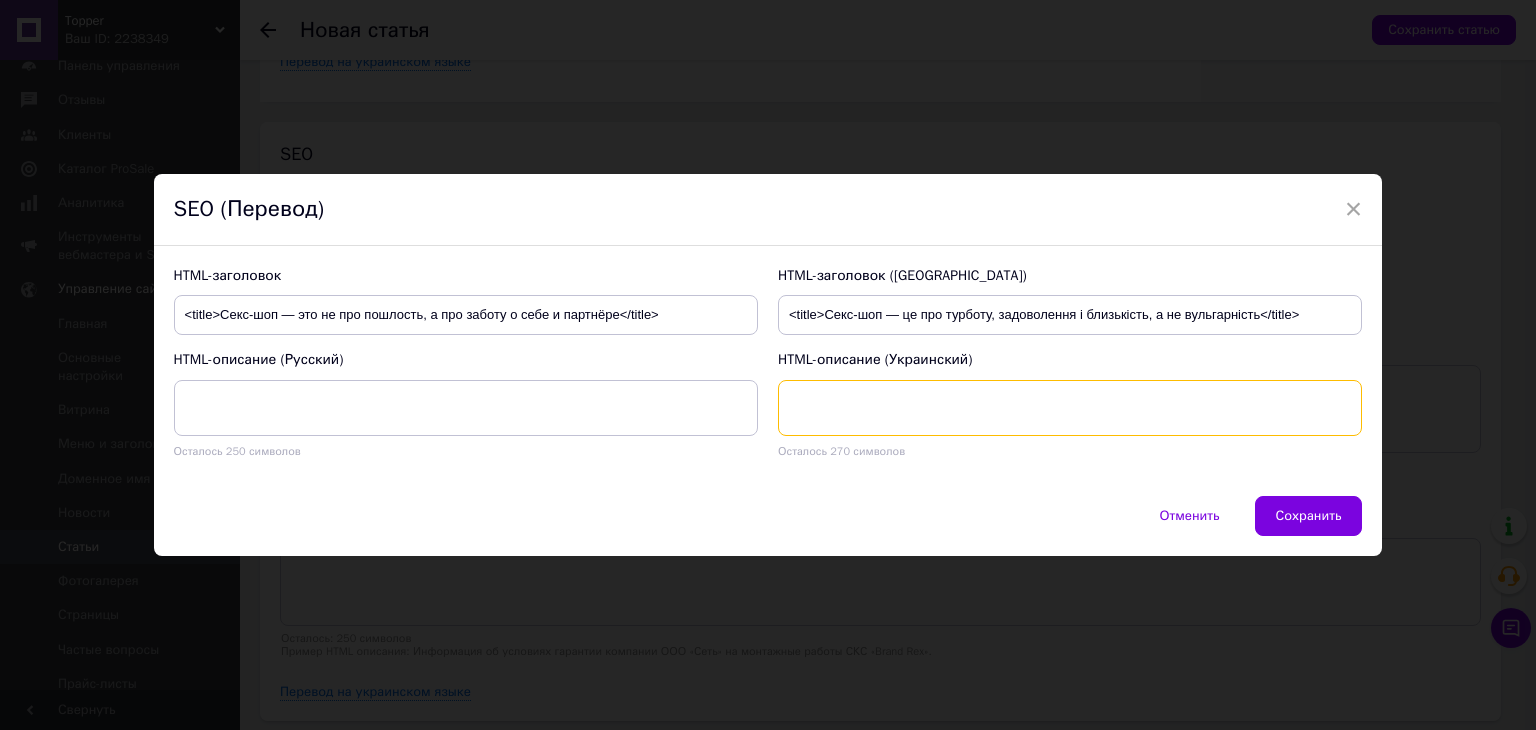 paste on "<meta name="description" content="Сучасні інтимні товари — це про комфорт, бажання та відкритість. Дізнайтесь, як зробити близькість приємнішою.">" 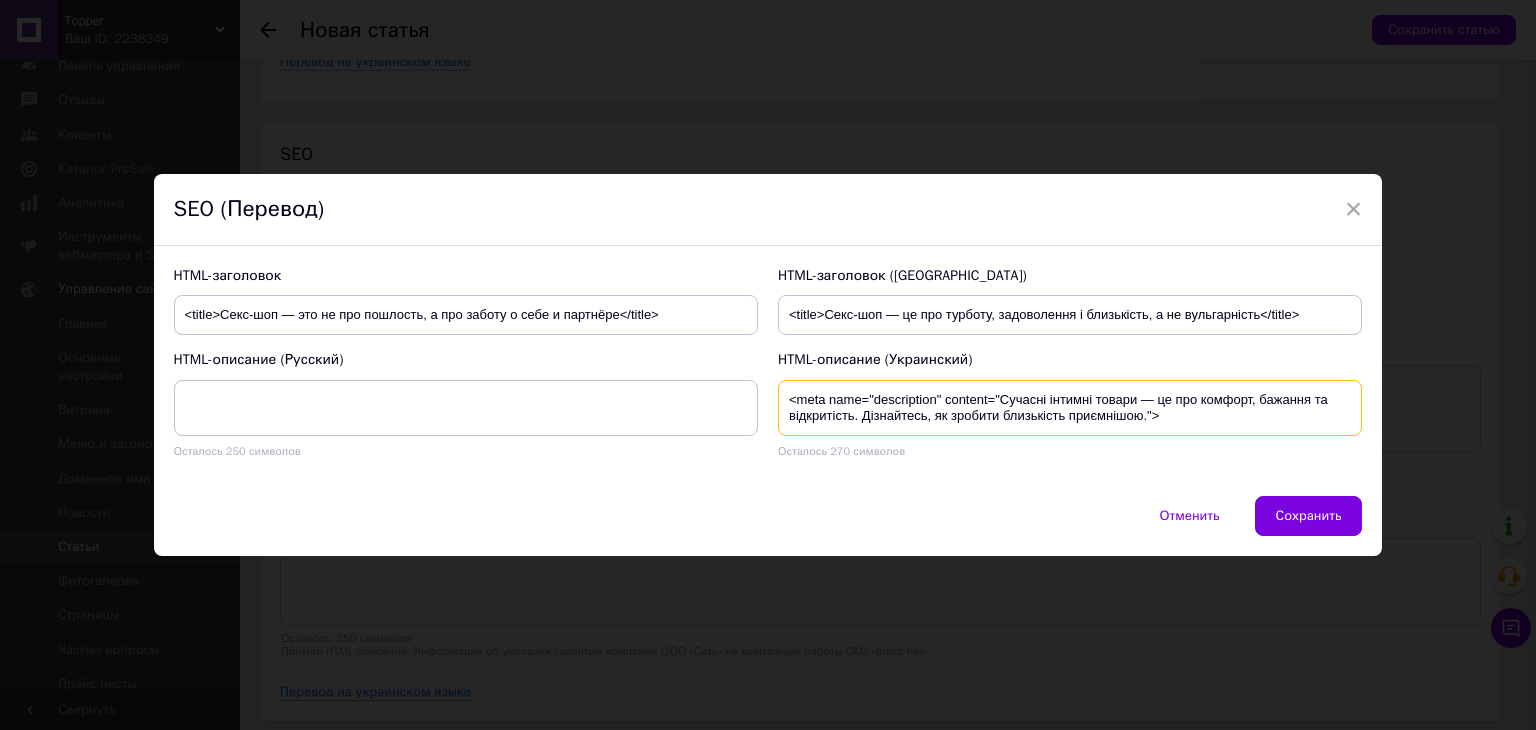 scroll, scrollTop: 4, scrollLeft: 0, axis: vertical 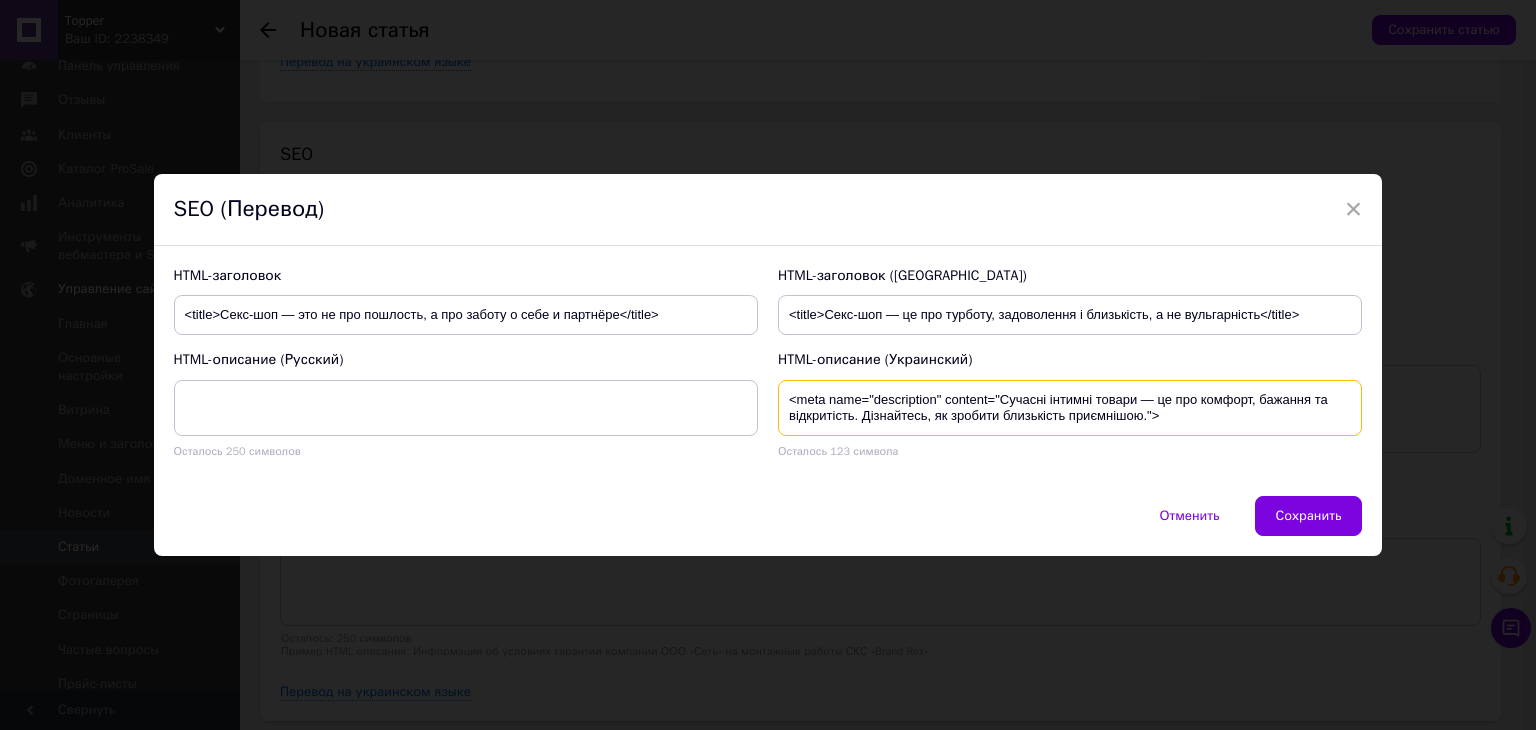 drag, startPoint x: 1162, startPoint y: 420, endPoint x: 700, endPoint y: 383, distance: 463.47925 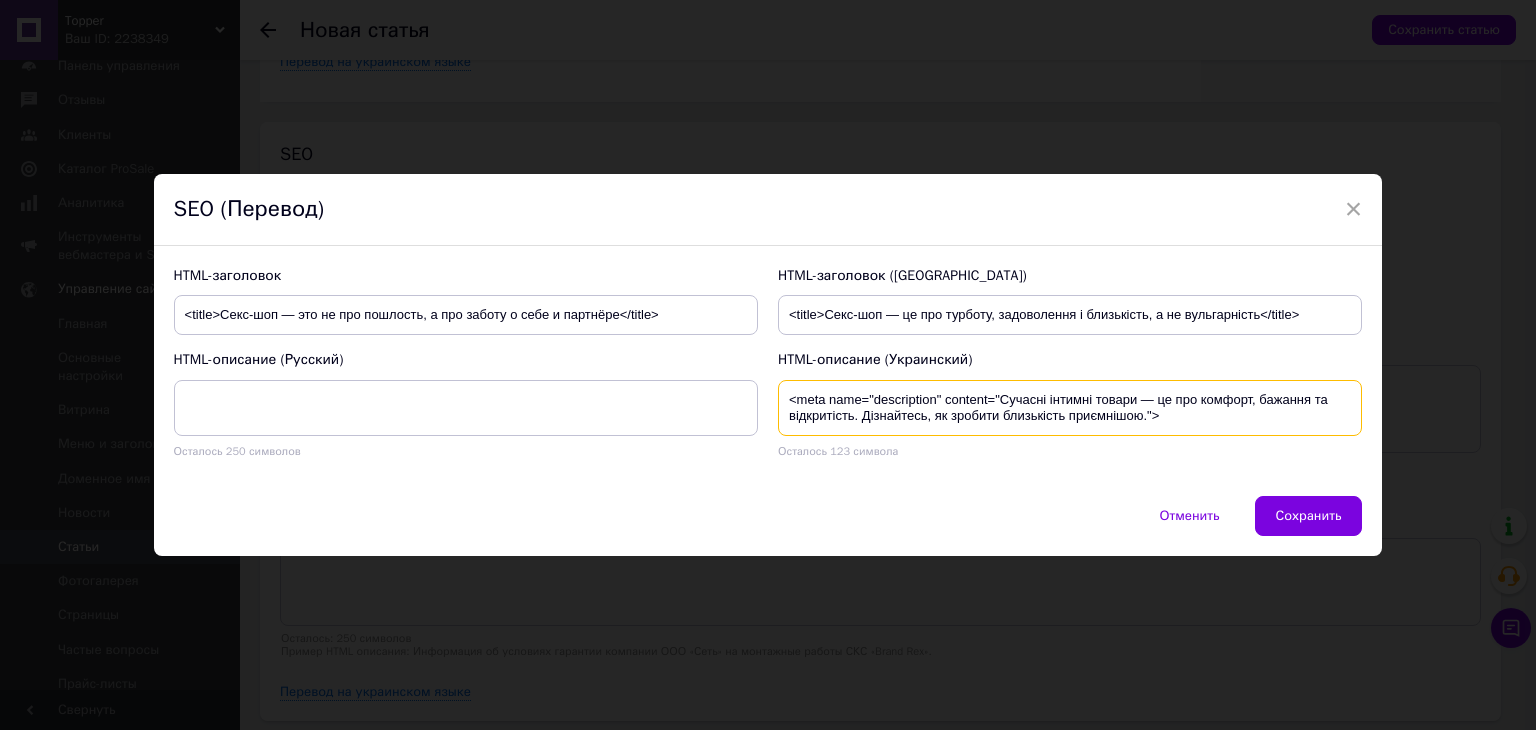 type on "<meta name="description" content="Сучасні інтимні товари — це про комфорт, бажання та відкритість. Дізнайтесь, як зробити близькість приємнішою.">" 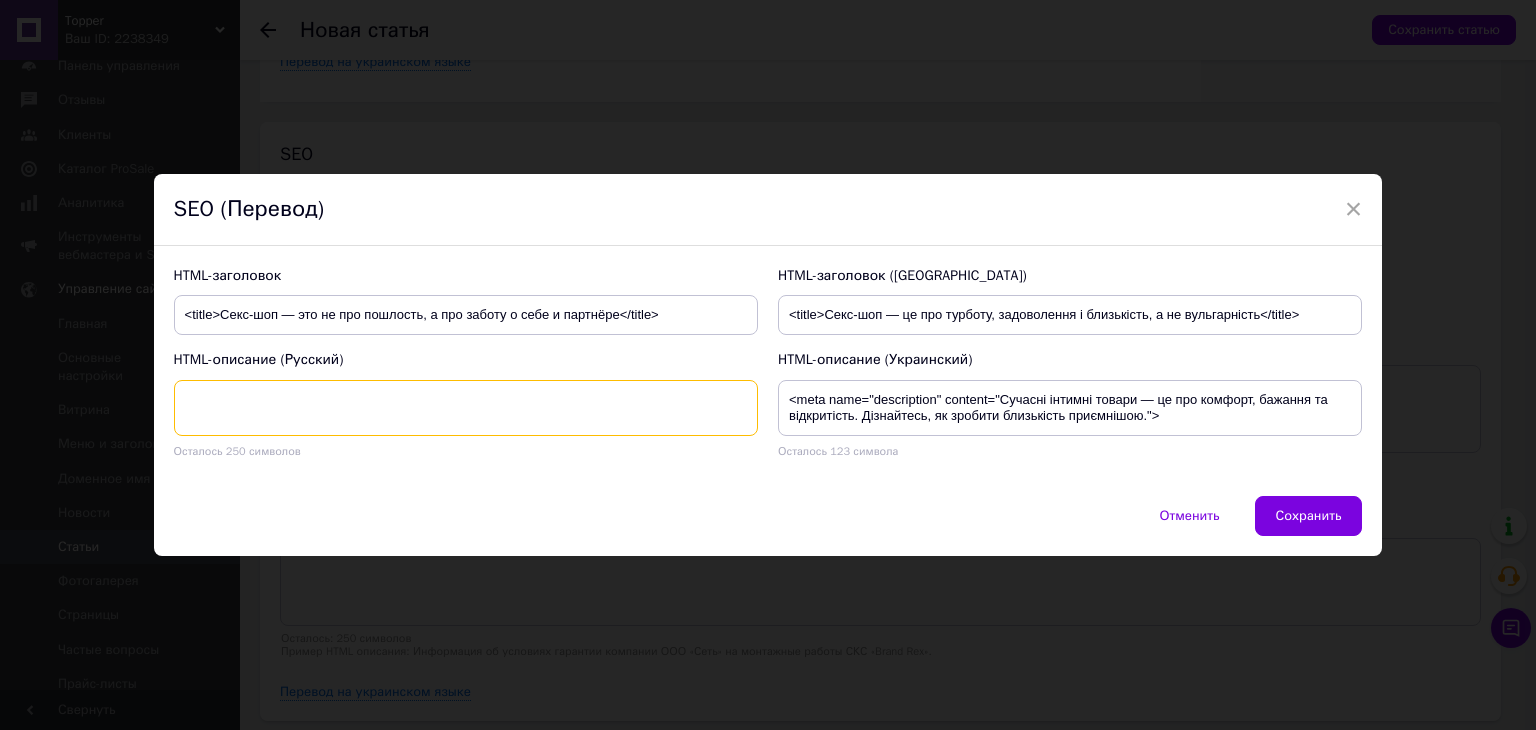 click at bounding box center [466, 408] 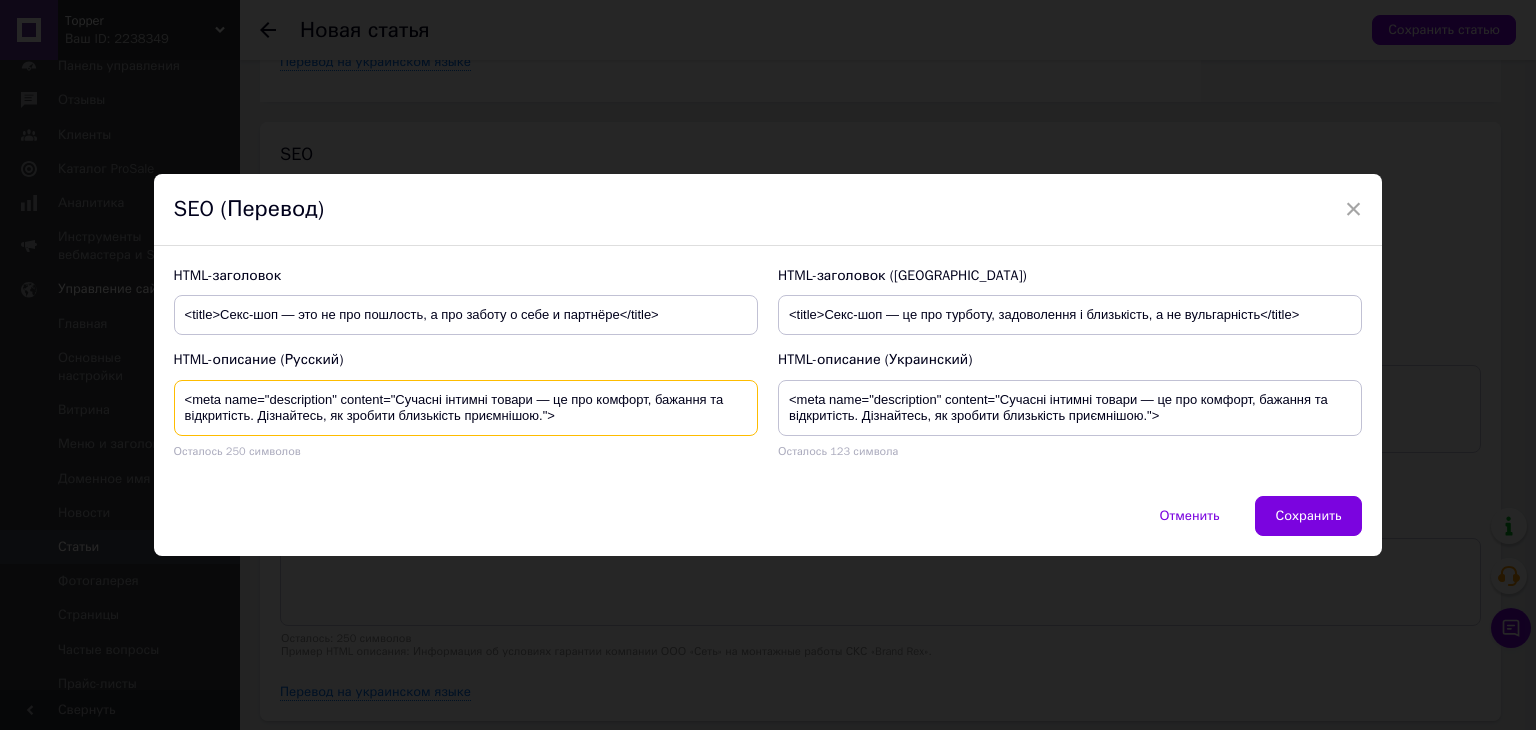 scroll, scrollTop: 4, scrollLeft: 0, axis: vertical 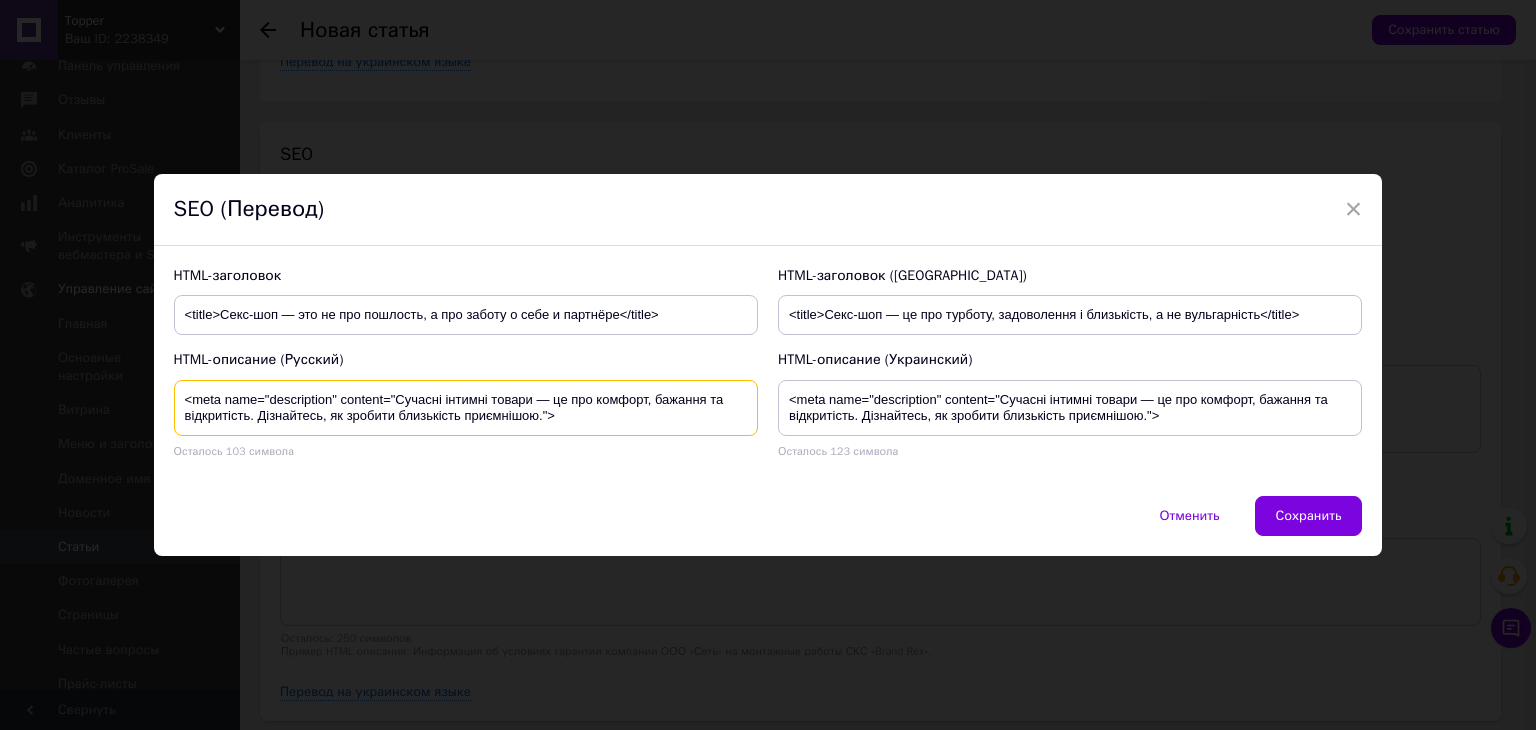 drag, startPoint x: 396, startPoint y: 393, endPoint x: 536, endPoint y: 401, distance: 140.22838 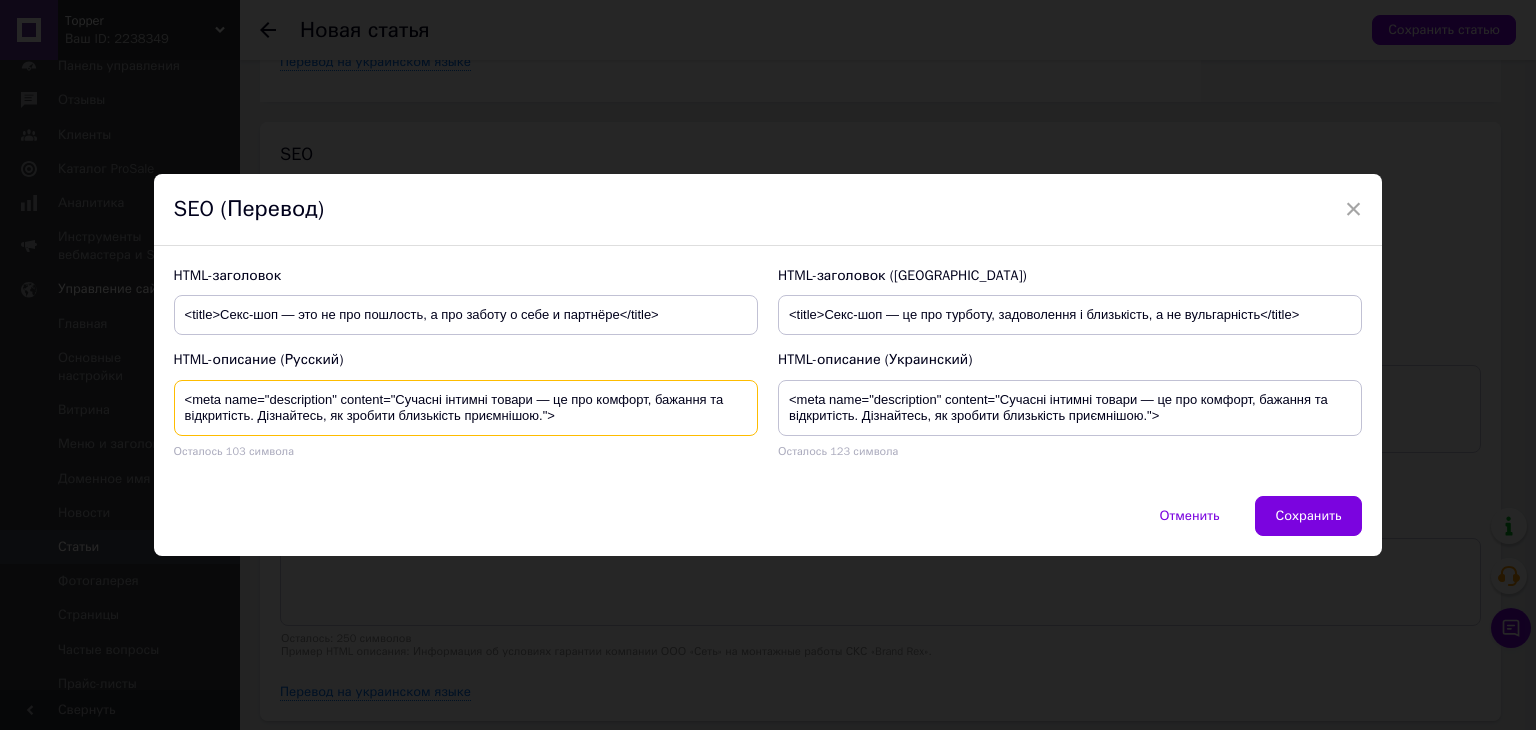 click on "<meta name="description" content="Сучасні інтимні товари — це про комфорт, бажання та відкритість. Дізнайтесь, як зробити близькість приємнішою.">" at bounding box center [466, 408] 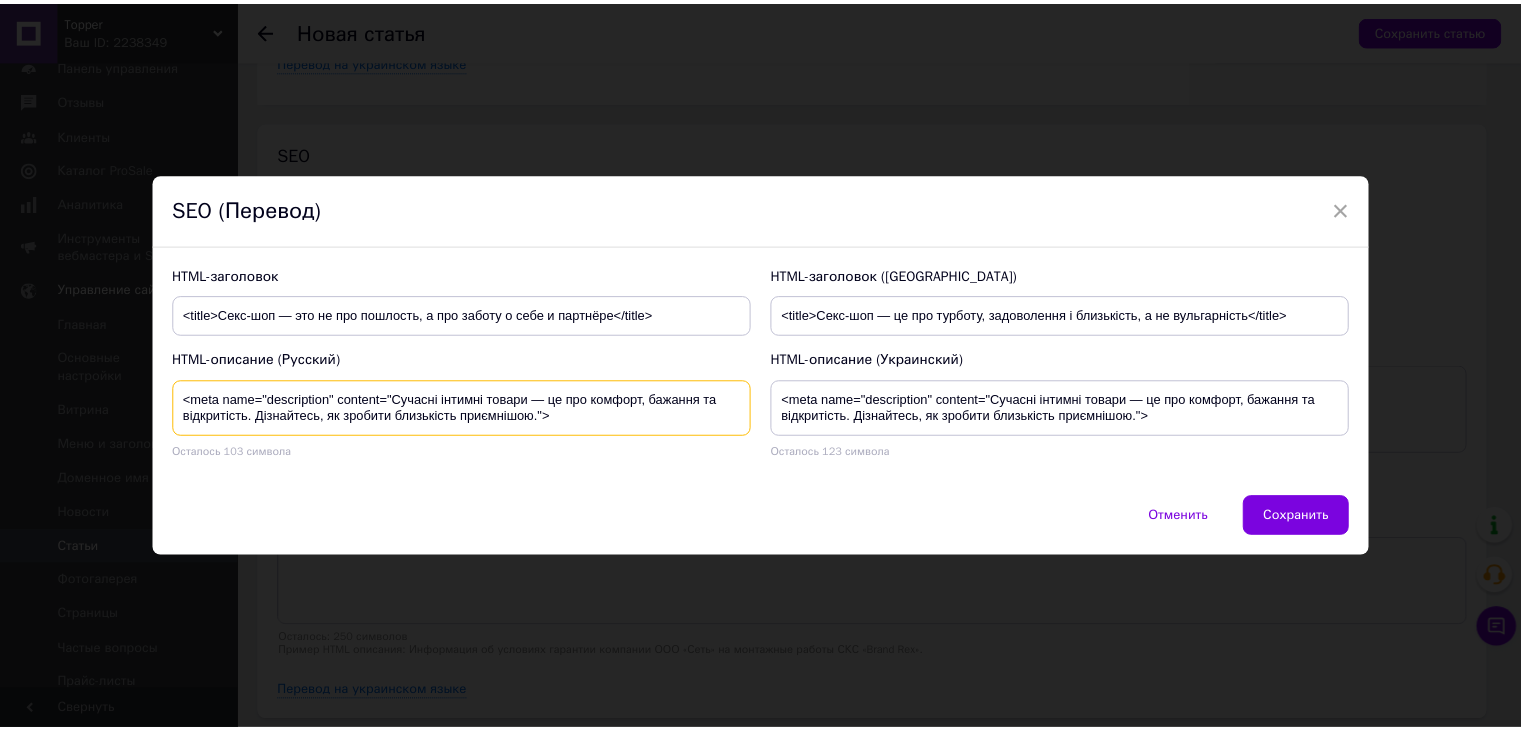 scroll, scrollTop: 0, scrollLeft: 0, axis: both 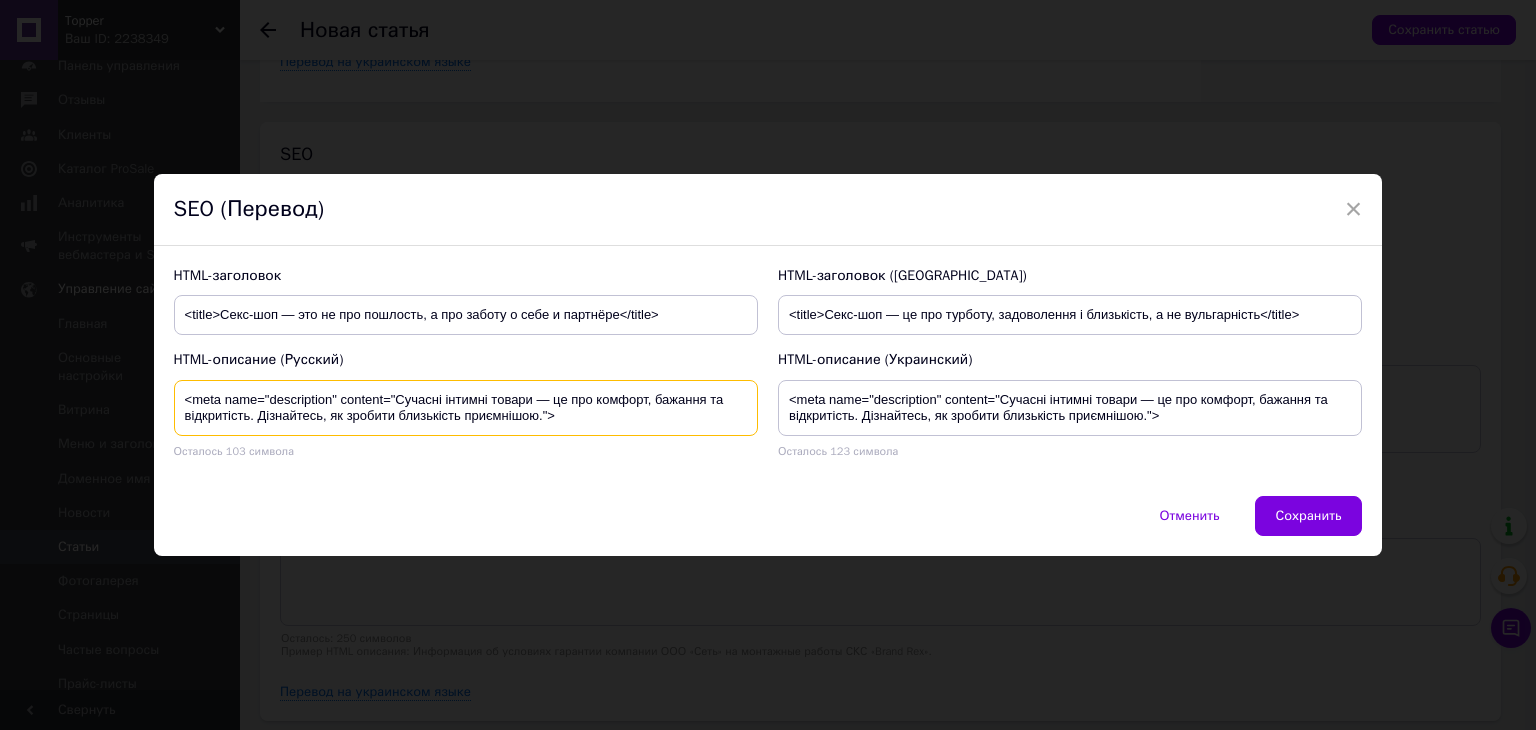 drag, startPoint x: 536, startPoint y: 399, endPoint x: 396, endPoint y: 392, distance: 140.1749 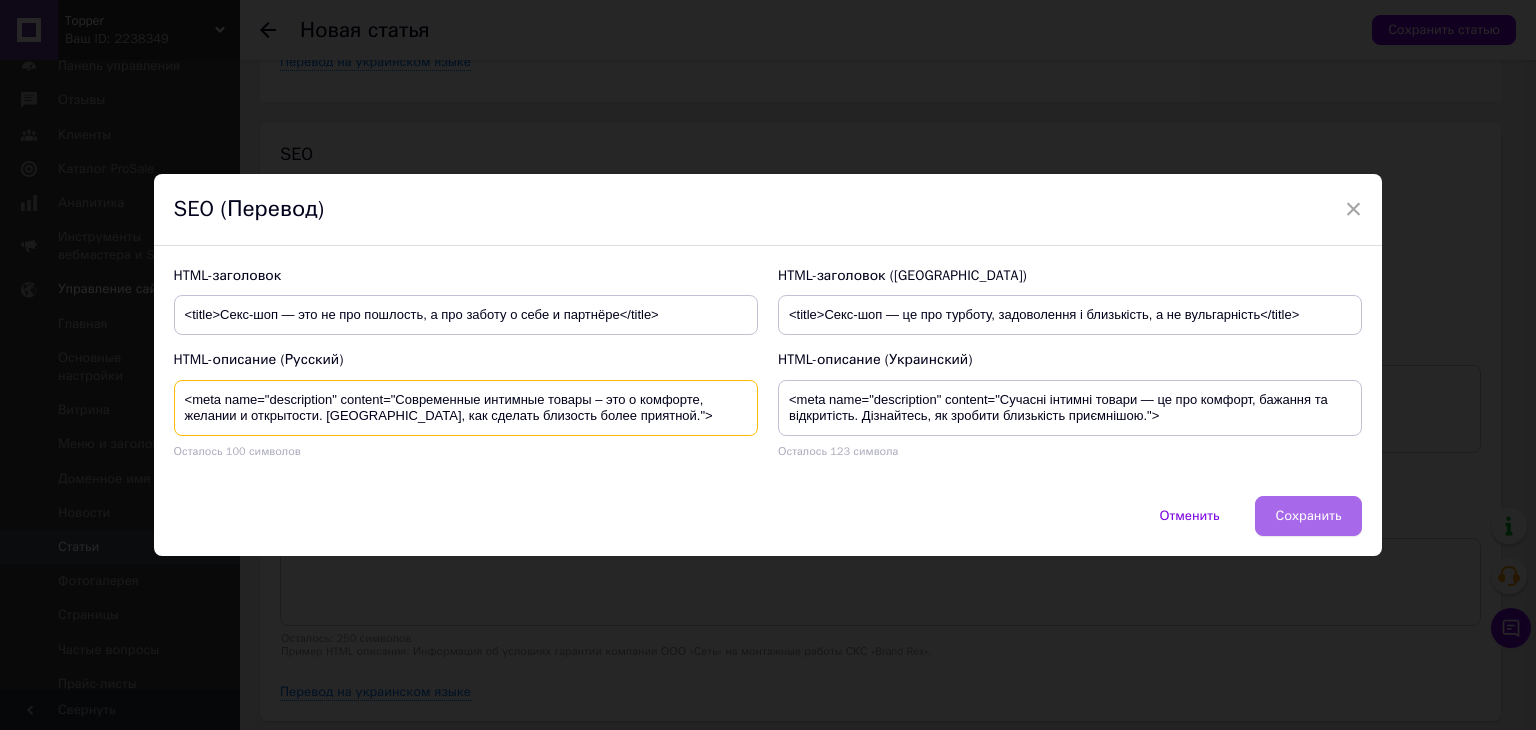 type on "<meta name="description" content="Современные интимные товары – это о комфорте, желании и открытости. [GEOGRAPHIC_DATA], как сделать близость более приятной.">" 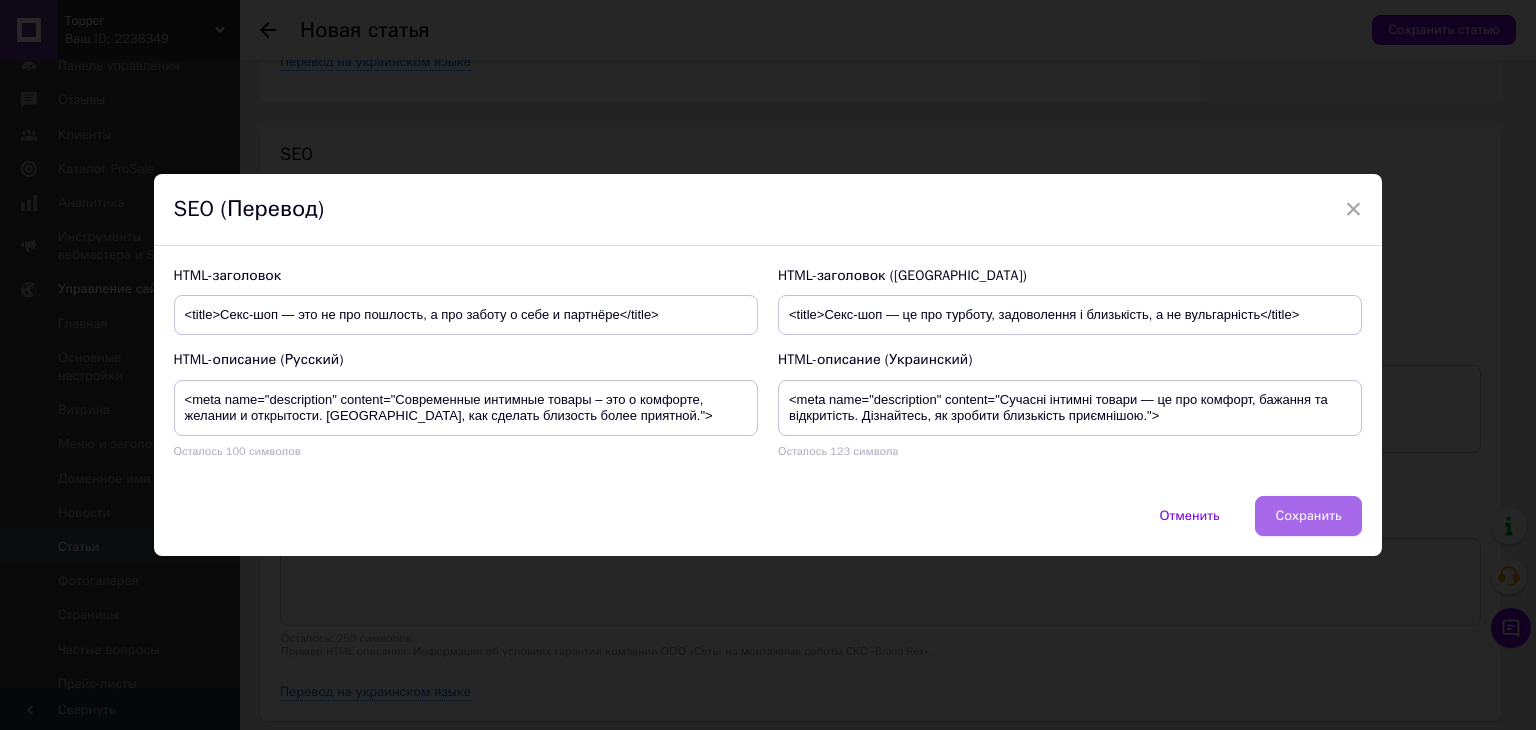 click on "Сохранить" at bounding box center [1309, 516] 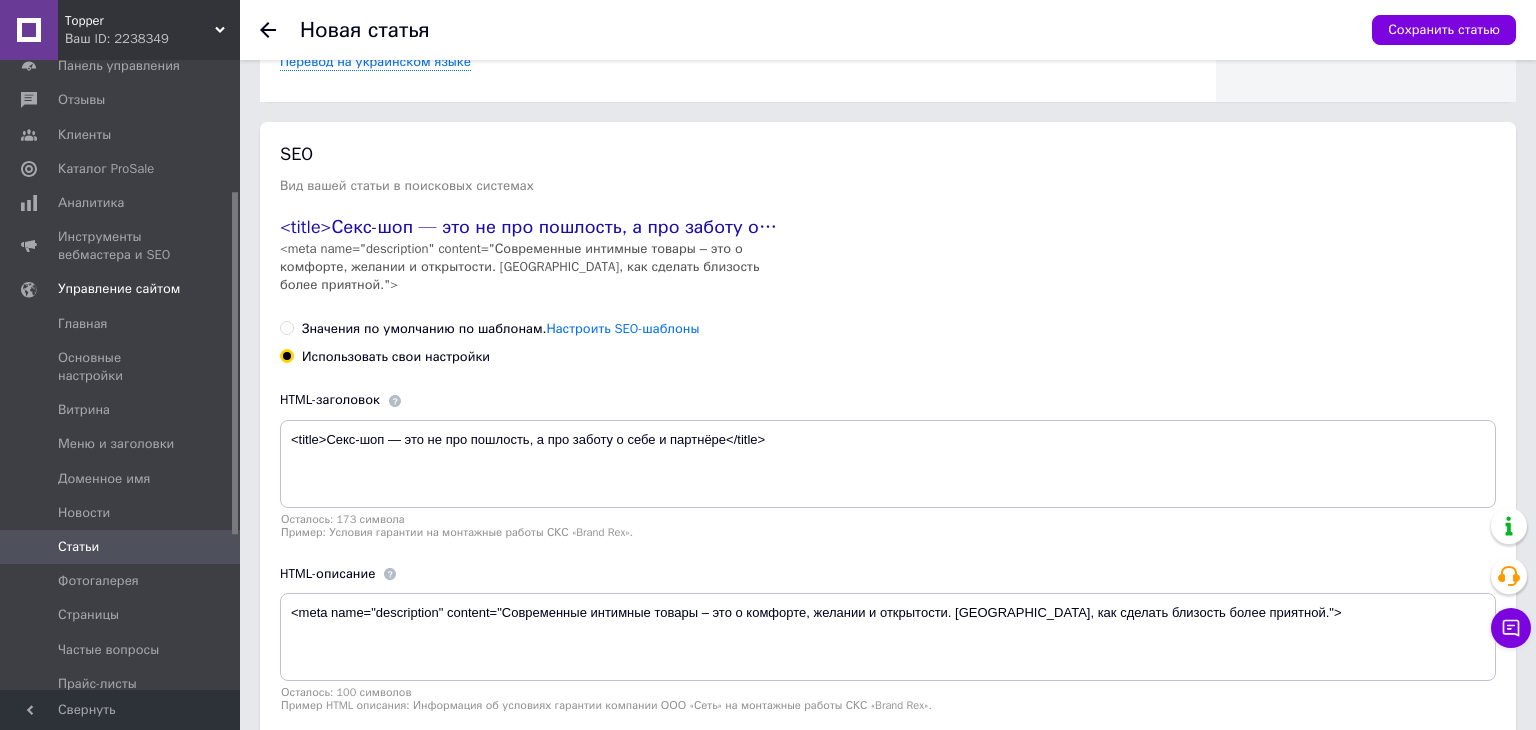 type on "<meta name="description" content="Современные интимные товары – это о комфорте, желании и открытости. [GEOGRAPHIC_DATA], как сделать близость более приятной.">" 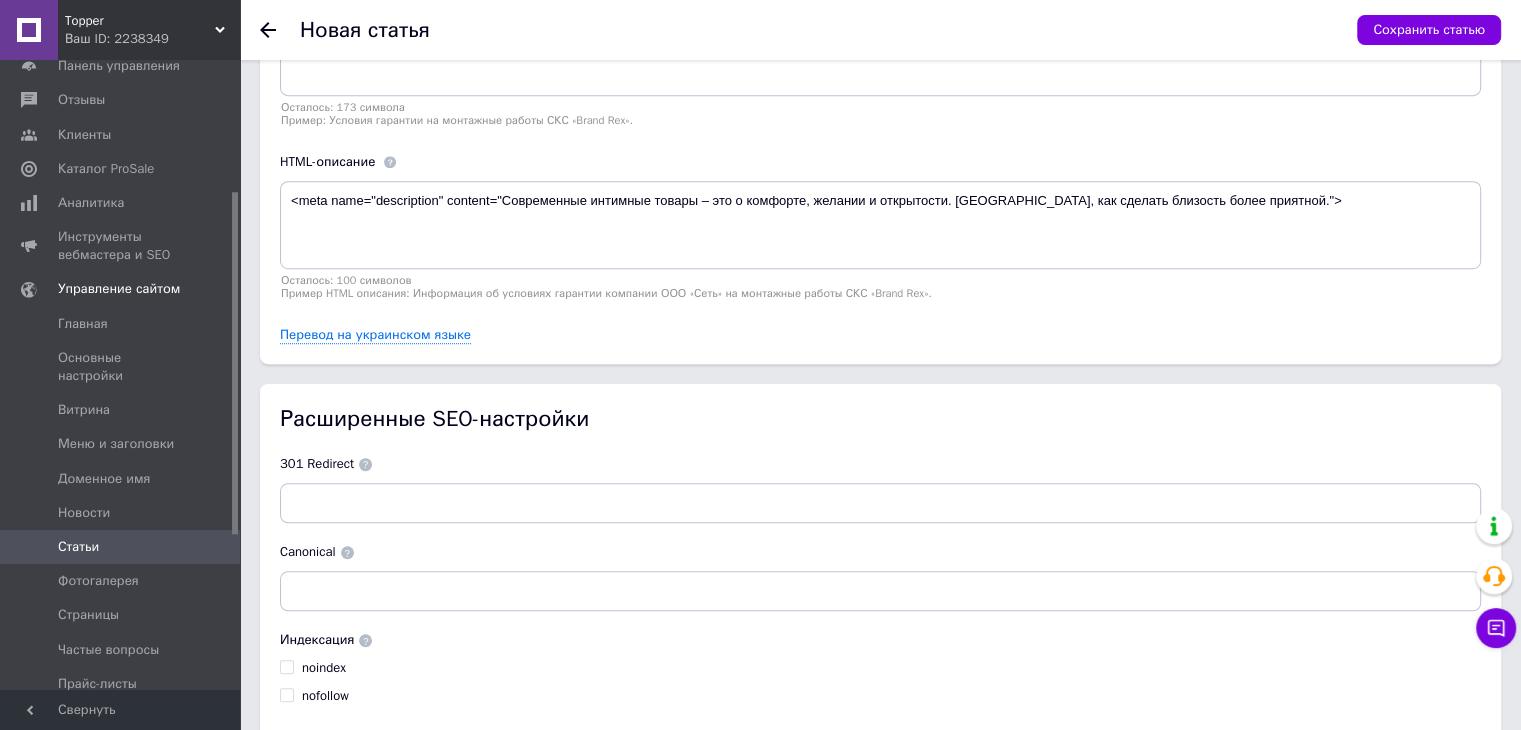 scroll, scrollTop: 1300, scrollLeft: 0, axis: vertical 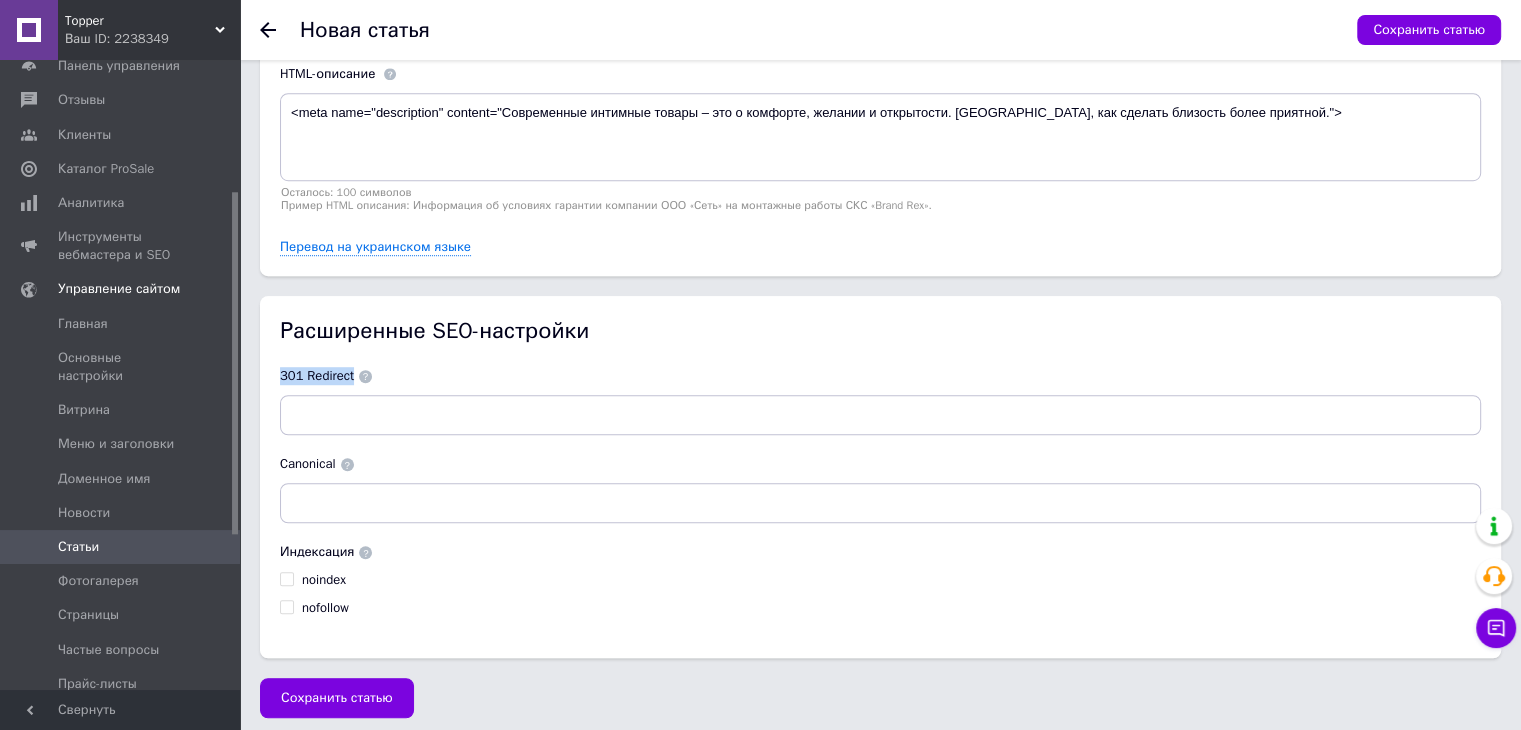 drag, startPoint x: 276, startPoint y: 363, endPoint x: 361, endPoint y: 373, distance: 85.58621 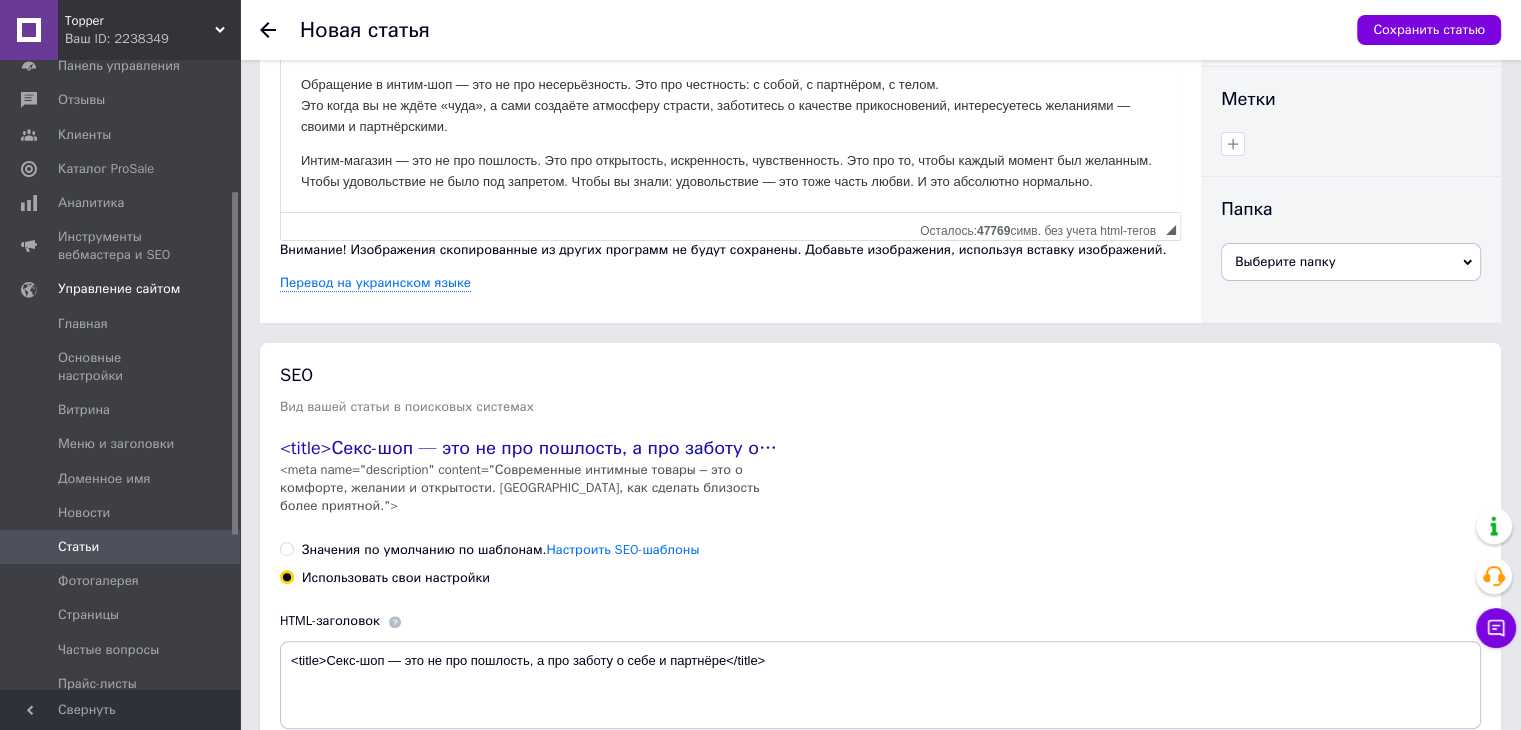 scroll, scrollTop: 300, scrollLeft: 0, axis: vertical 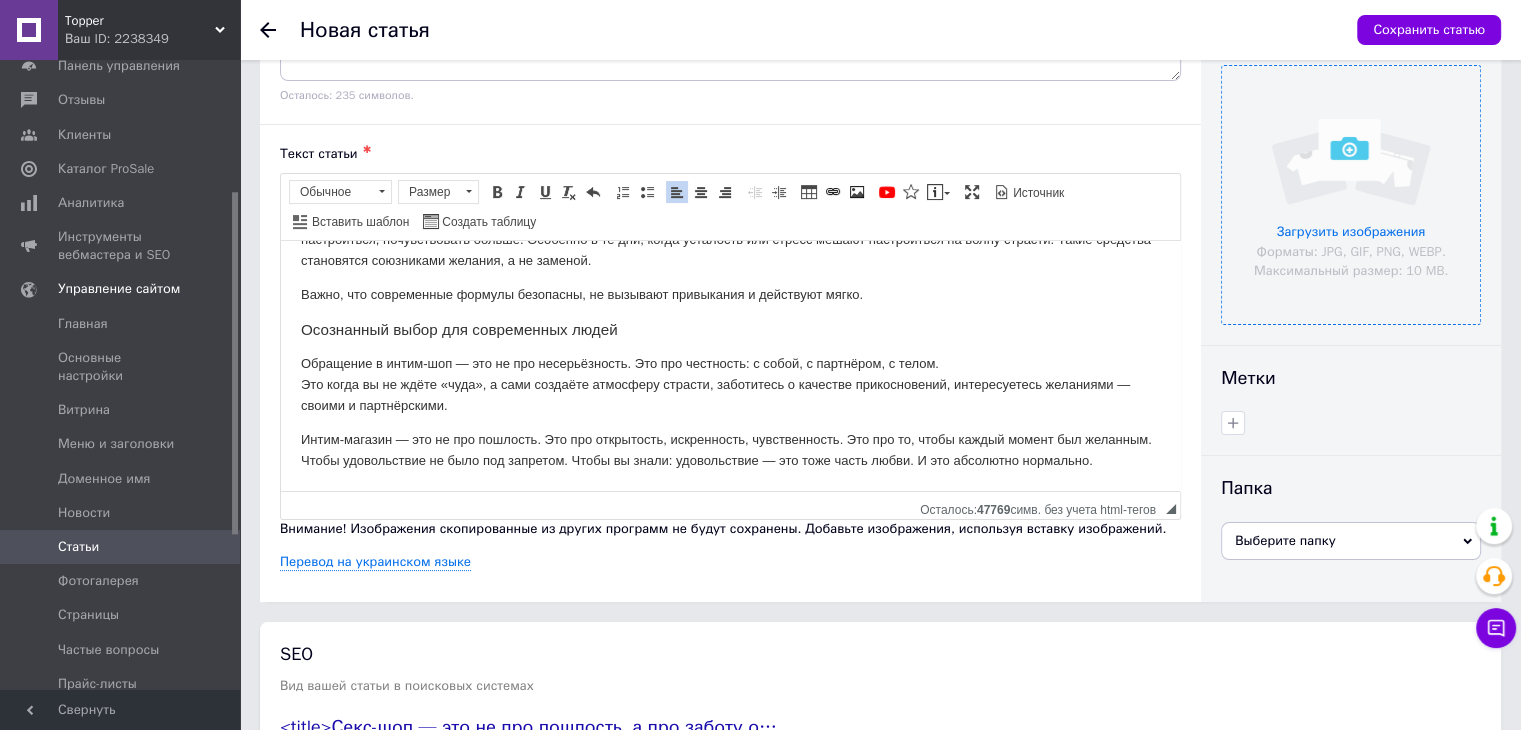 click at bounding box center (1351, 195) 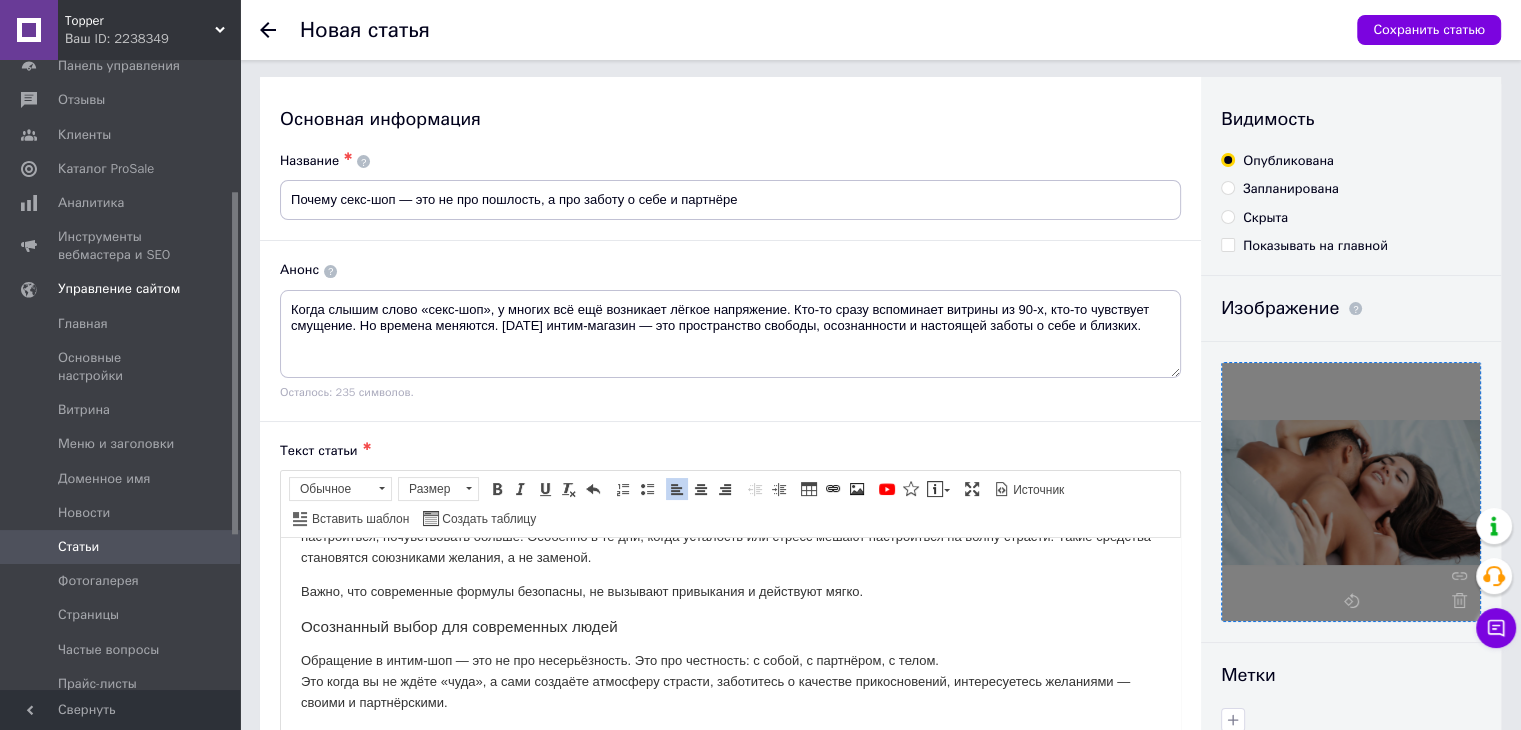scroll, scrollTop: 0, scrollLeft: 0, axis: both 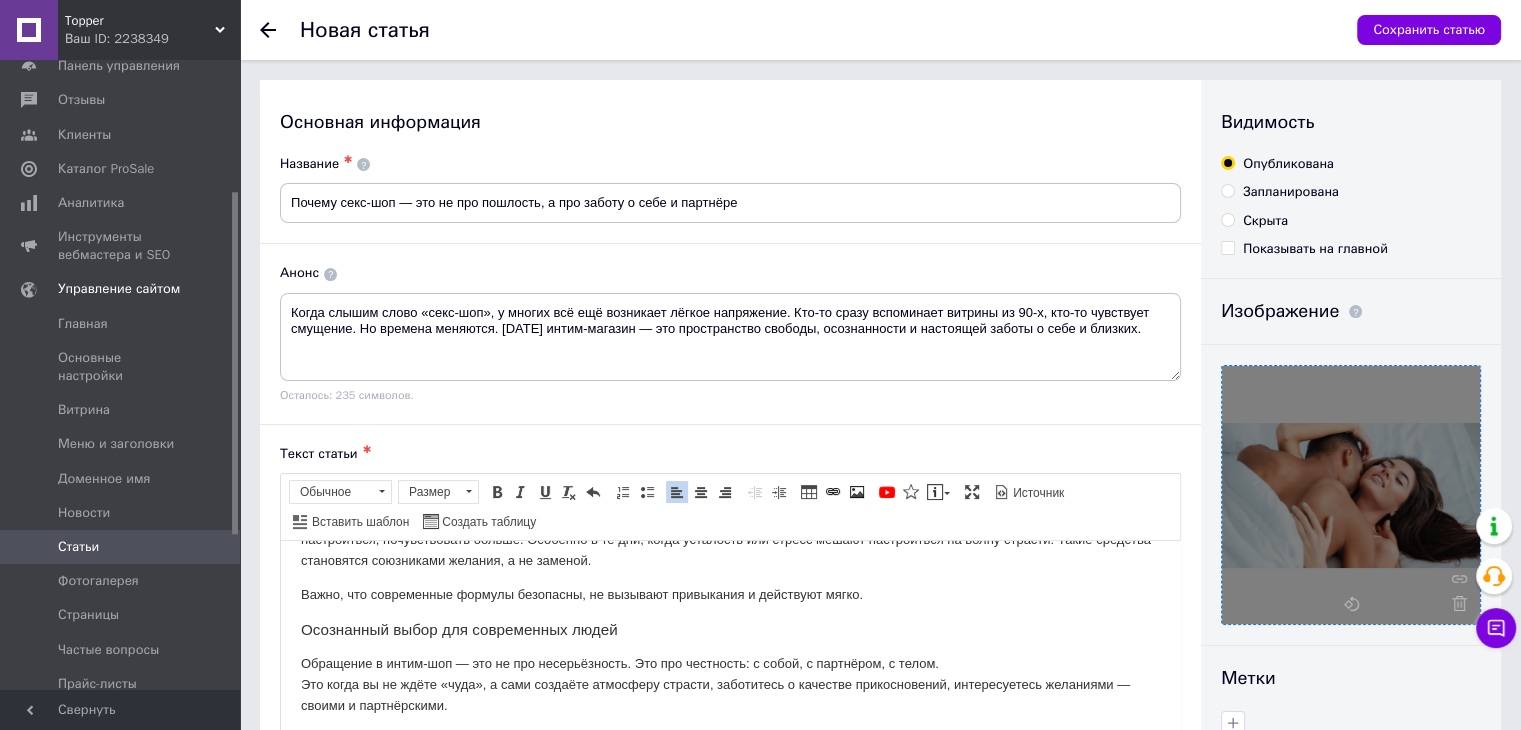 click on "Скрыта" at bounding box center [1265, 221] 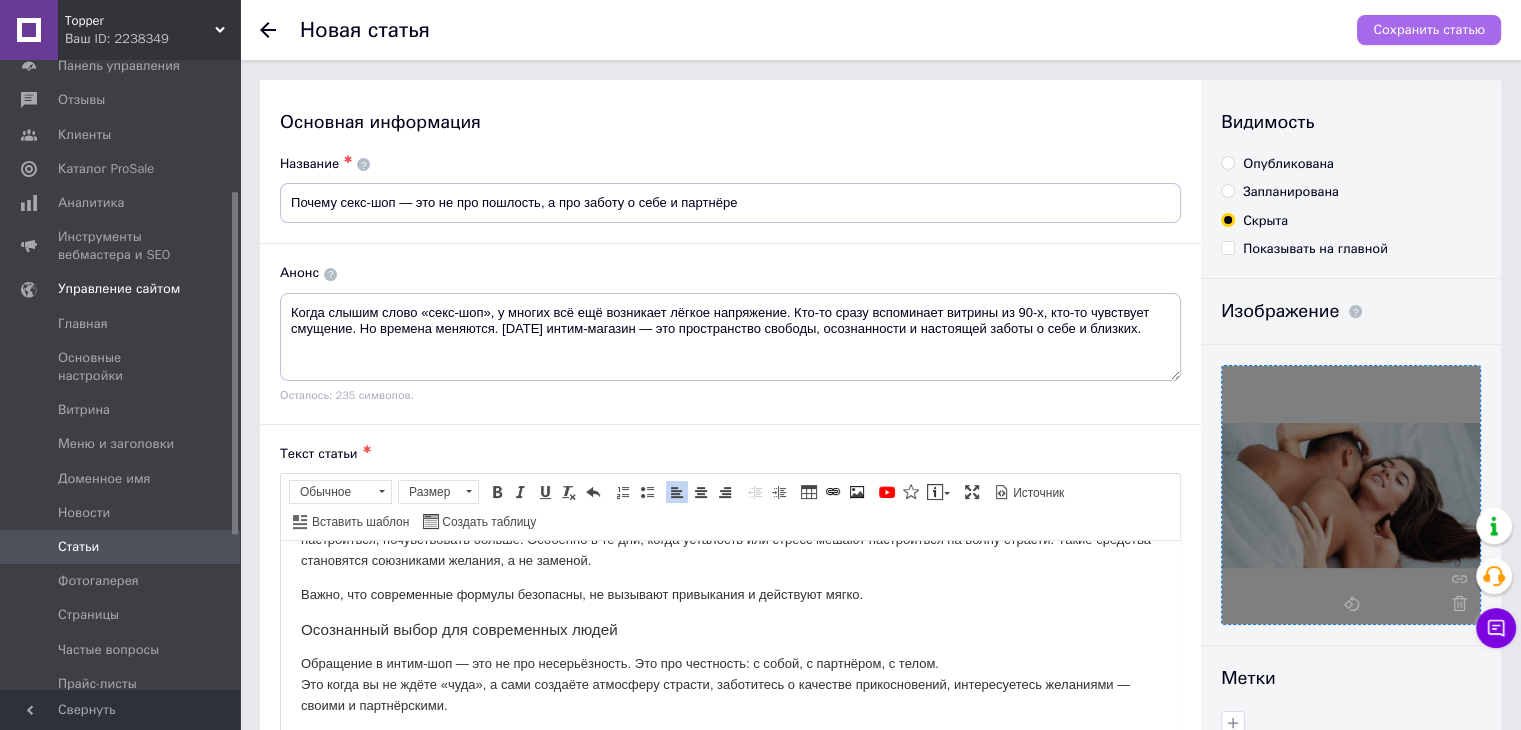 click on "Сохранить статью" at bounding box center [1429, 30] 